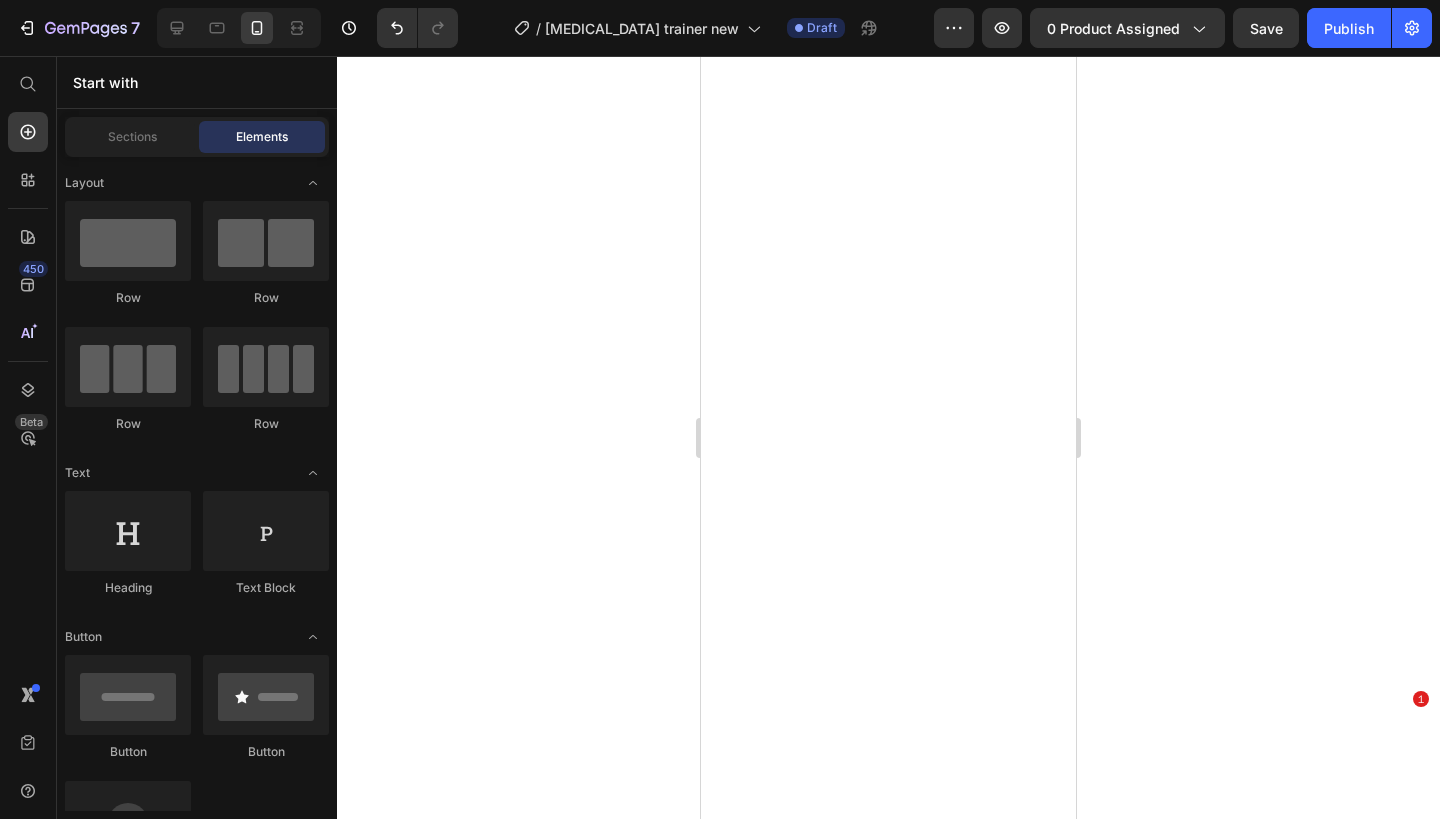 scroll, scrollTop: 0, scrollLeft: 0, axis: both 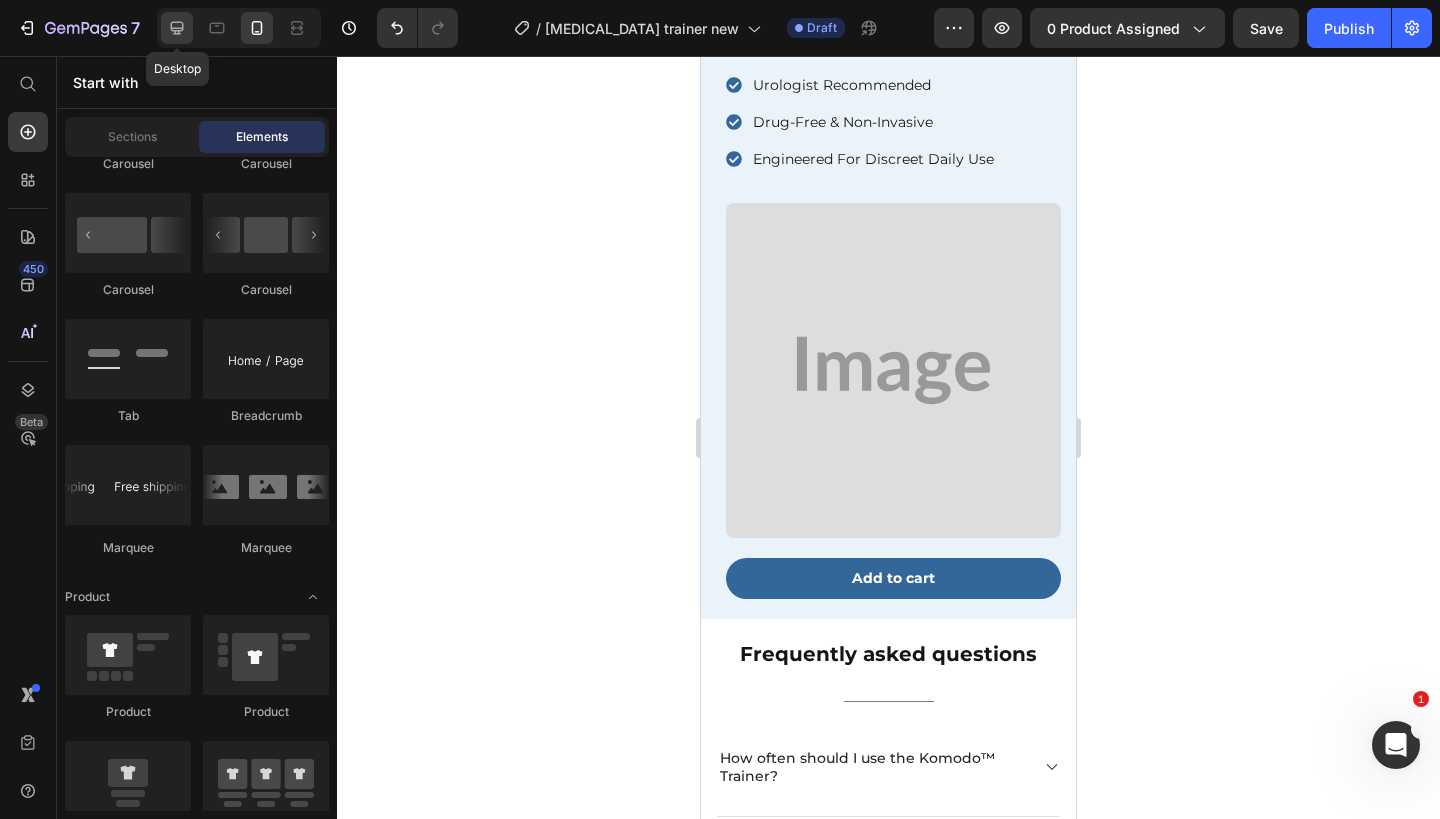 click 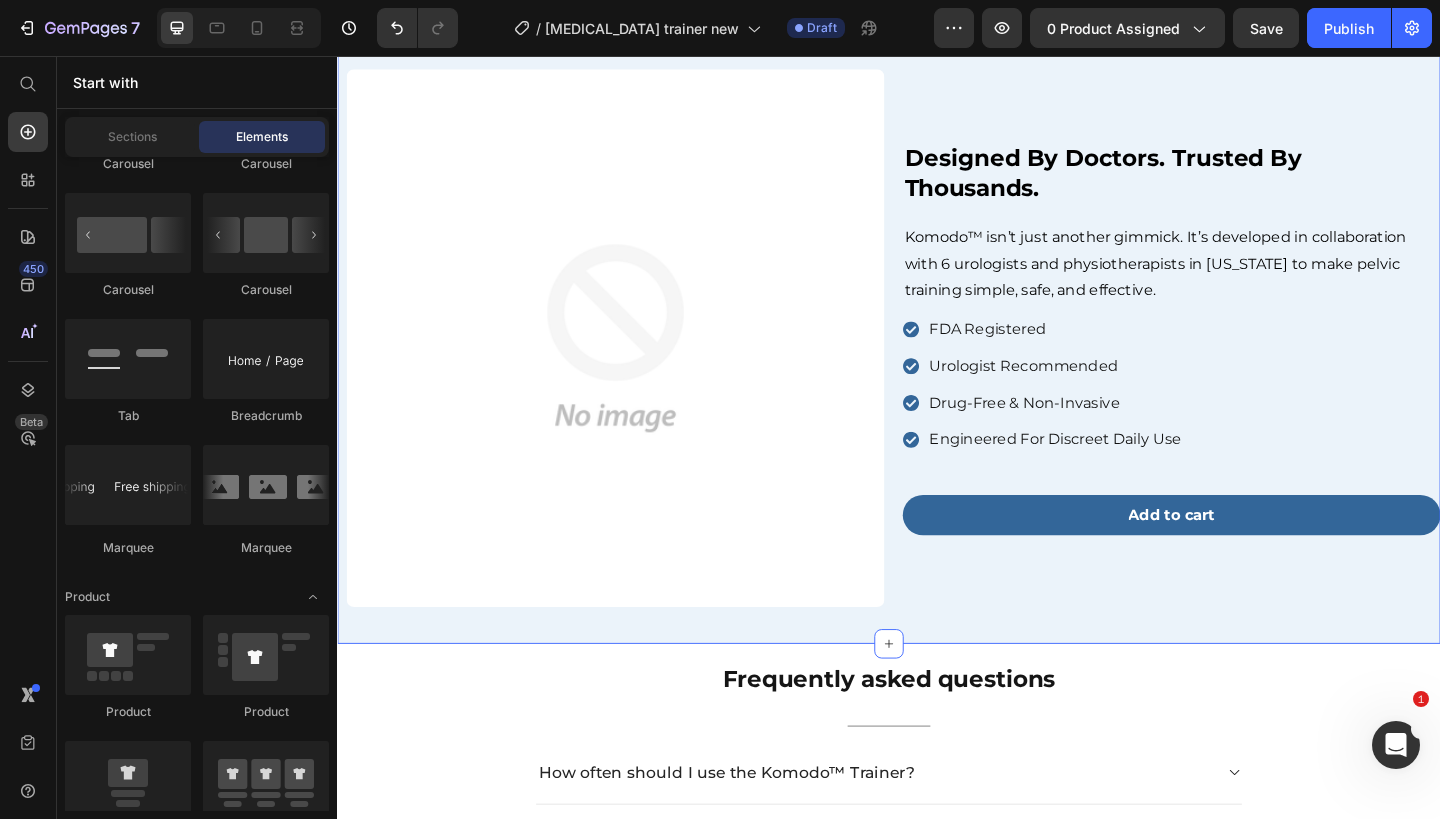 scroll, scrollTop: 7754, scrollLeft: 0, axis: vertical 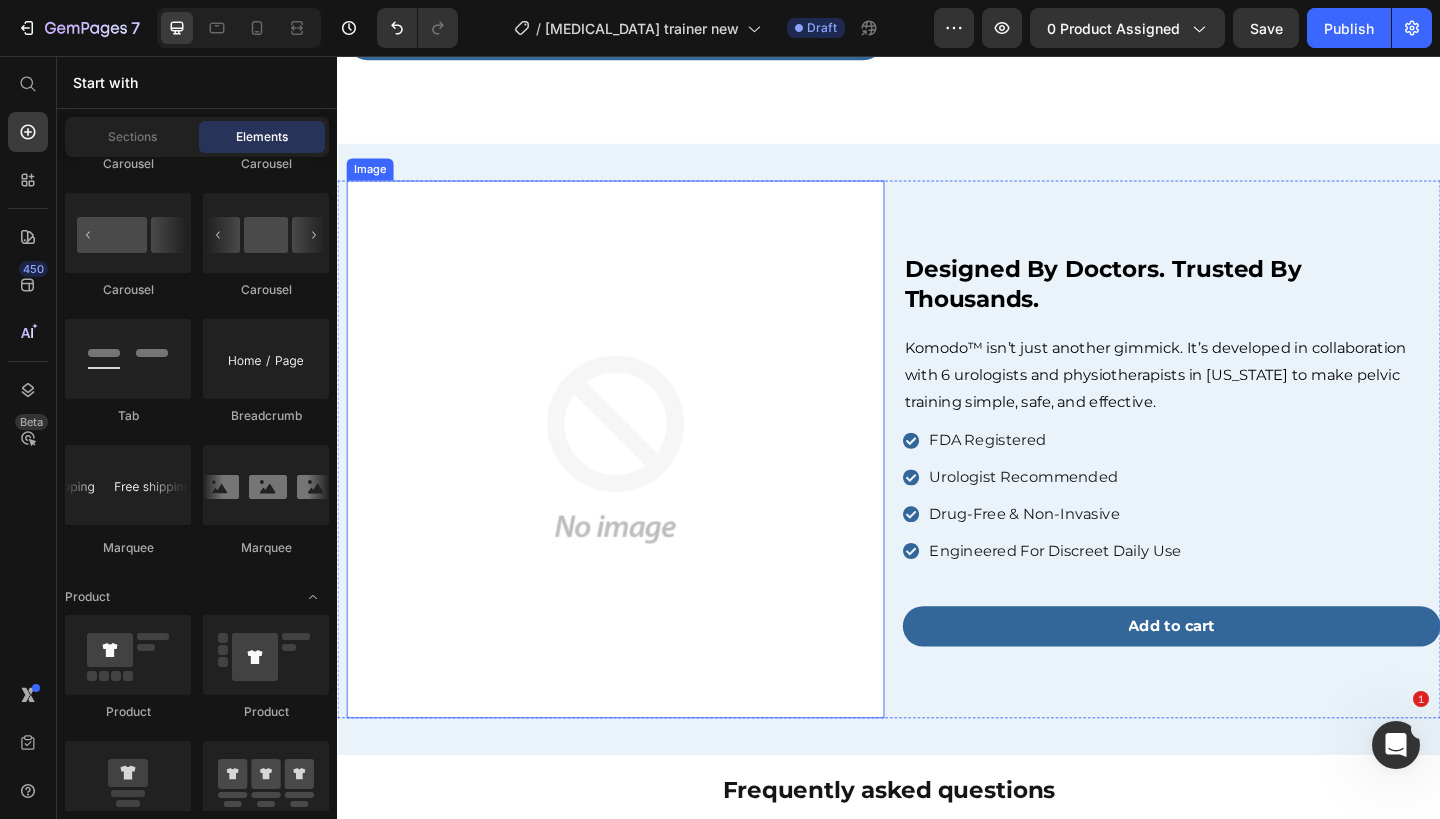 click at bounding box center [639, 484] 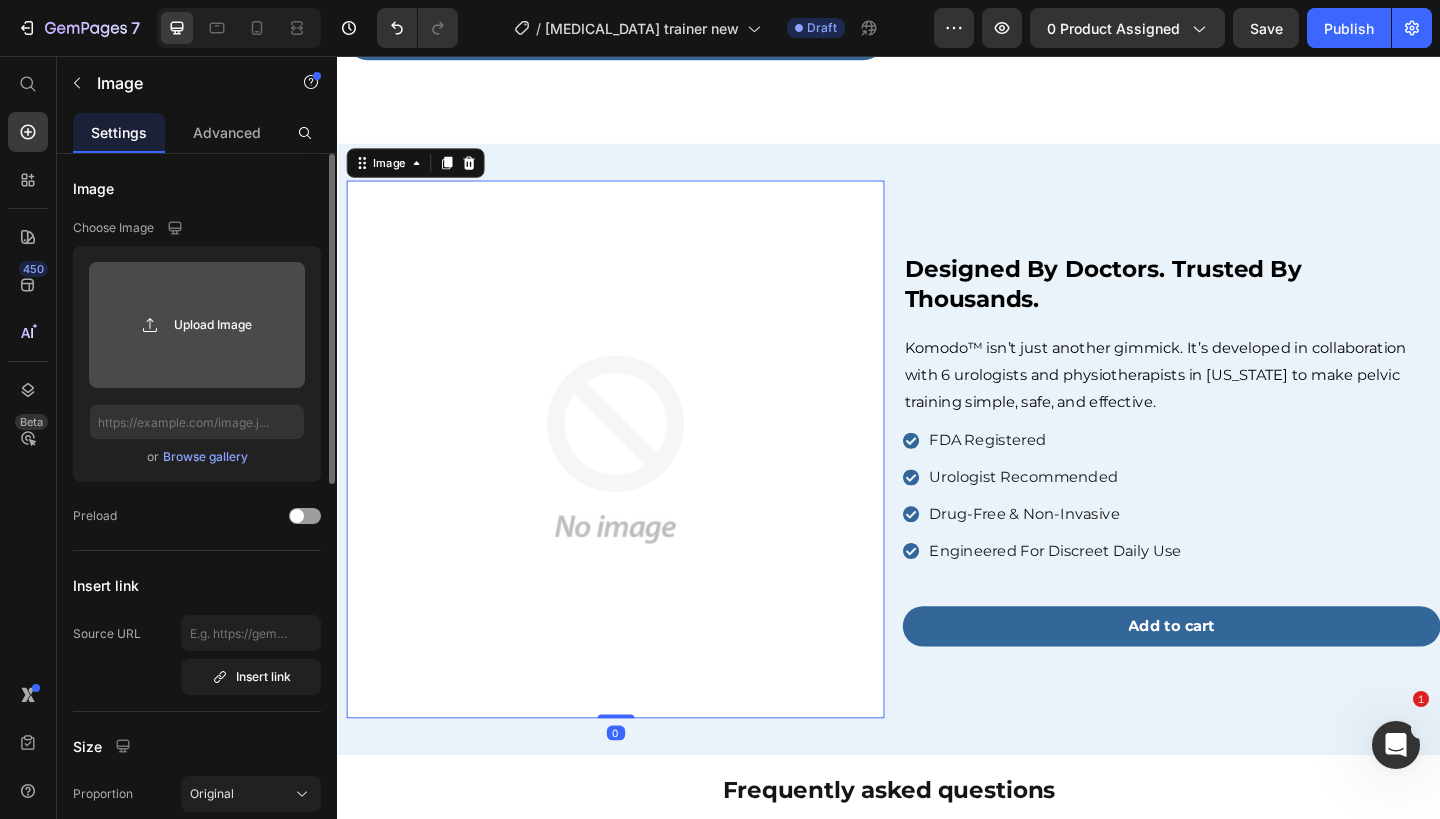 click 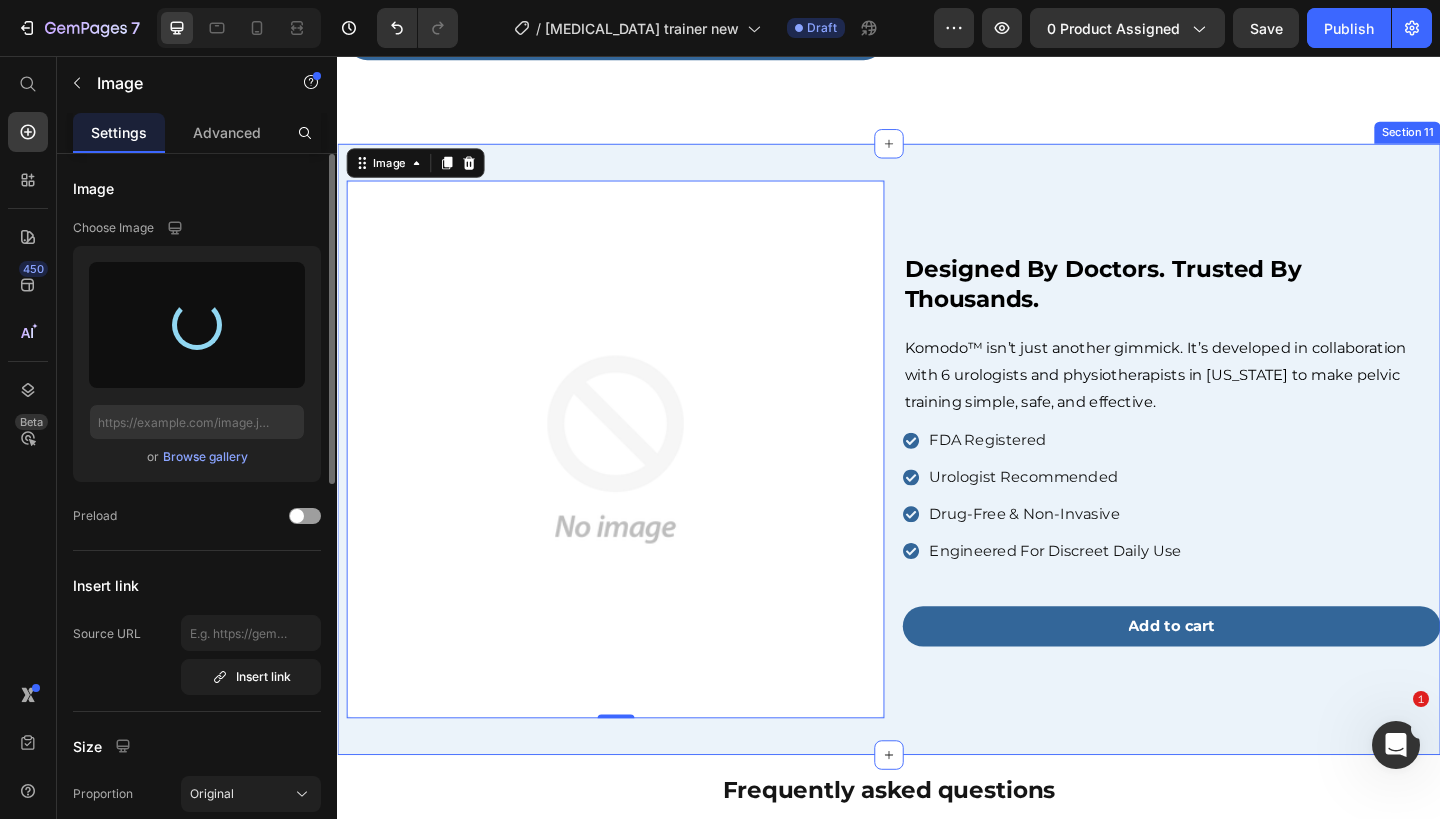 type on "[URL][DOMAIN_NAME]" 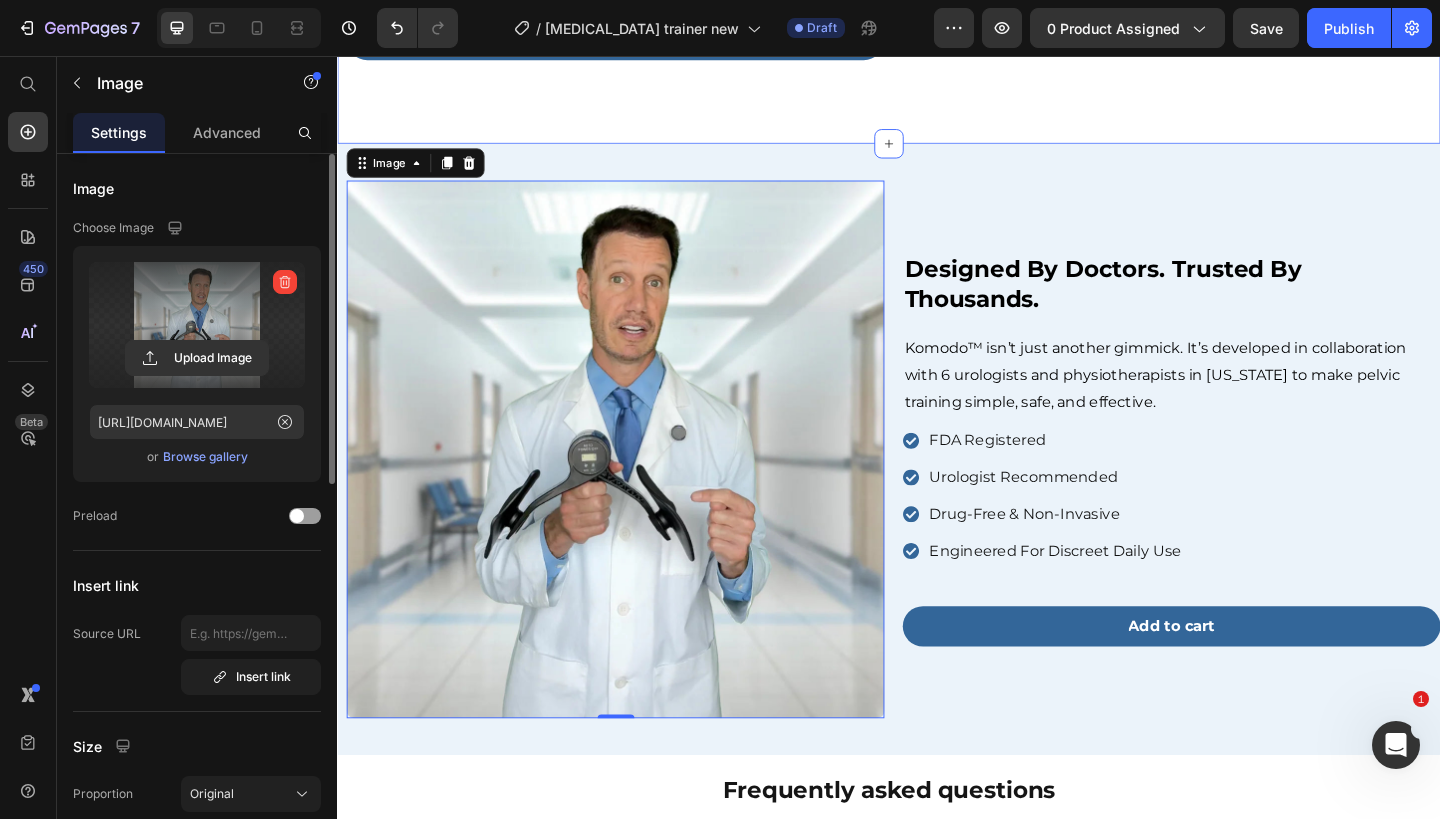 click on "Image Add to cart Add to Cart Row Product So Simple It’s Genius Heading Unlike confusing Kegel tutorials you may have seen online, the Komodo™ Trainer simplifies Kegels, making them 10x more effective and easier to perform Text Block Follow these simple steps to get started: Text Block Step 1:  Sit or lie down comfortably Step 2:  Adjust resistance (0–70 lbs) Step 3:  Place between thighs and squeeze Step 4:  10–15 reps, 5–10 mins per day Item list That’s it. No confusion. No guesswork. Just pure performance, delivered daily. Text Block Add to cart Add to Cart Row Product Row Section 10" at bounding box center [937, -181] 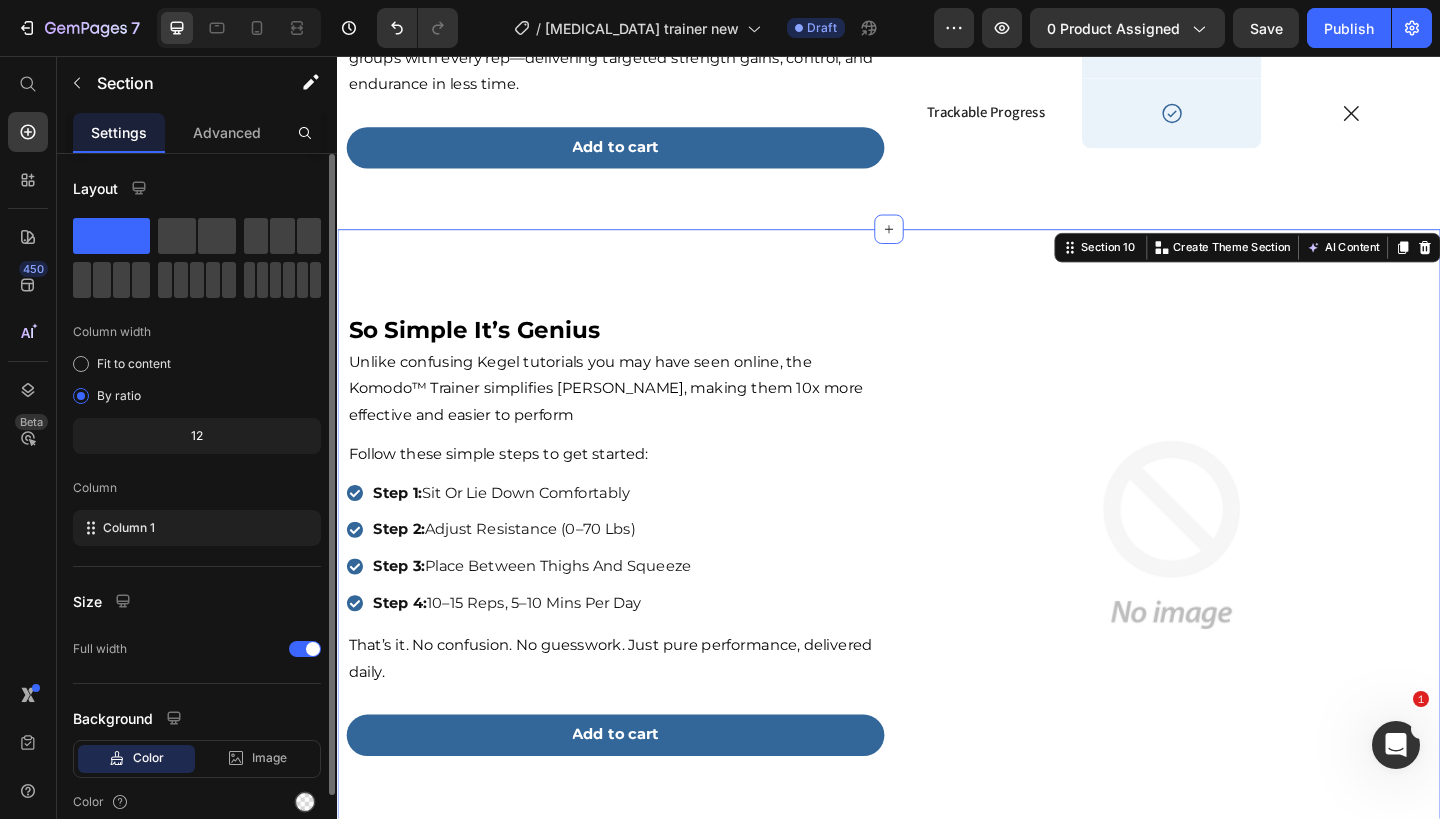 scroll, scrollTop: 6368, scrollLeft: 0, axis: vertical 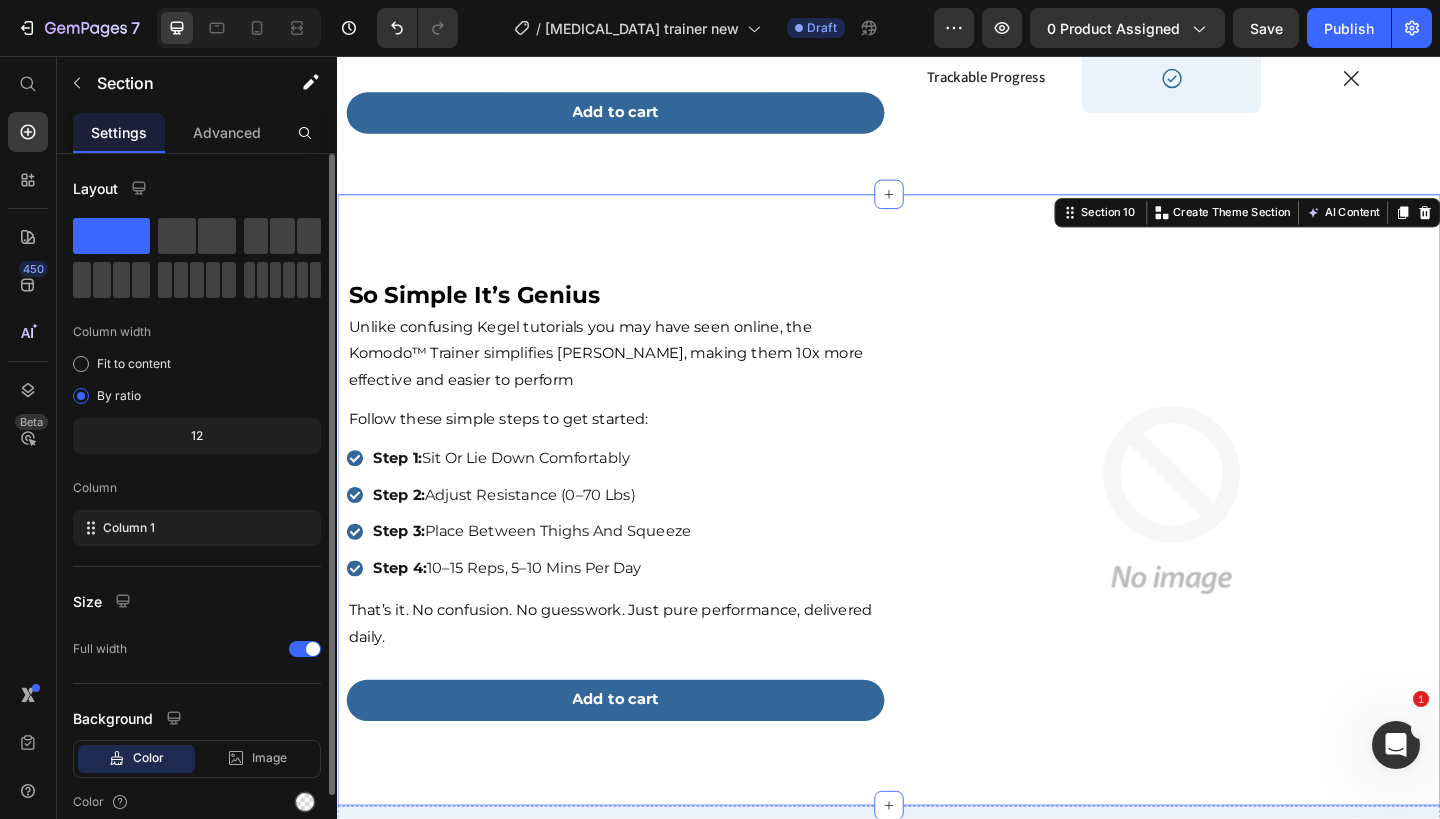 click at bounding box center (1244, 539) 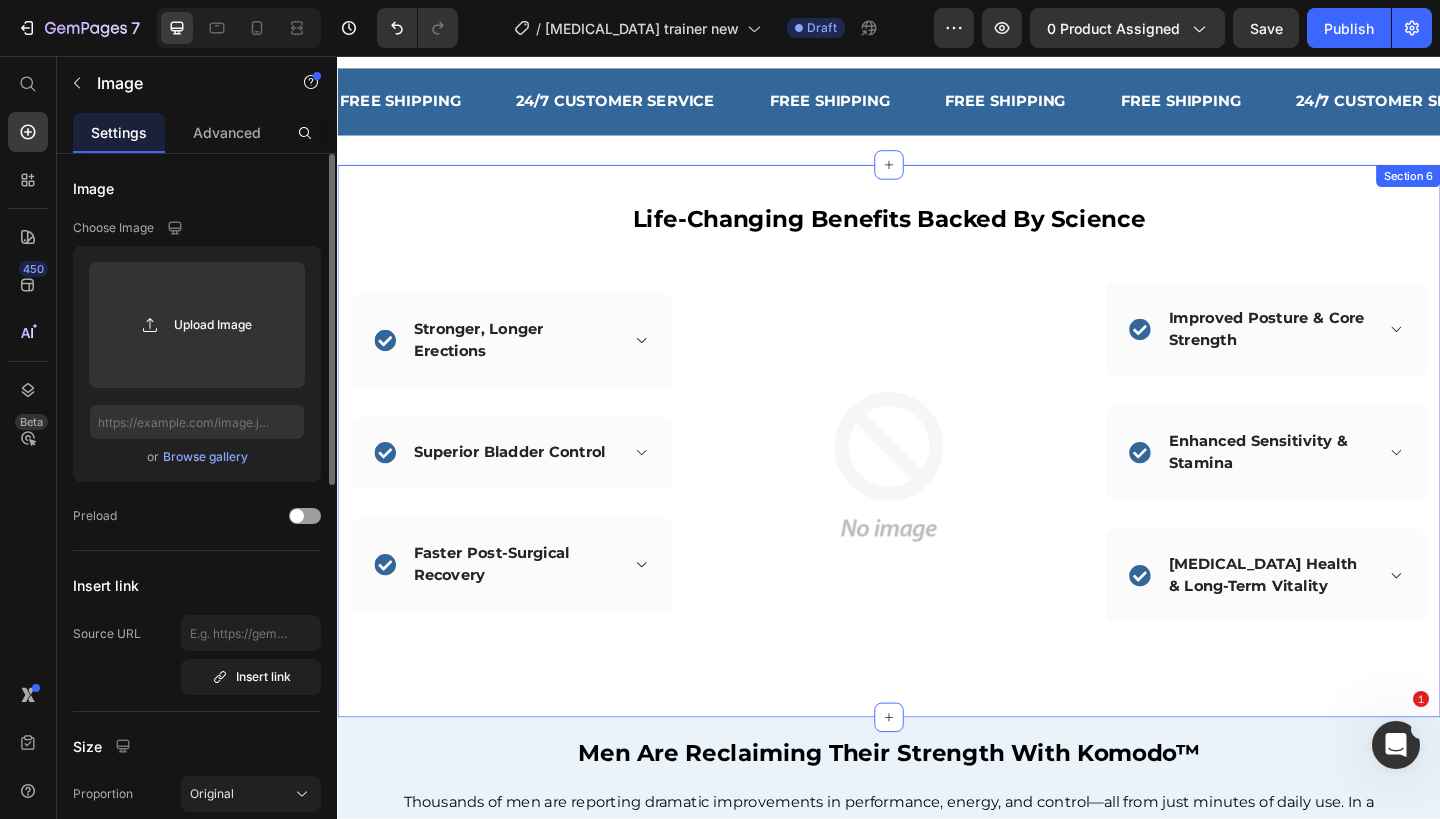scroll, scrollTop: 2841, scrollLeft: 0, axis: vertical 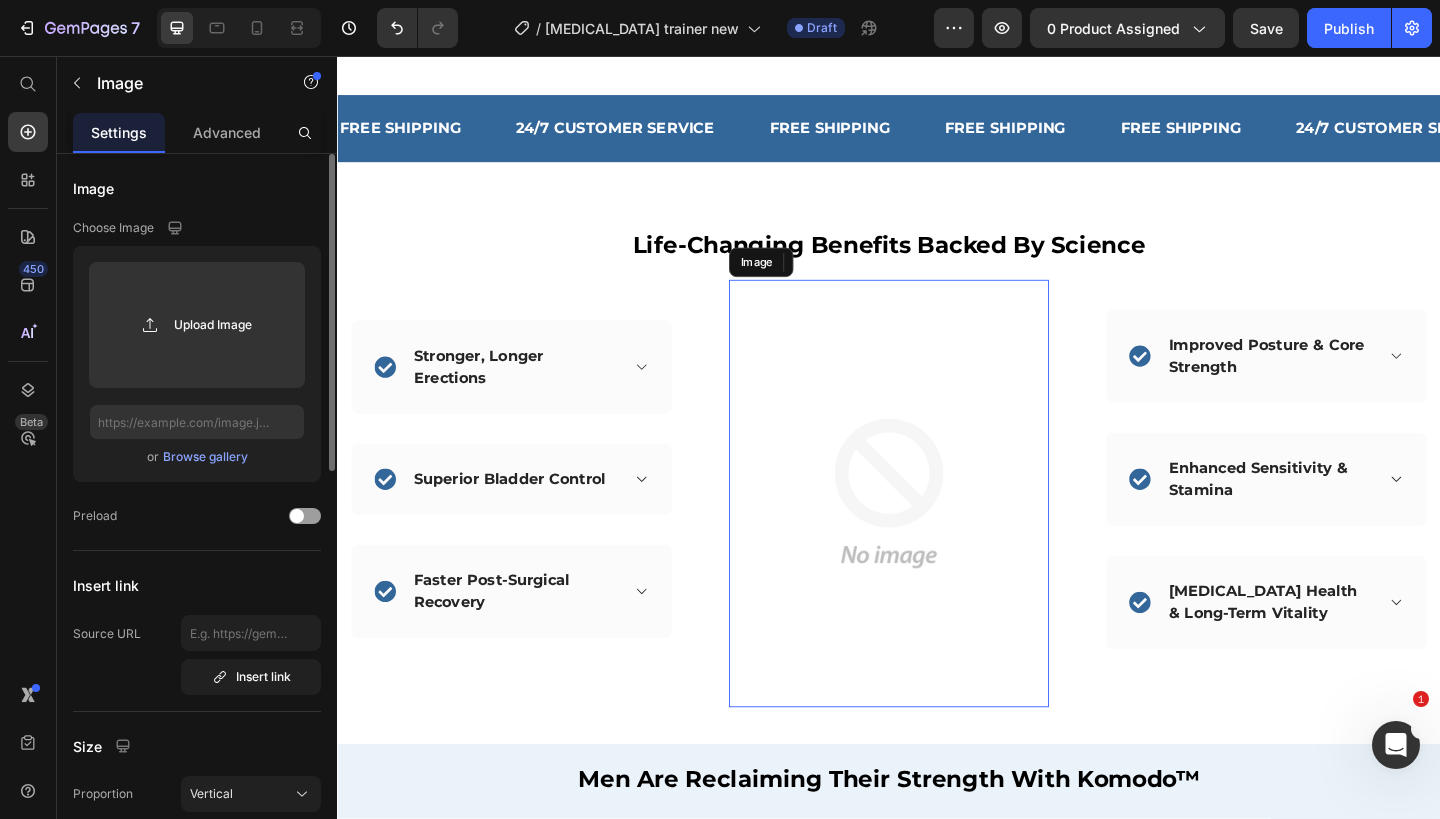 click at bounding box center [937, 532] 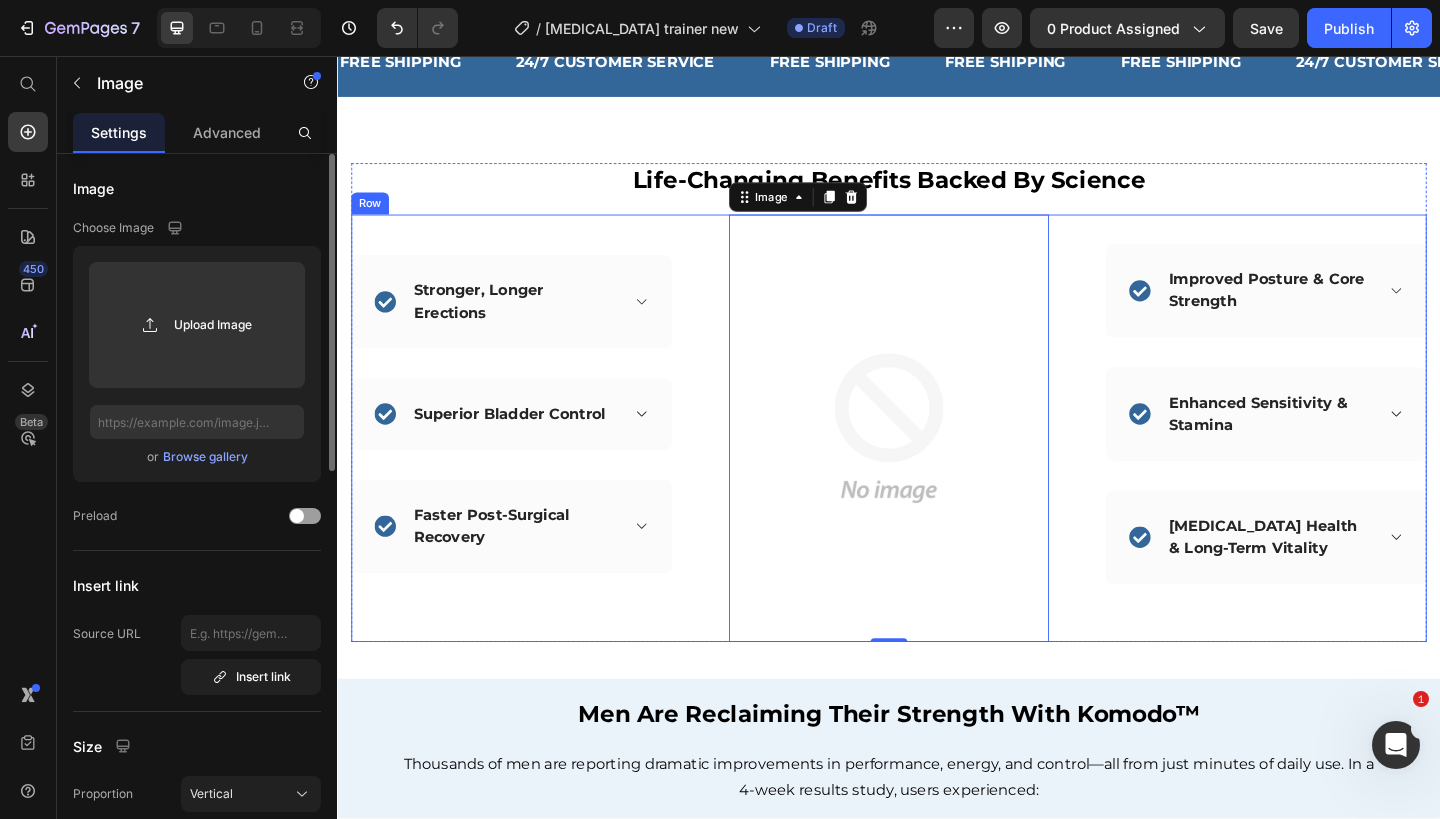 scroll, scrollTop: 0, scrollLeft: 0, axis: both 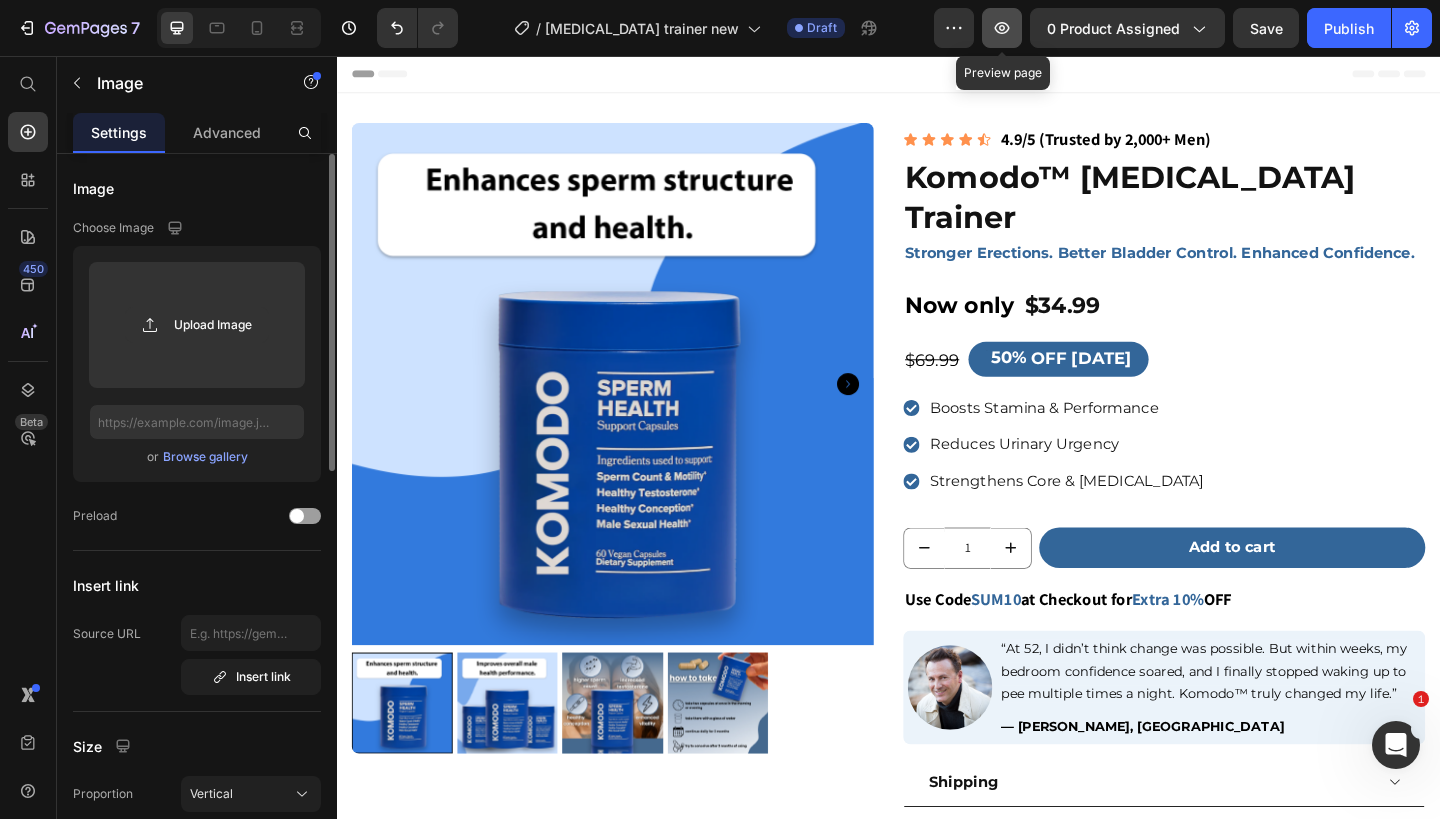 click 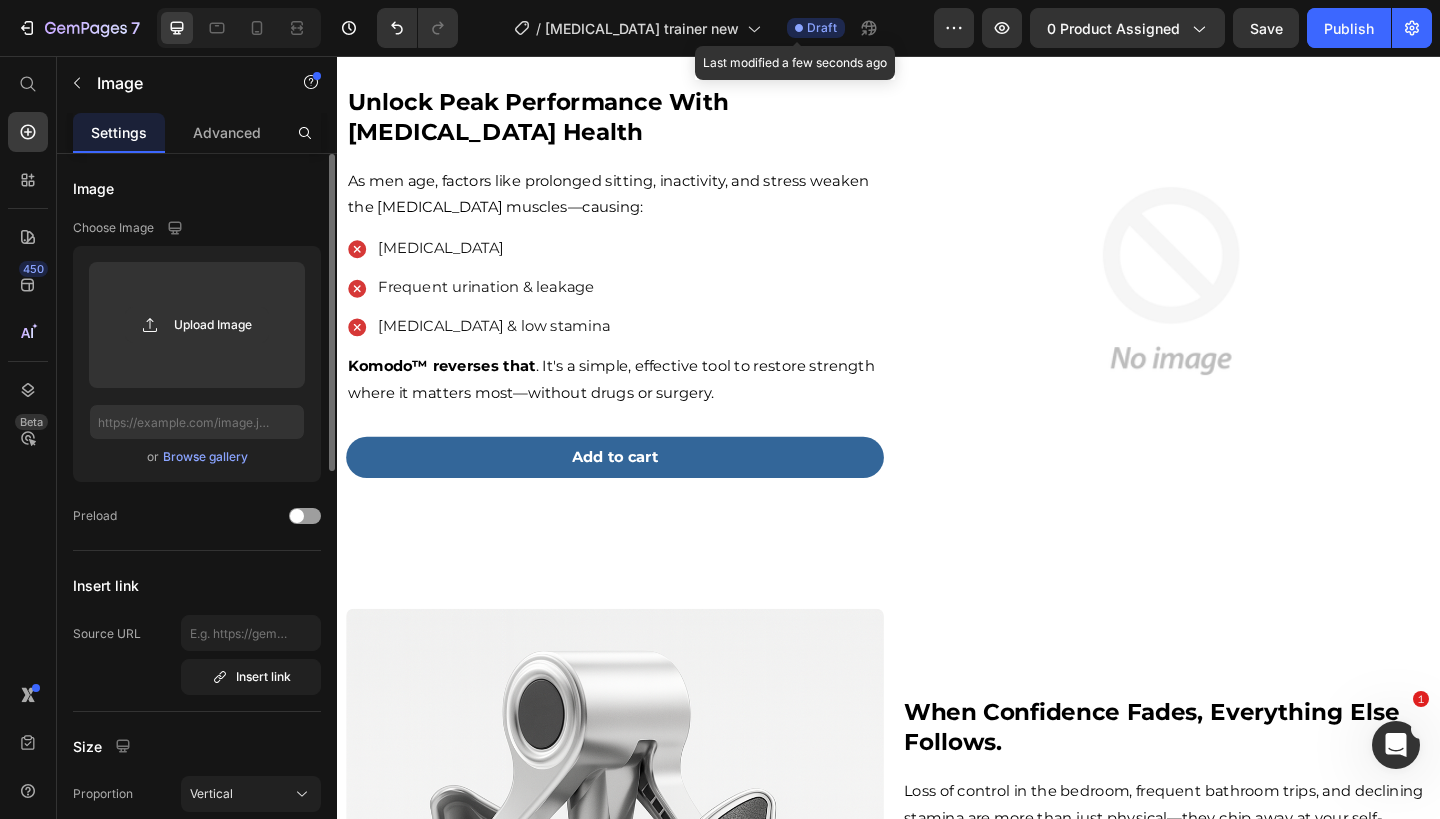 scroll, scrollTop: 1113, scrollLeft: 0, axis: vertical 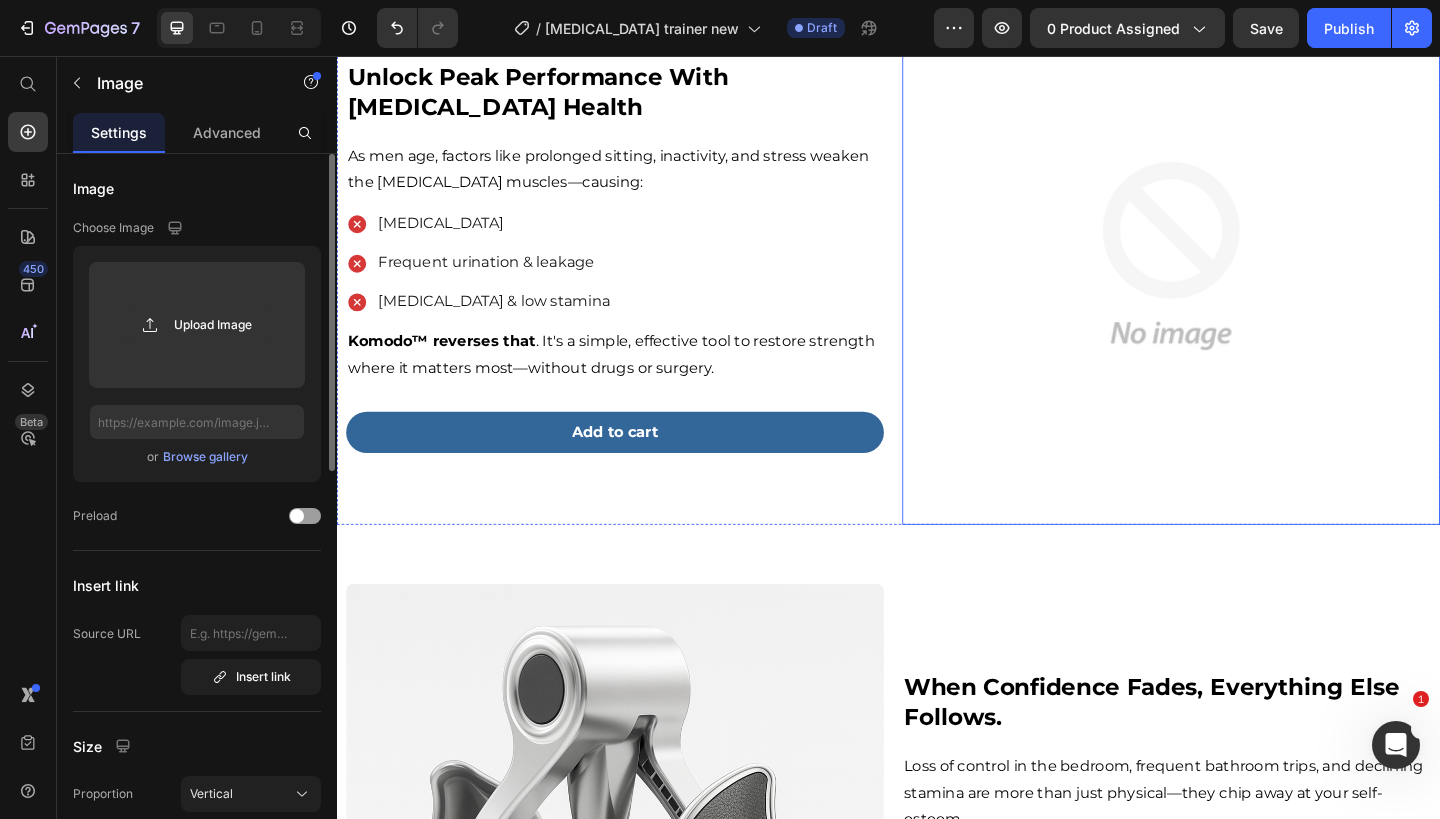 click at bounding box center [937, 1713] 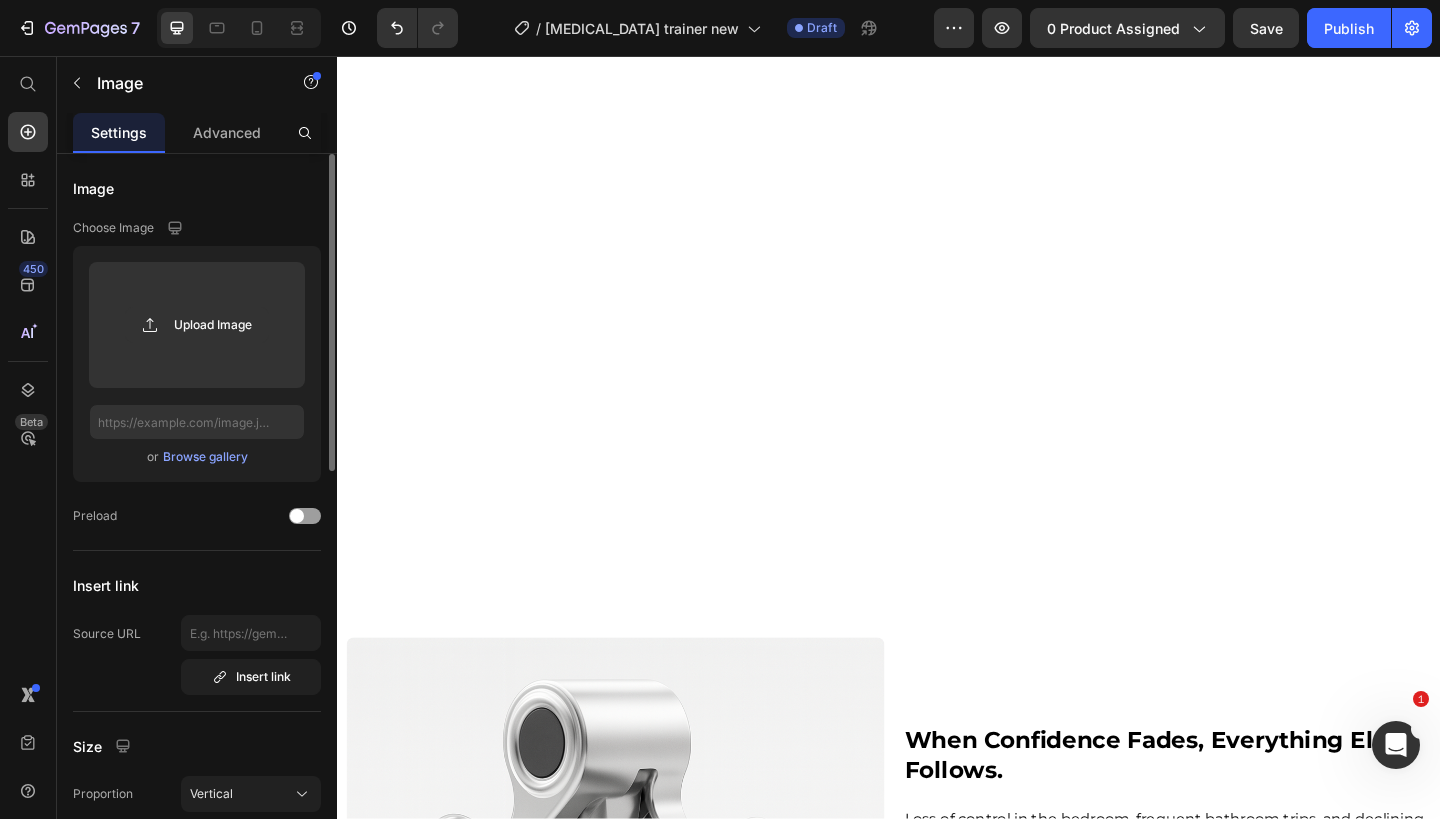 scroll, scrollTop: 2570, scrollLeft: 0, axis: vertical 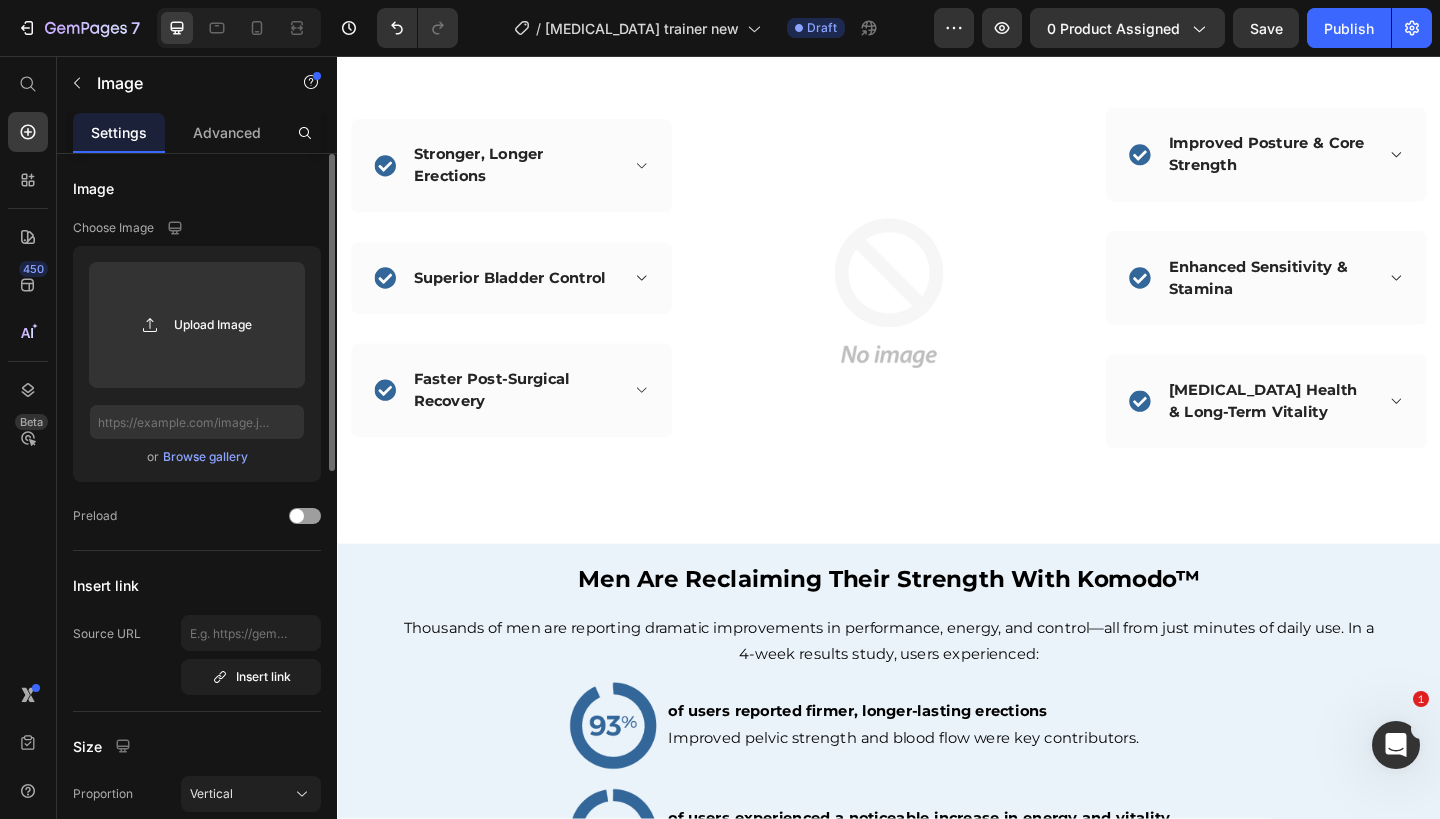 click at bounding box center (937, 314) 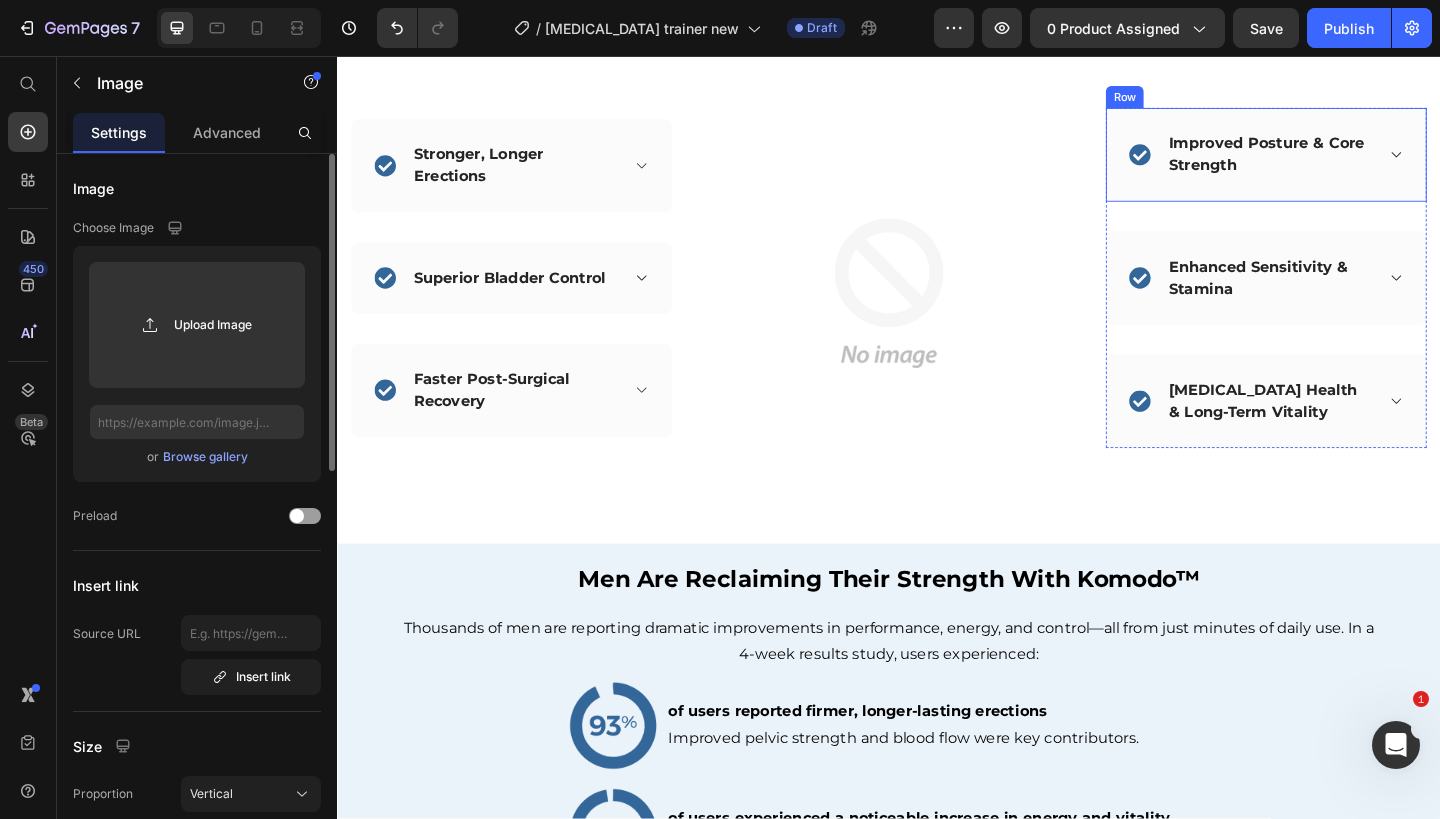 click on "Improved Posture & Core Strength Accordion Row
Enhanced Sensitivity & Stamina Accordion Row
[MEDICAL_DATA] Health & Long-Term Vitality Accordion Row" at bounding box center (1347, 298) 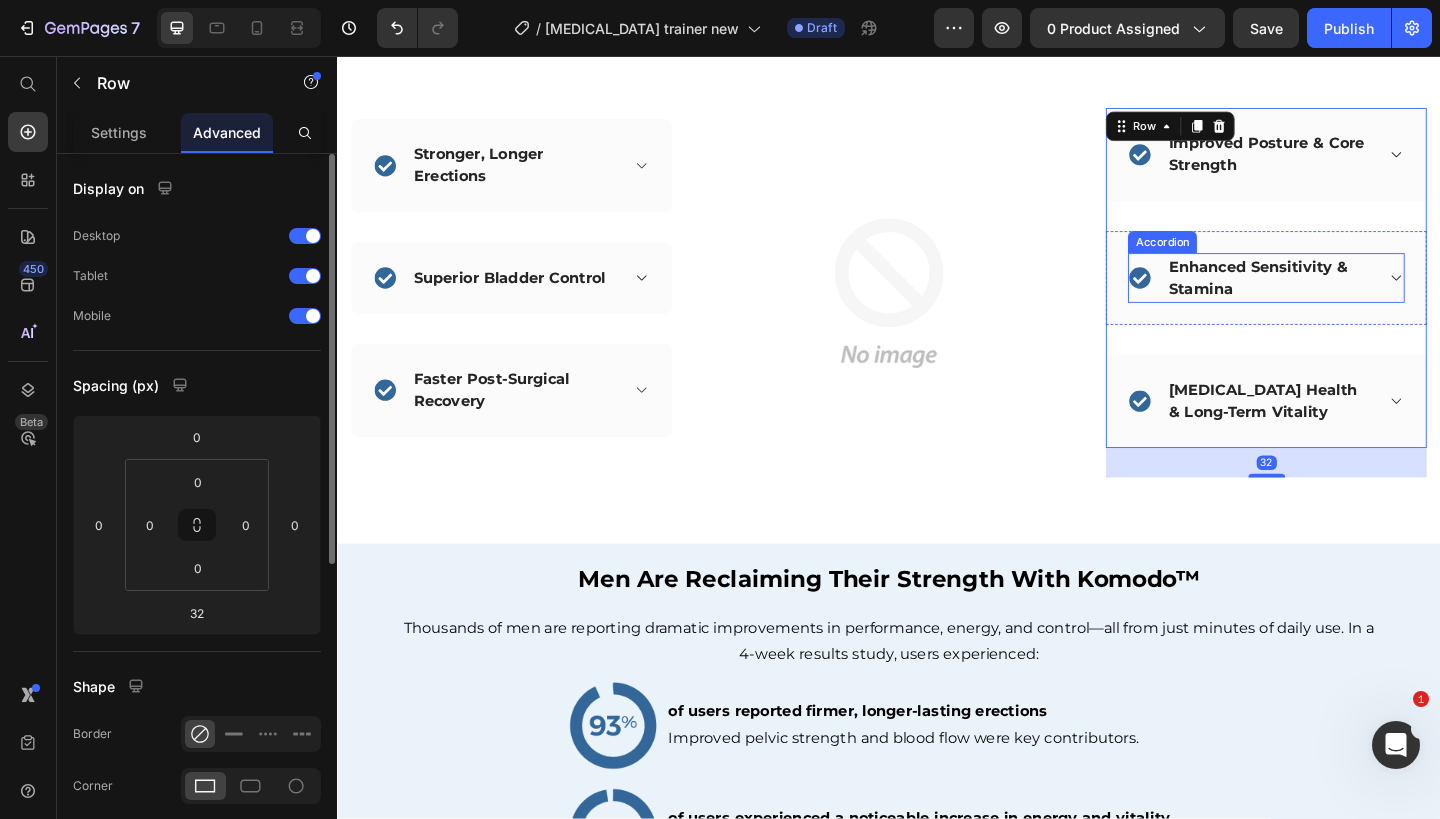 click on "Enhanced Sensitivity & Stamina" at bounding box center (1331, 298) 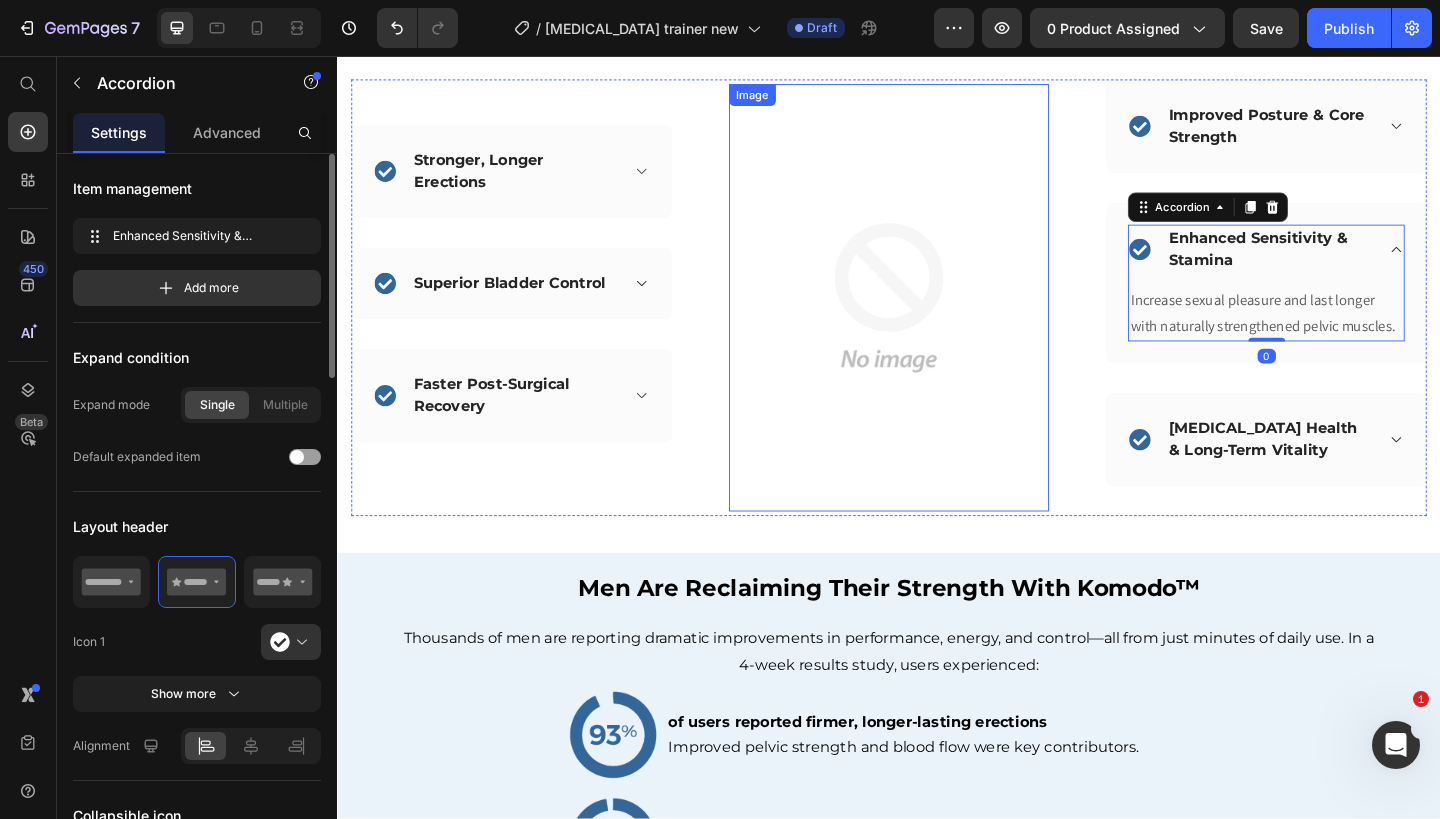 click at bounding box center (937, 319) 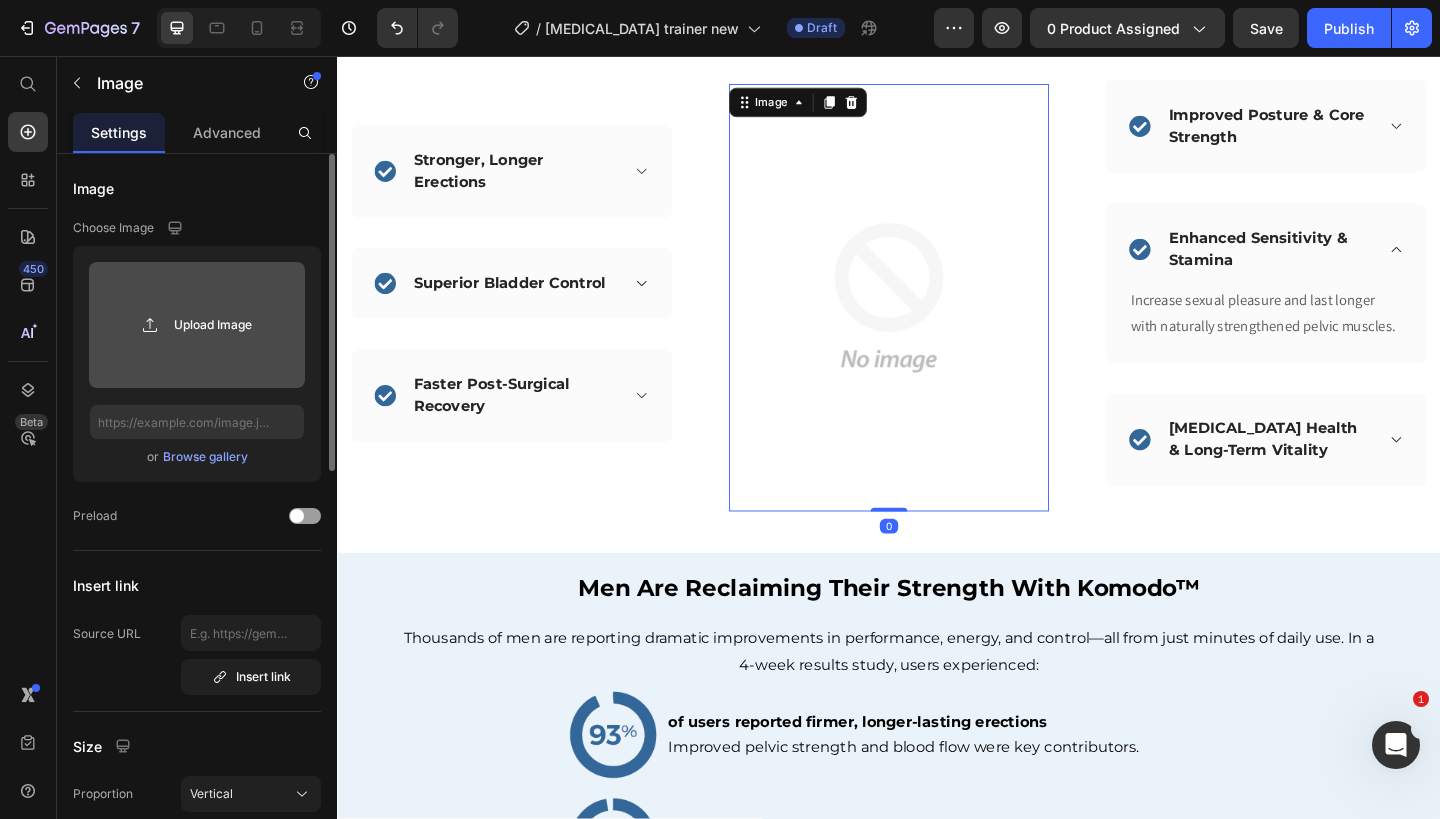 click 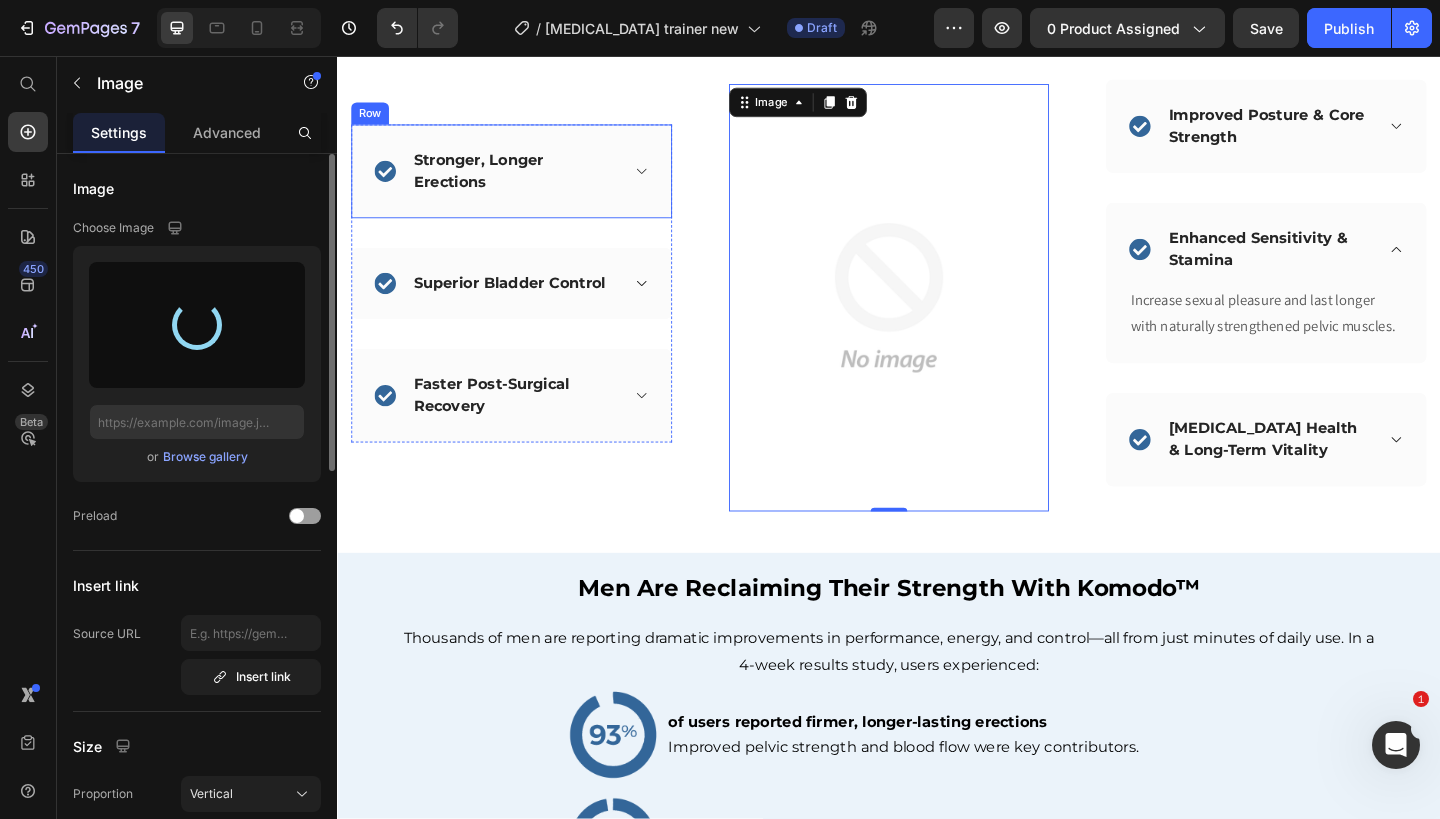 type on "[URL][DOMAIN_NAME]" 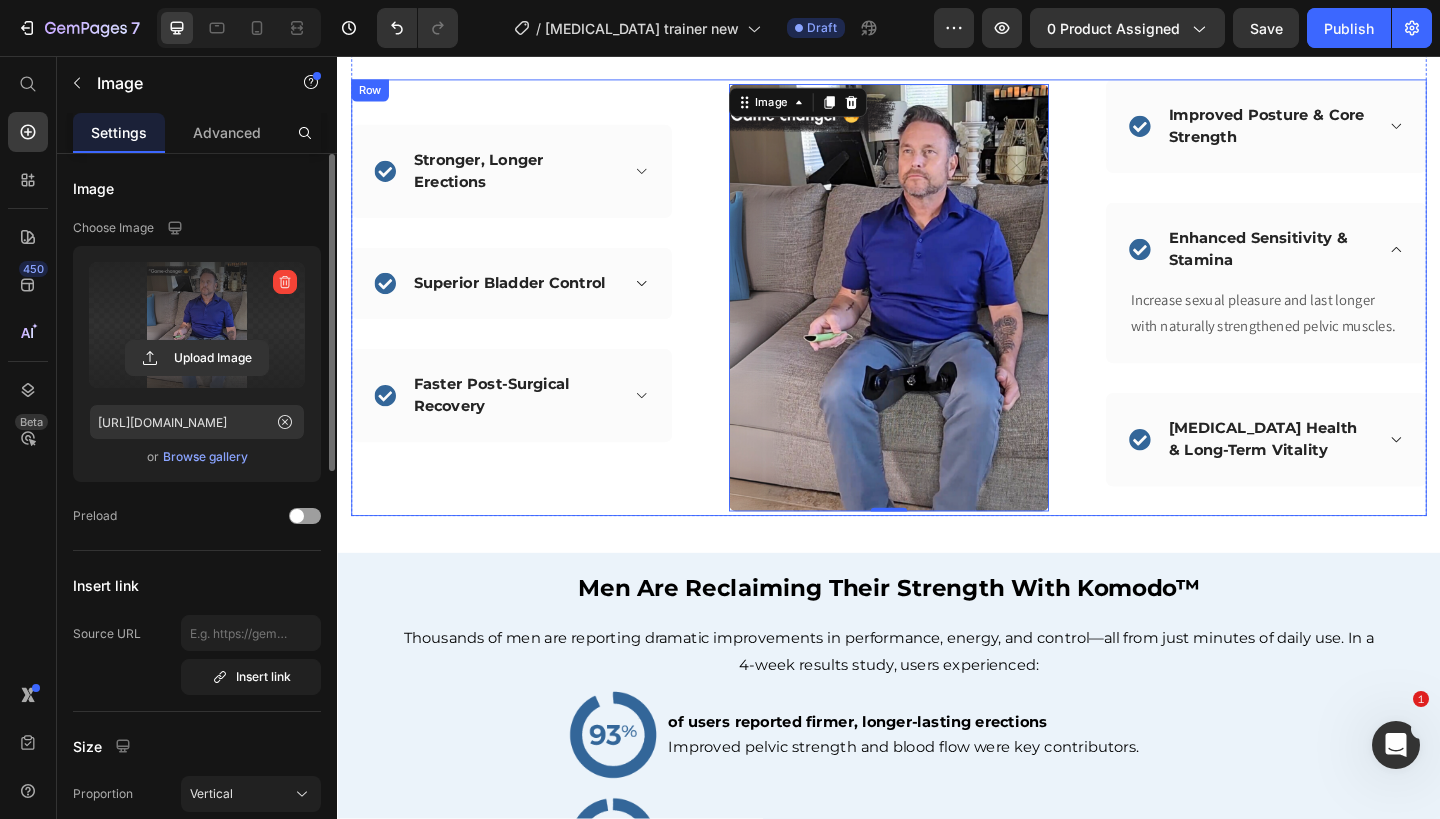 click on "Image   0
Improved Posture & Core Strength Accordion Row
Enhanced Sensitivity & Stamina Increase sexual pleasure and last longer with naturally strengthened pelvic muscles. Text block Accordion Row
[MEDICAL_DATA] Health & Long-Term Vitality Accordion Row Row
Stronger, Longer Erections Accordion Row Row
Superior Bladder Control Accordion Row Row
Faster Post-Surgical Recovery Accordion Row Row Row" at bounding box center [937, 320] 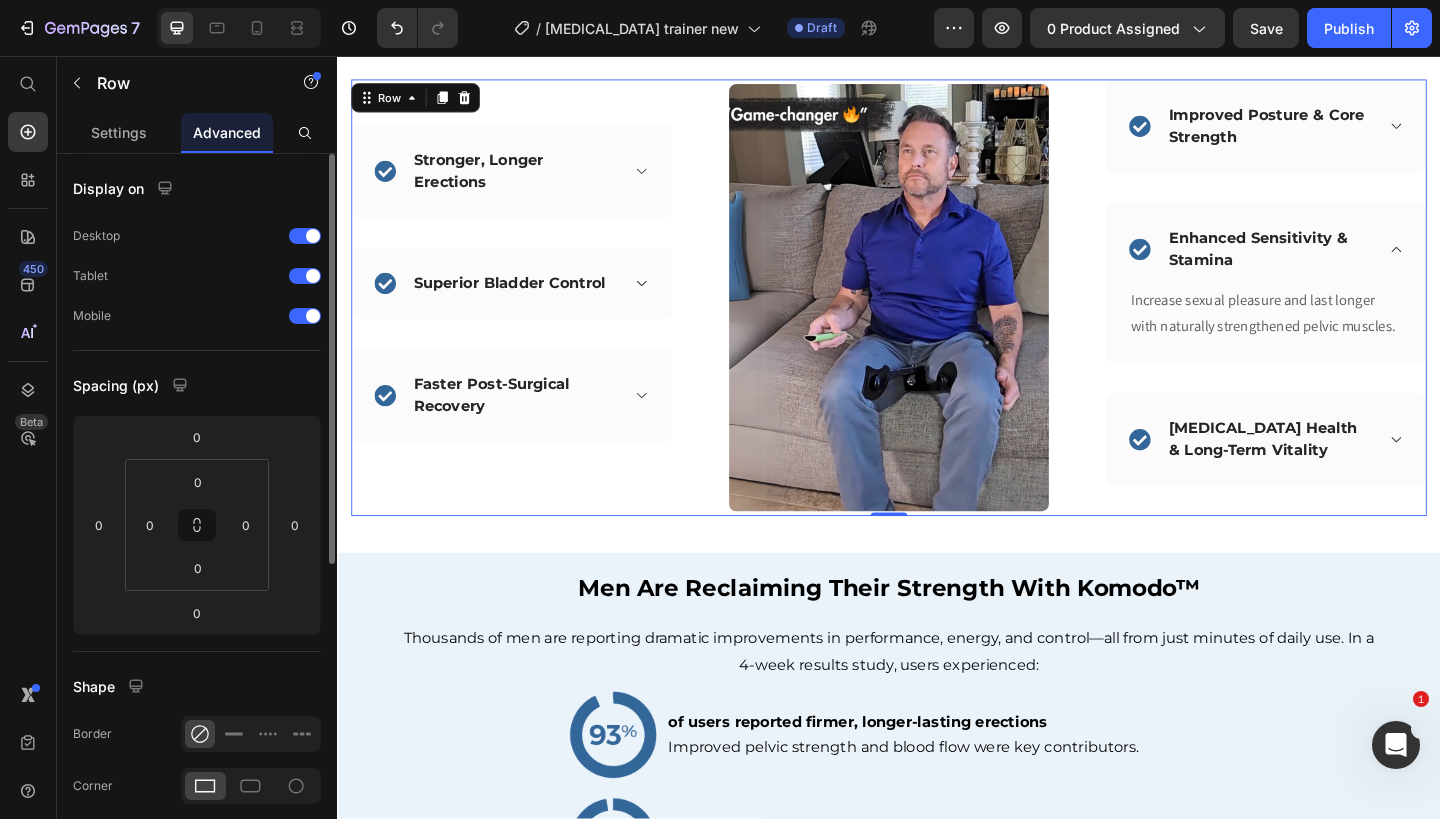click on "Life-Changing Benefits Backed by Science Heading Image
Improved Posture & Core Strength Accordion Row
Enhanced Sensitivity & Stamina Increase sexual pleasure and last longer with naturally strengthened pelvic muscles. Text block Accordion Row
[MEDICAL_DATA] Health & Long-Term Vitality Accordion Row Row
Stronger, Longer Erections Accordion Row Row
Superior Bladder Control Accordion Row Row
Faster Post-Surgical Recovery Accordion Row Row Row   0 Product Section 6" at bounding box center [937, 291] 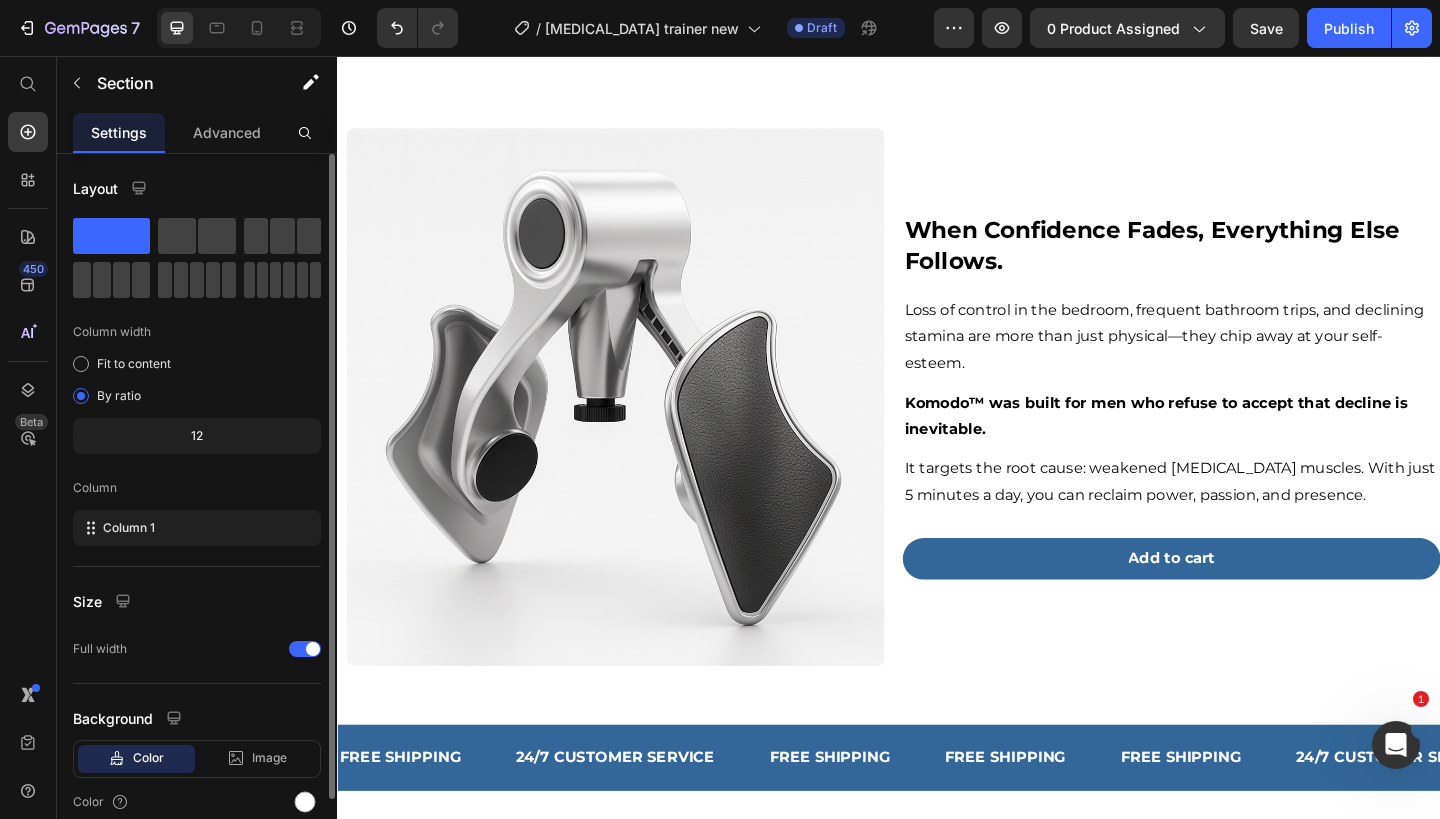 scroll, scrollTop: 1289, scrollLeft: 0, axis: vertical 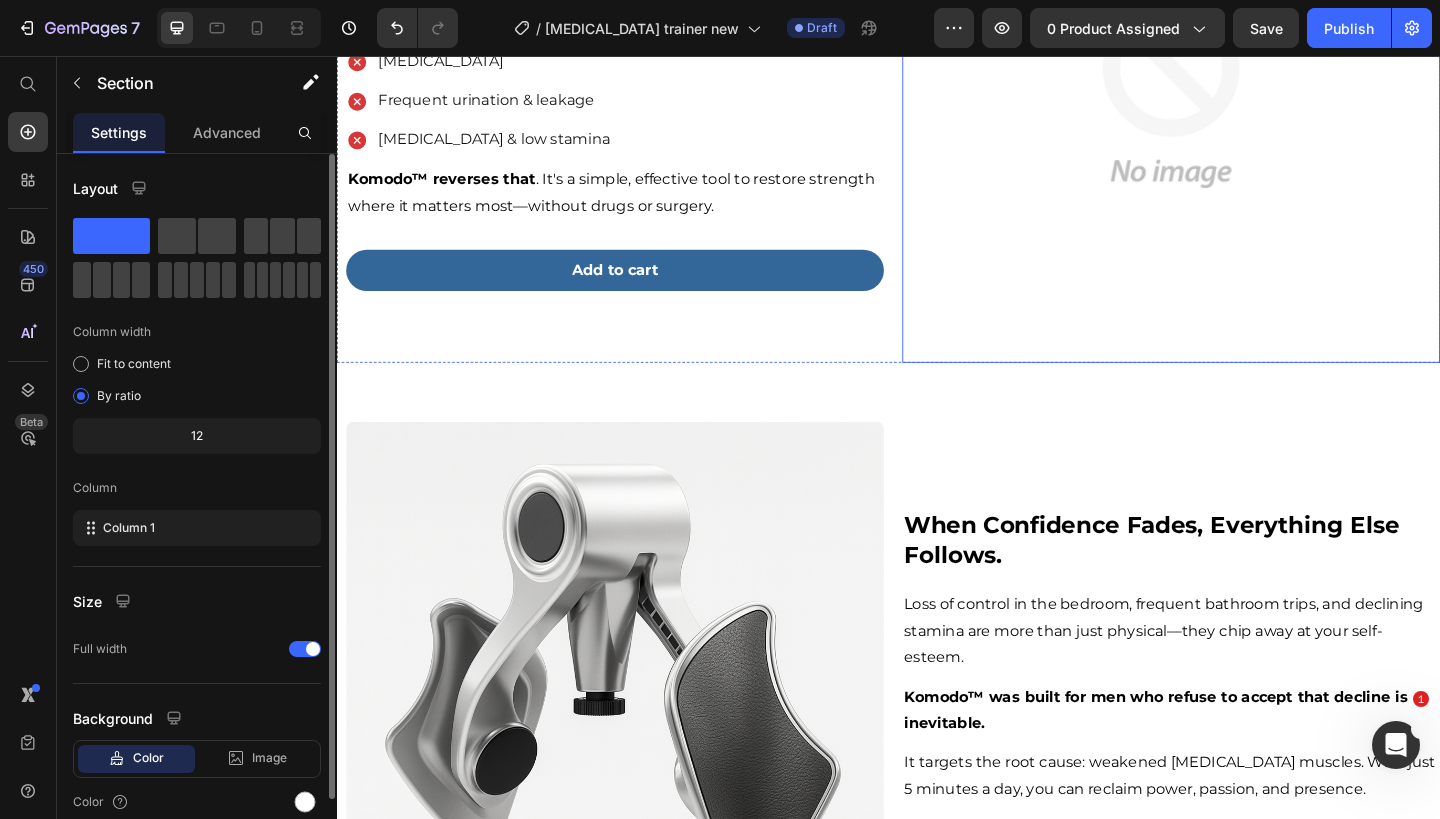 click at bounding box center (1244, 97) 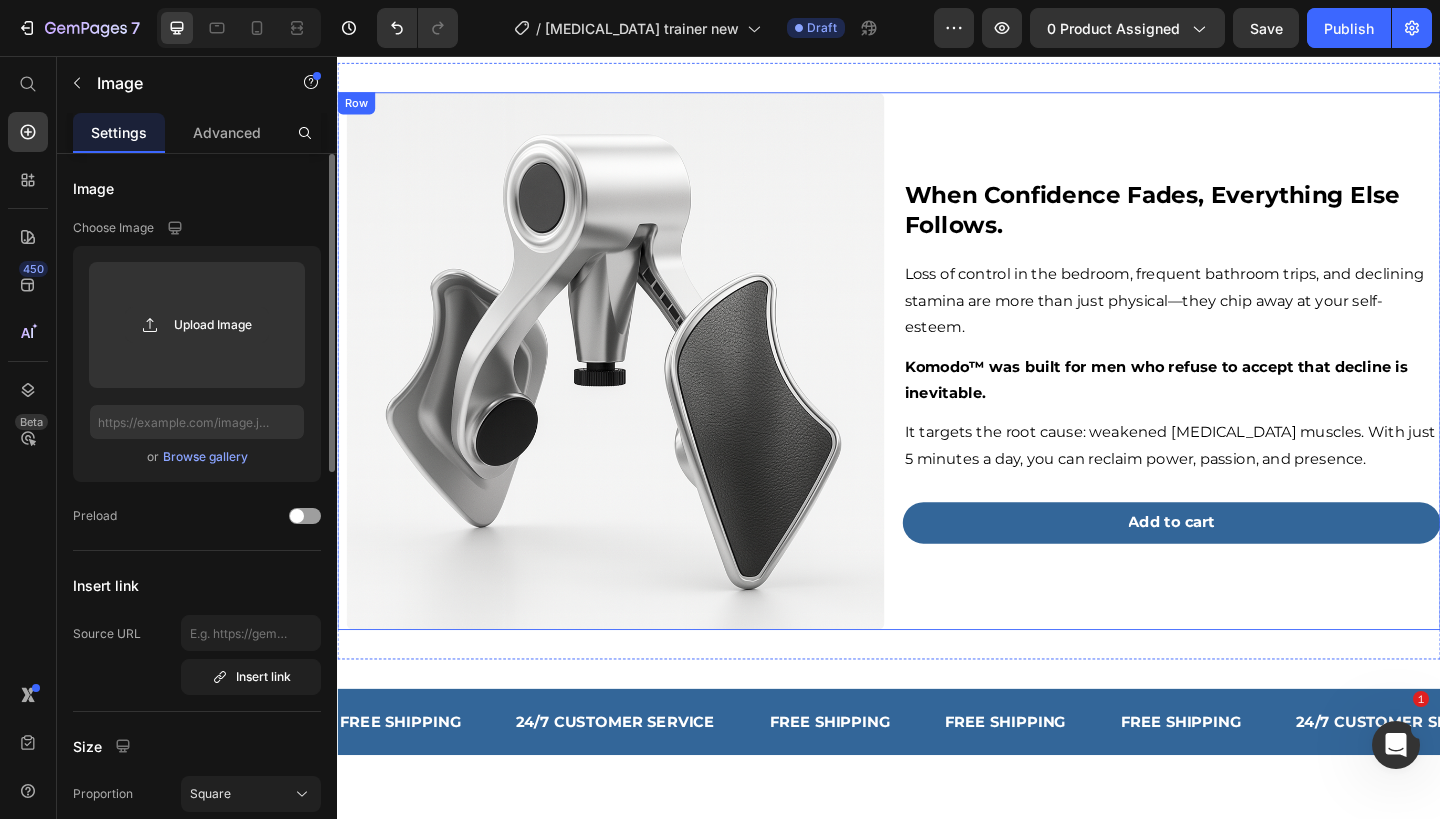 scroll, scrollTop: 1536, scrollLeft: 0, axis: vertical 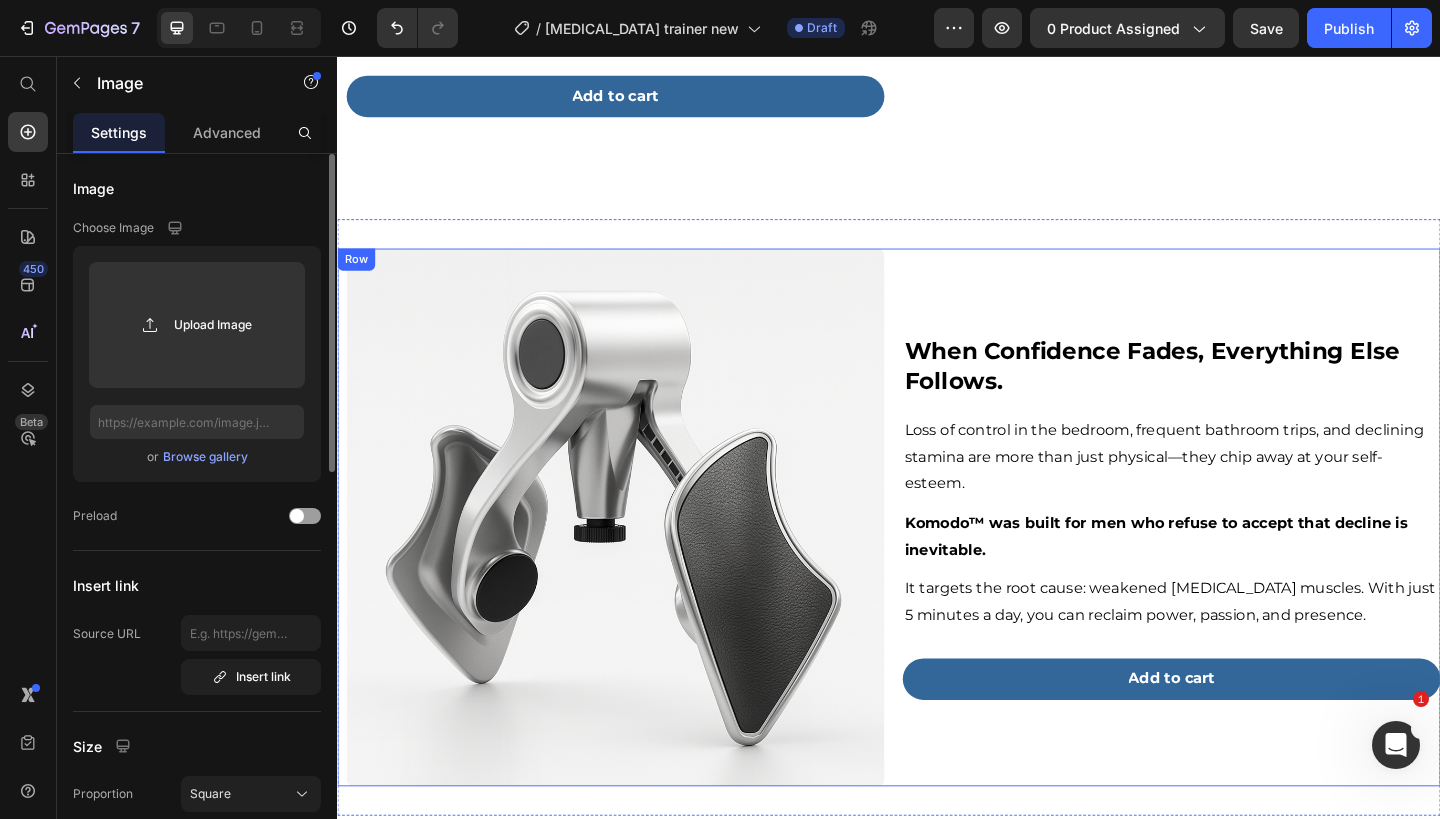 click at bounding box center [1244, -91] 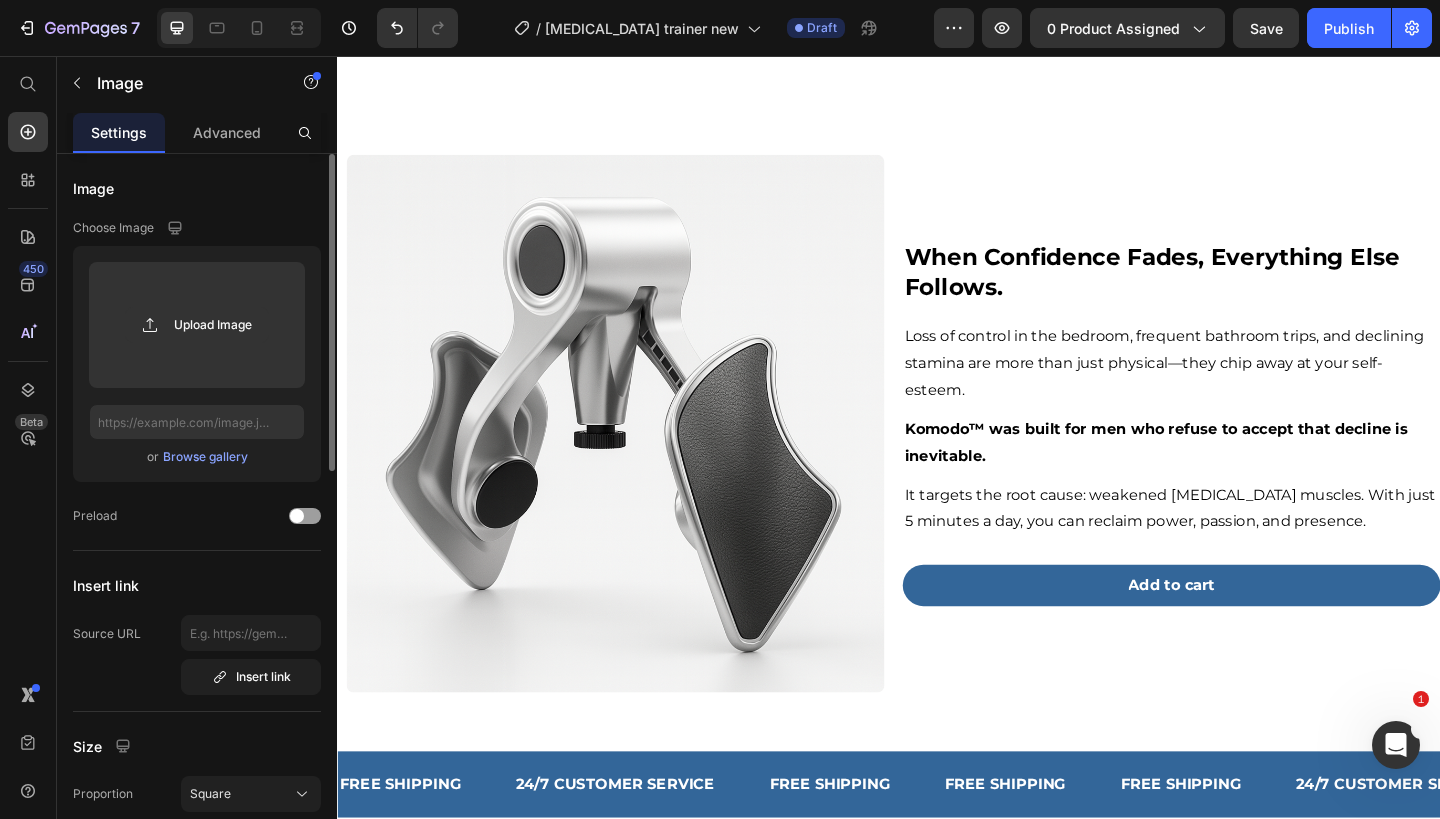 click at bounding box center [1244, -193] 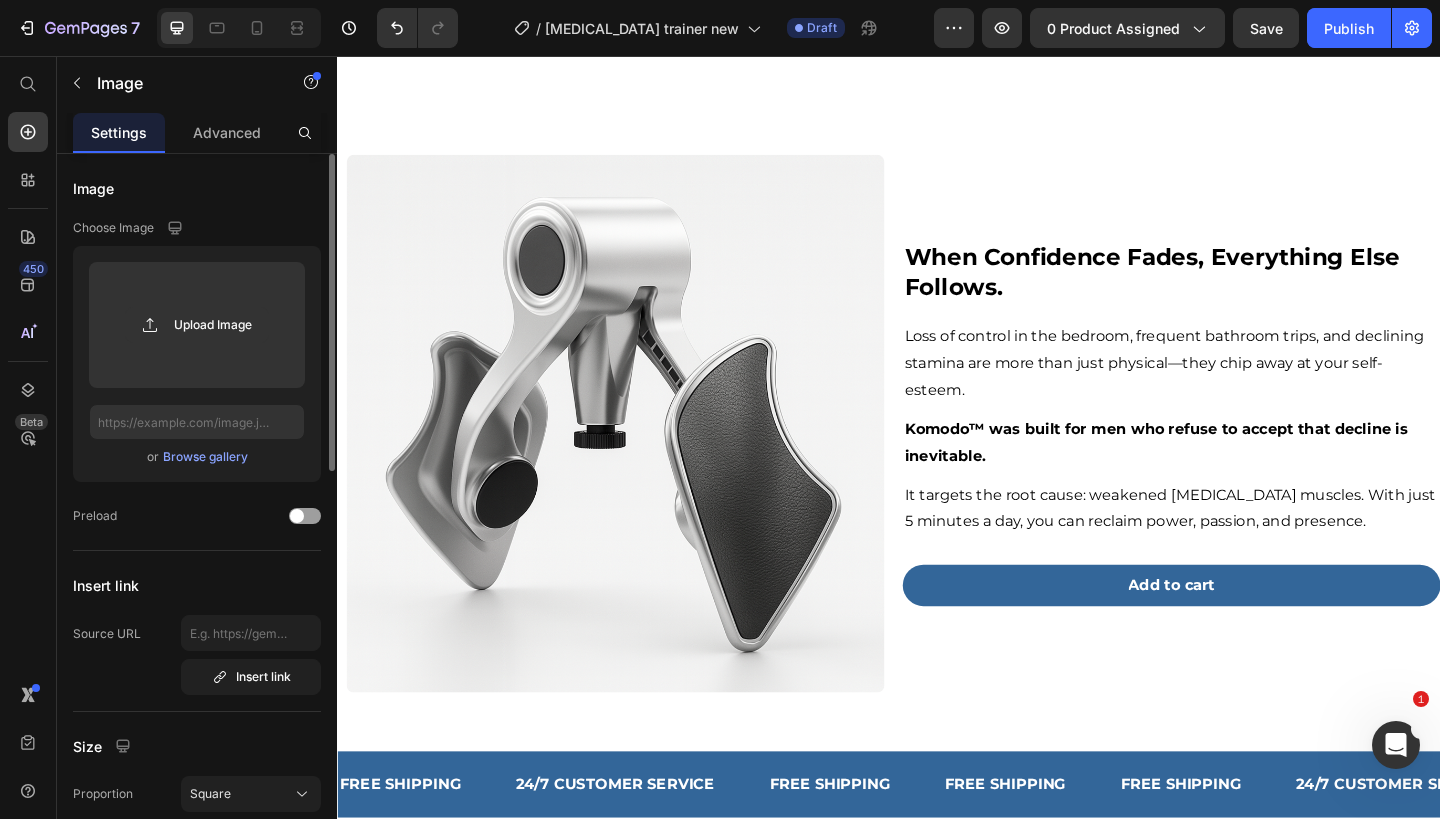 click on "Komodo™ reverses that . It's a simple, effective tool to restore strength where it matters most—without drugs or surgery." at bounding box center (639, -85) 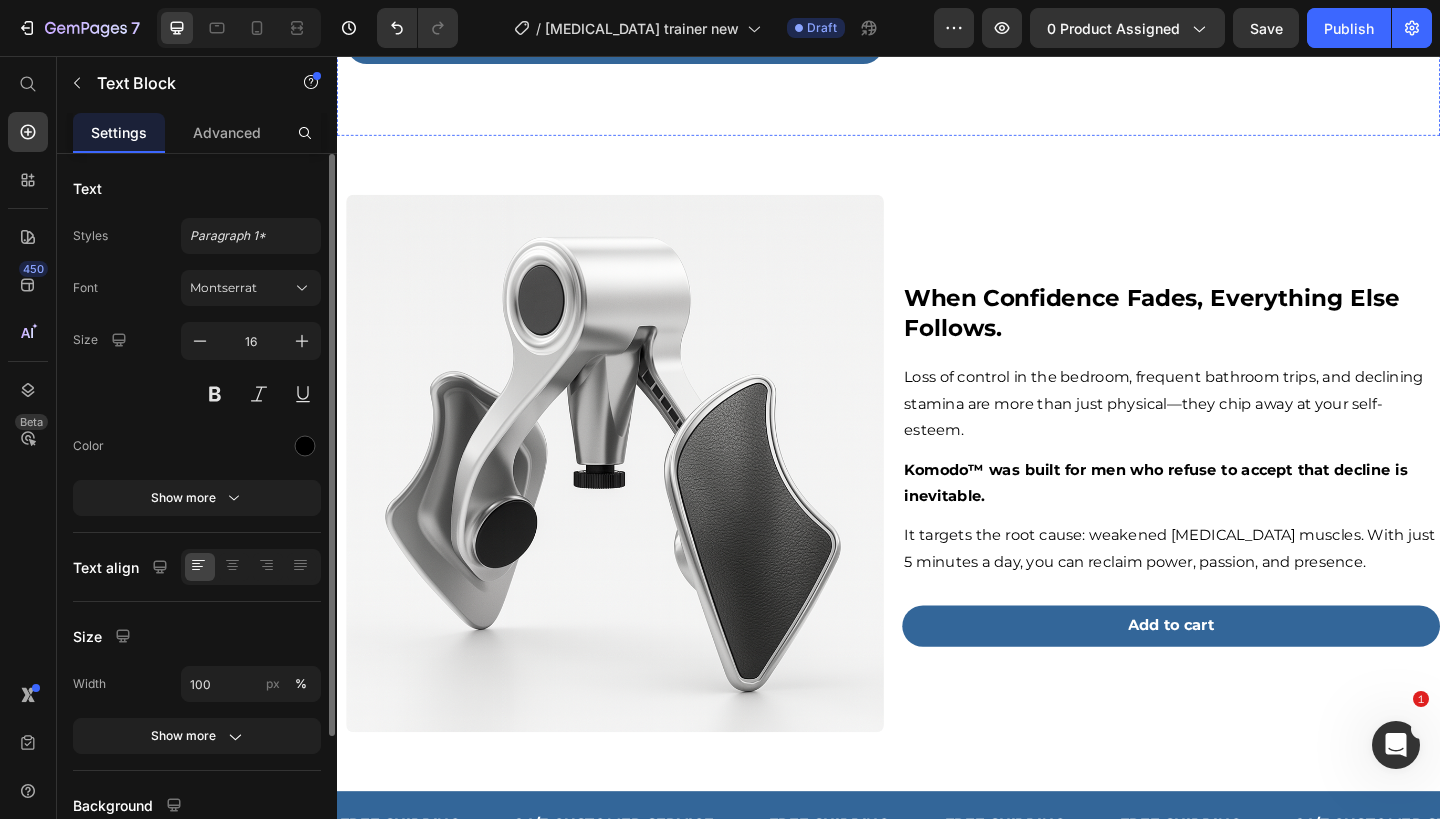 click on "As men age, factors like prolonged sitting, inactivity, and stress weaken the [MEDICAL_DATA] muscles—causing:" at bounding box center (639, -243) 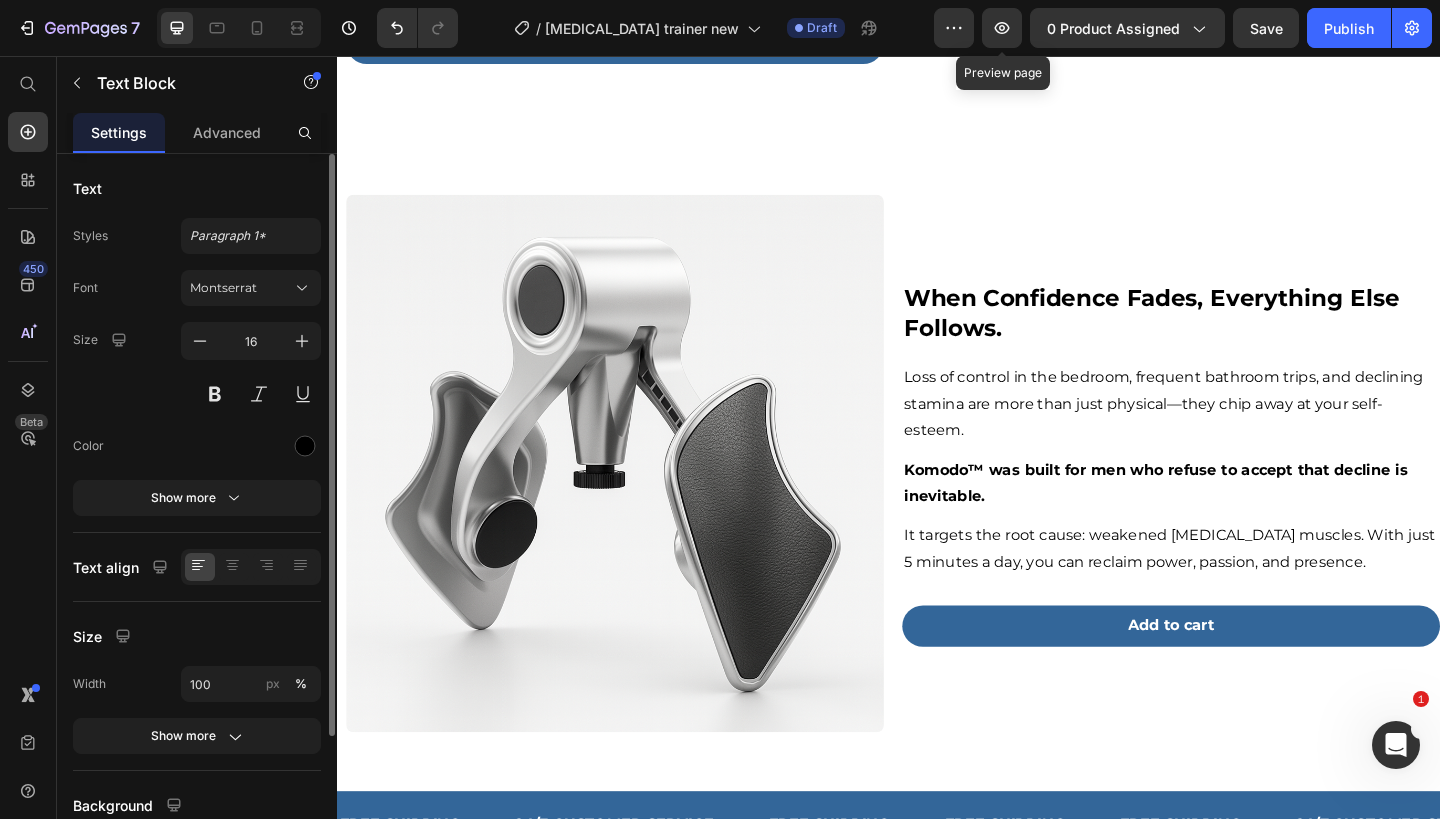 scroll, scrollTop: 1127, scrollLeft: 0, axis: vertical 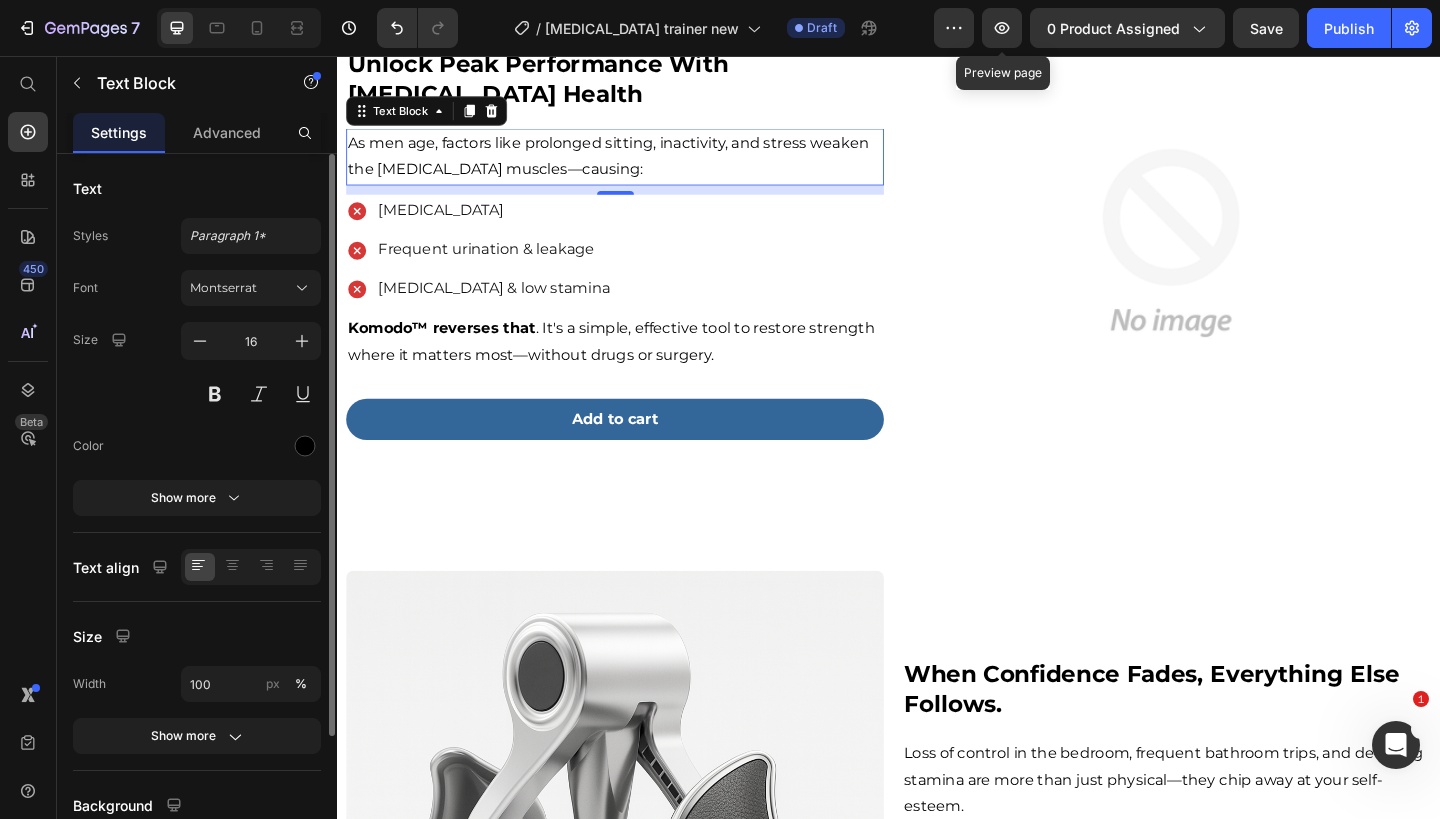 click at bounding box center [1244, 259] 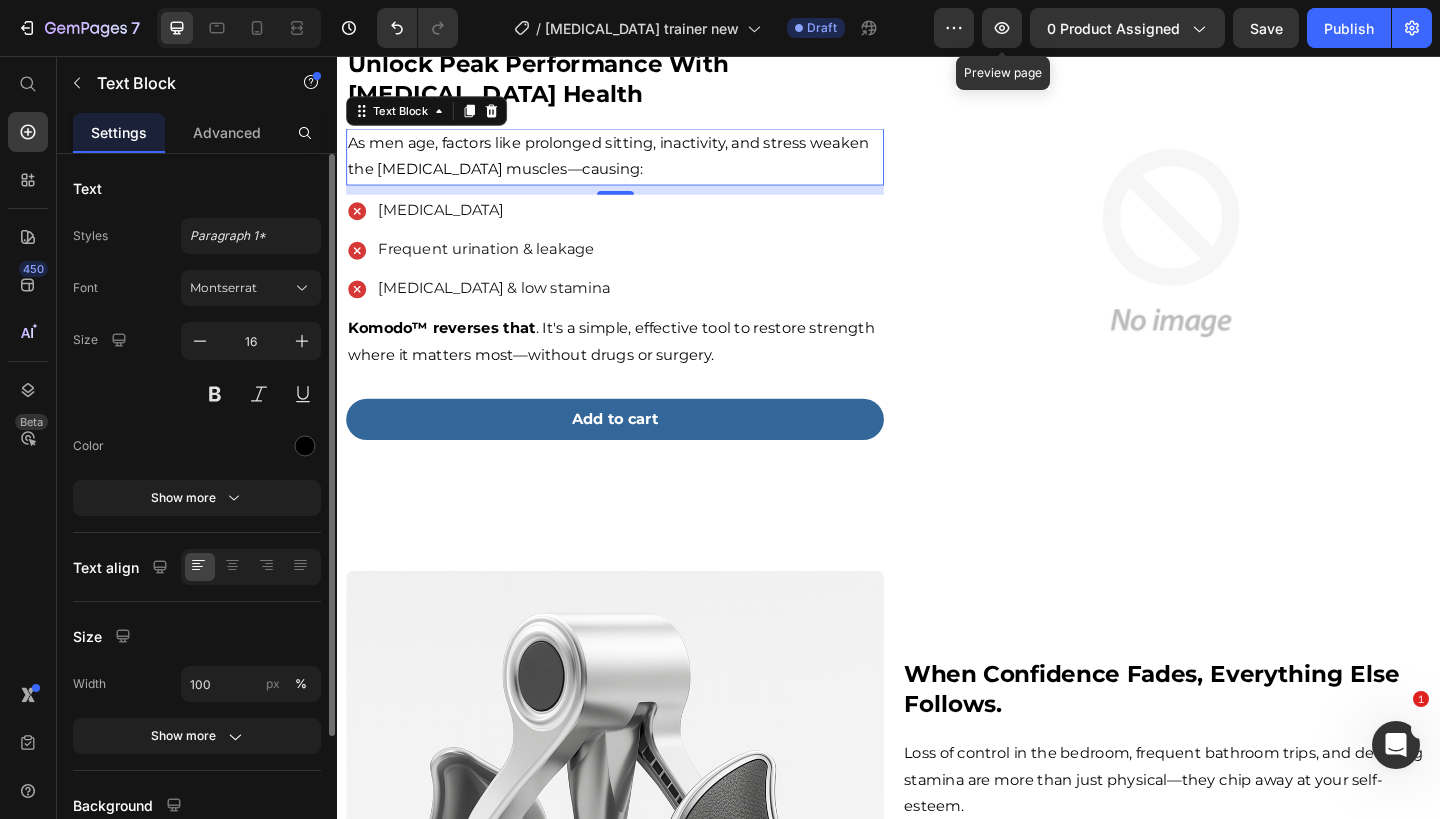 click at bounding box center [1244, 259] 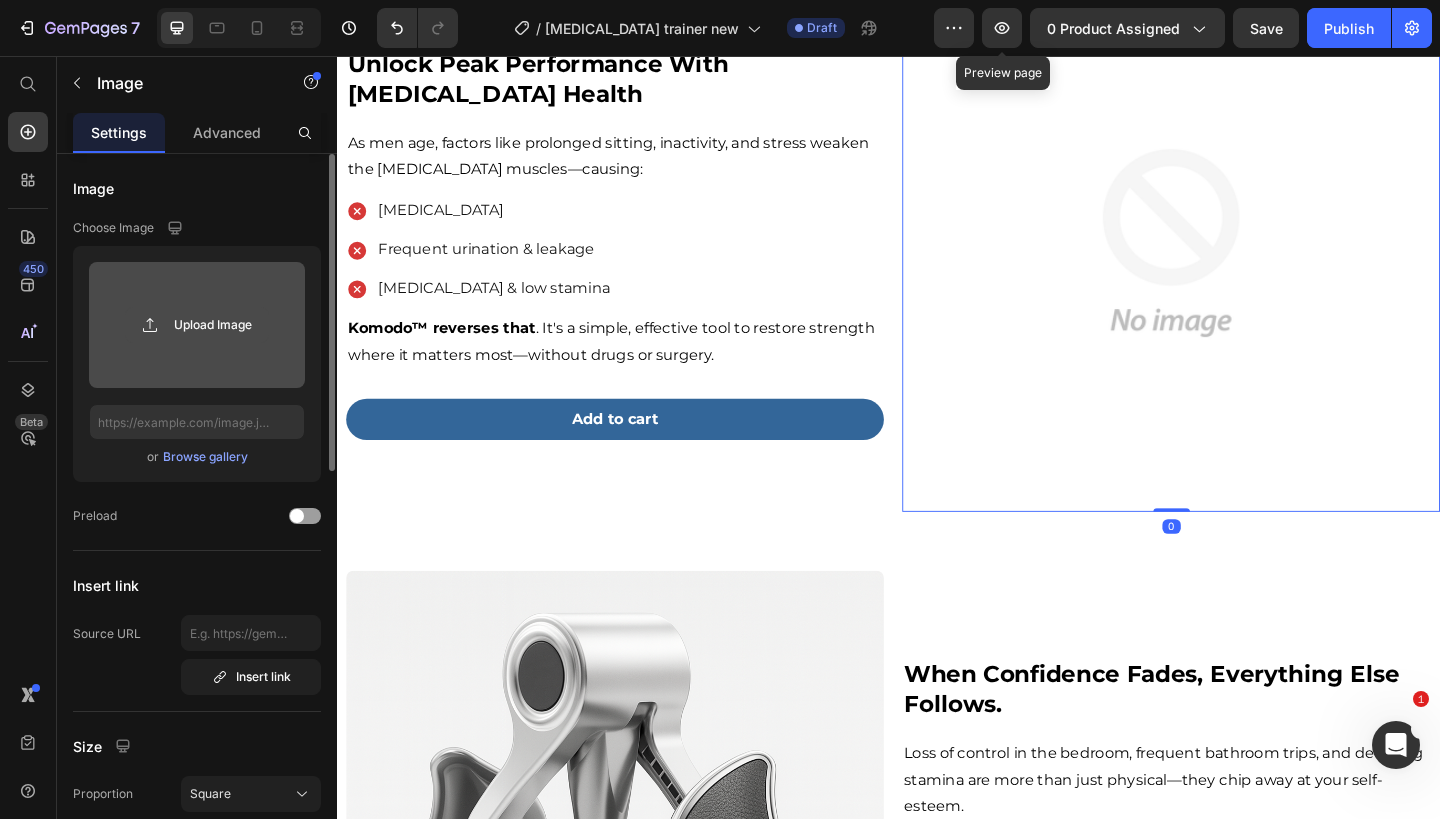 click 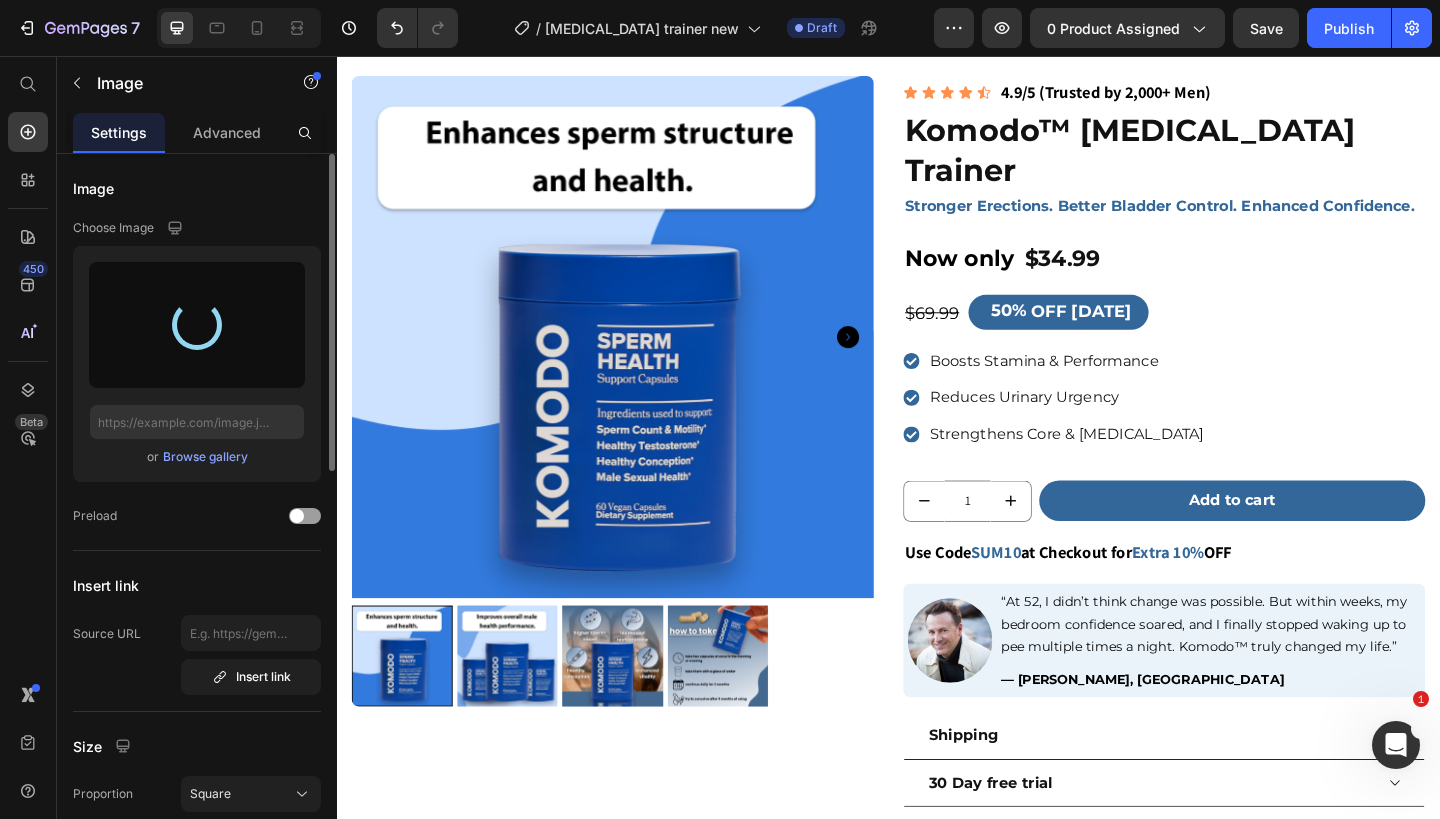 scroll, scrollTop: 968, scrollLeft: 0, axis: vertical 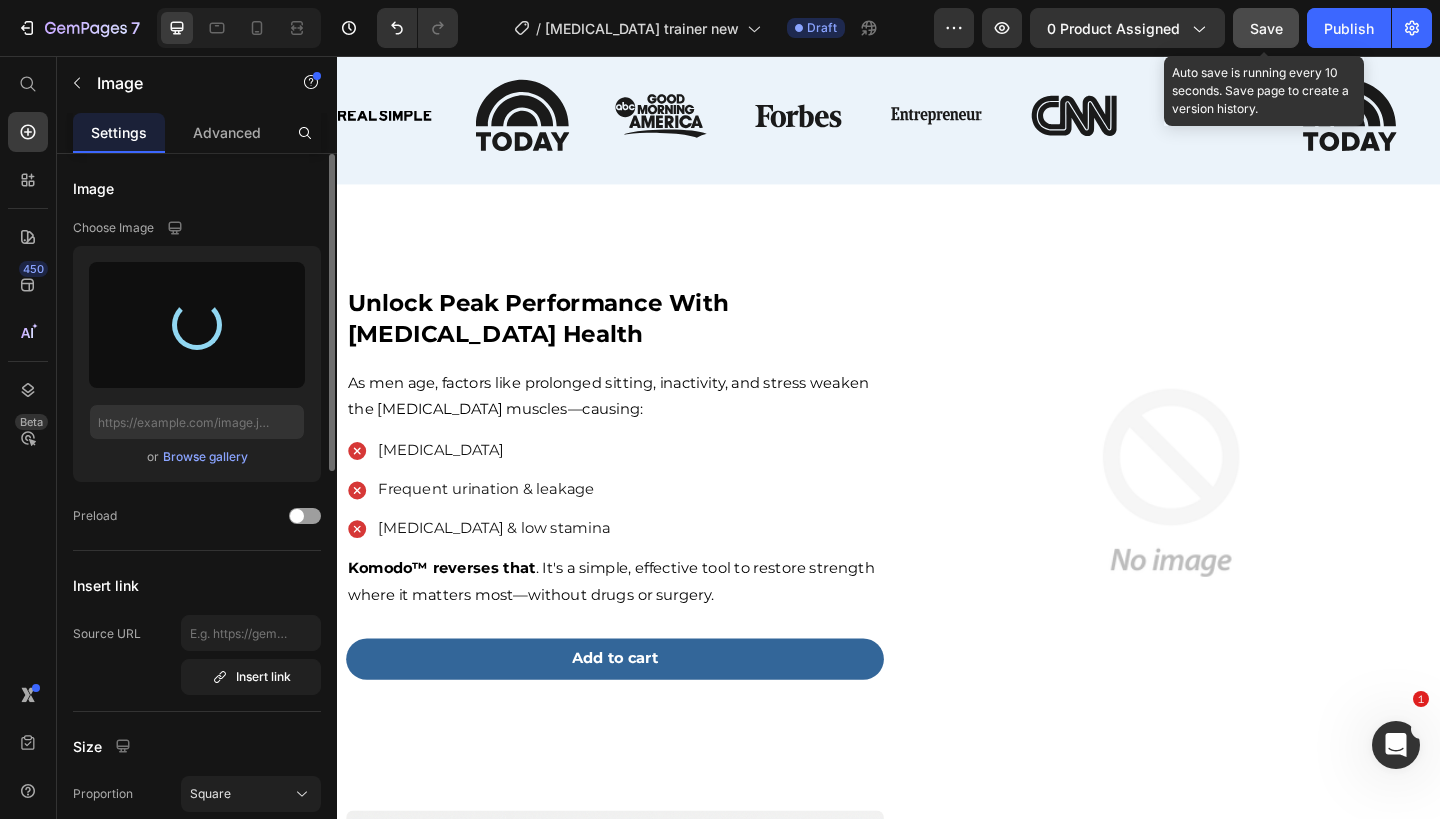 click on "Save" at bounding box center (1266, 28) 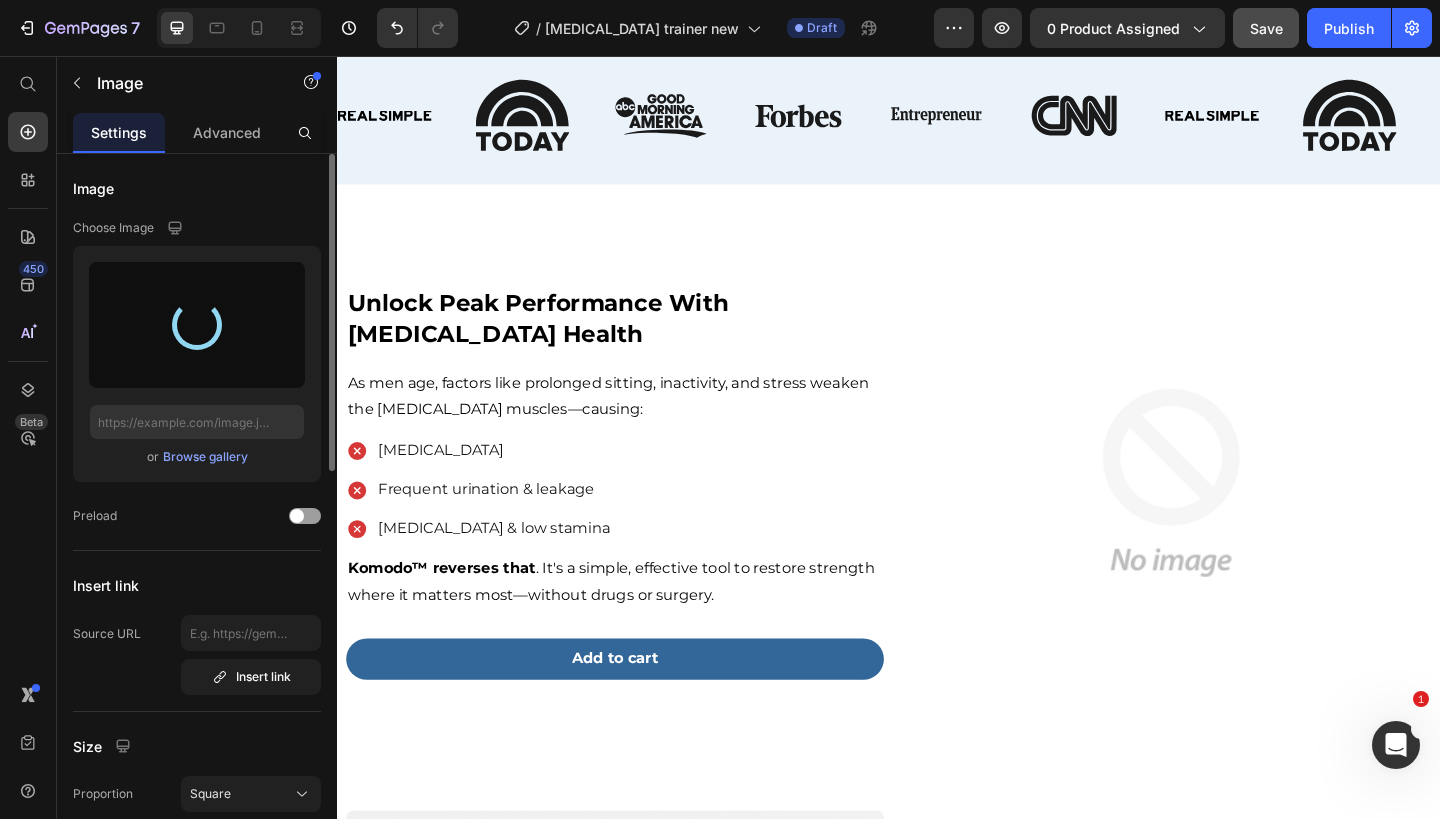 type on "[URL][DOMAIN_NAME]" 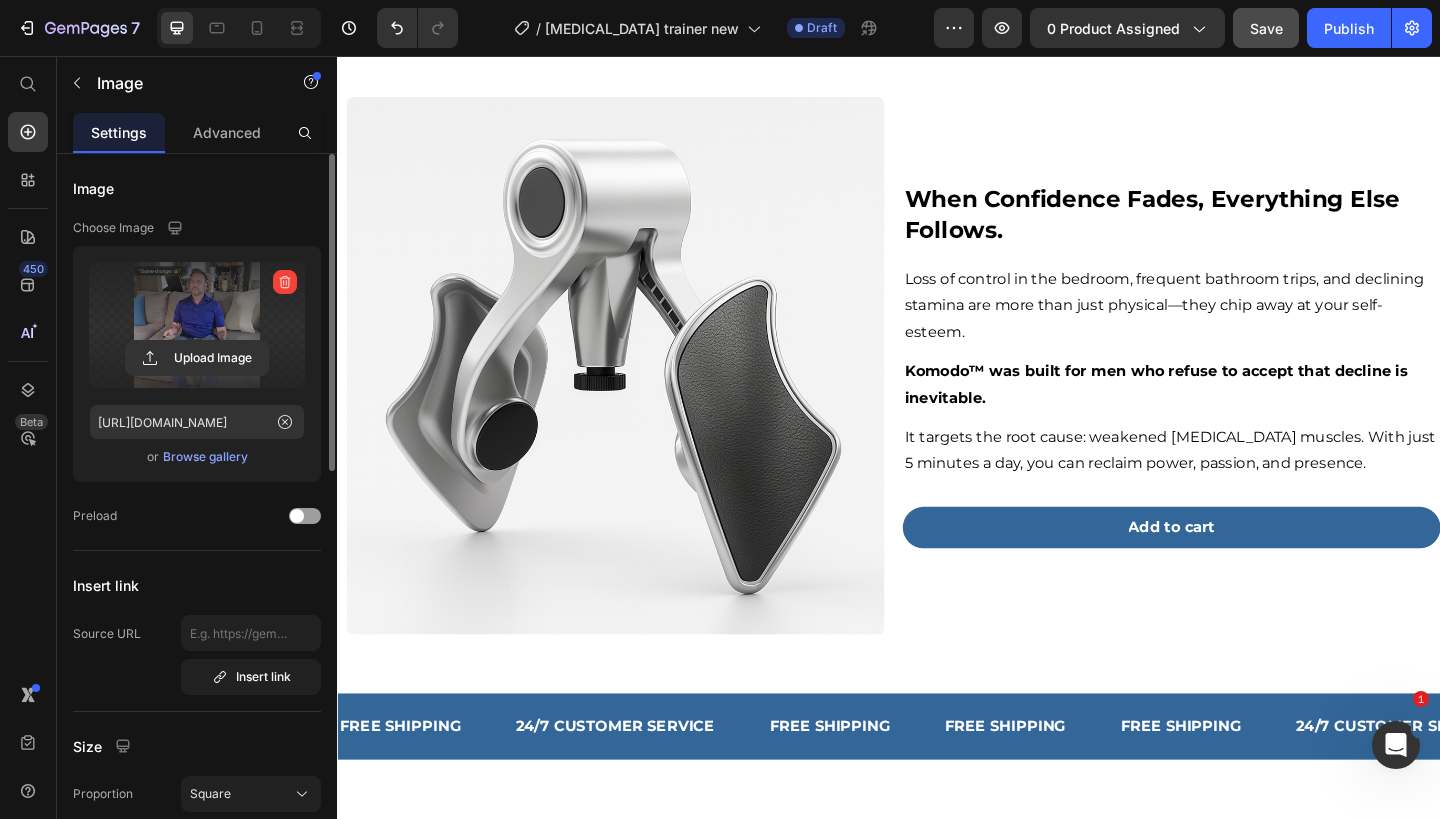 scroll, scrollTop: 2277, scrollLeft: 0, axis: vertical 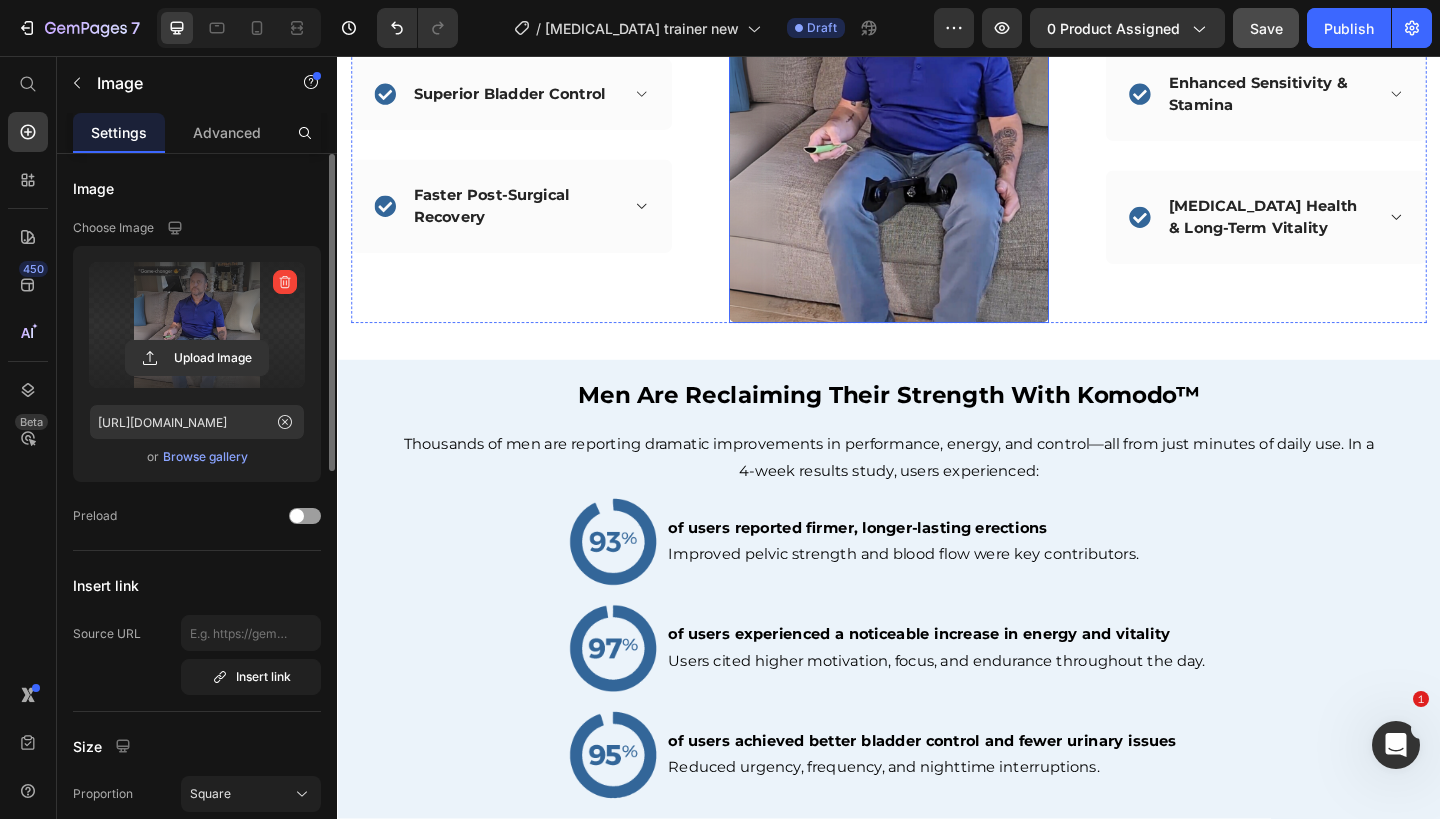 click at bounding box center (937, 114) 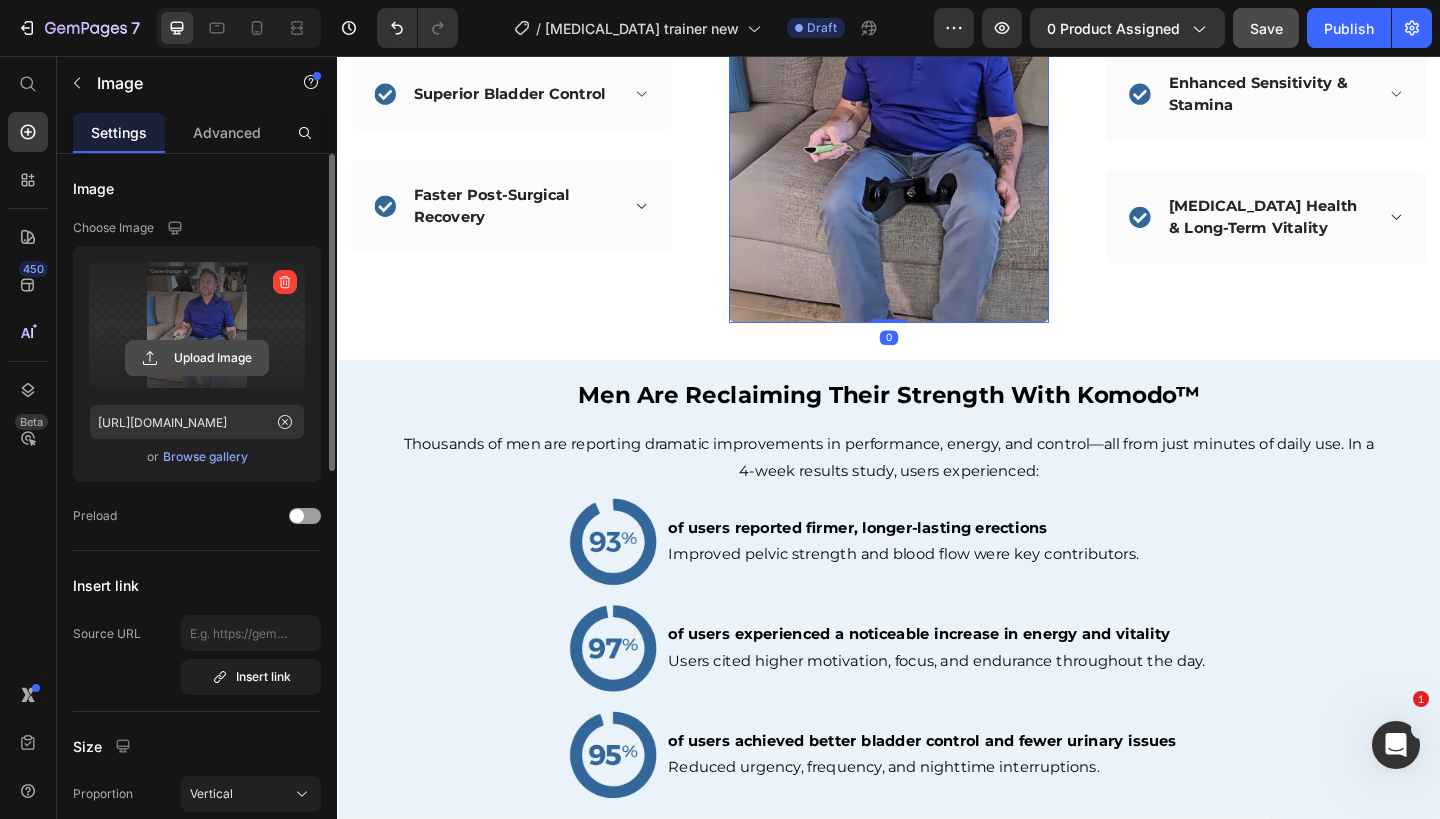 click 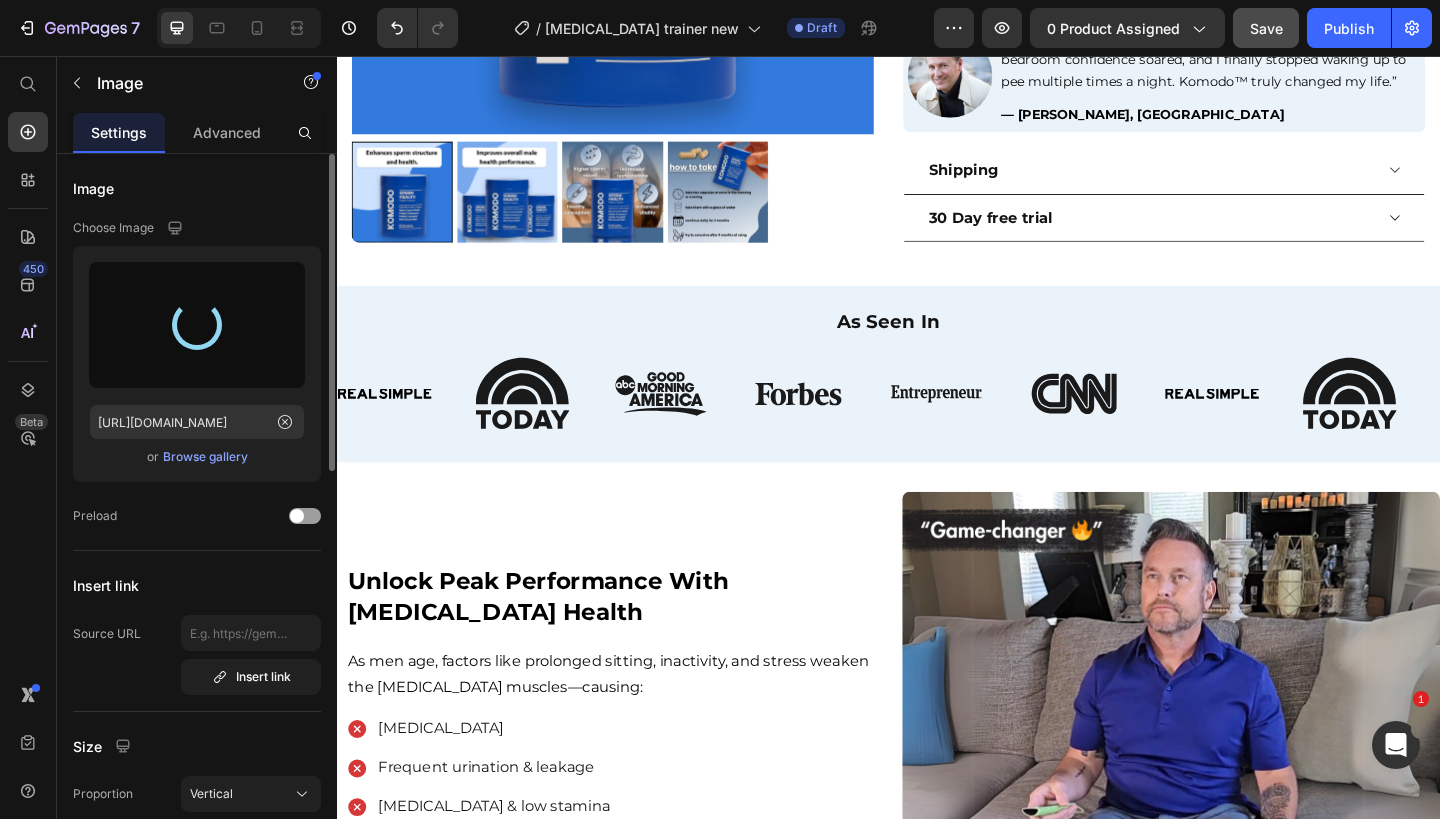 scroll, scrollTop: 176, scrollLeft: 0, axis: vertical 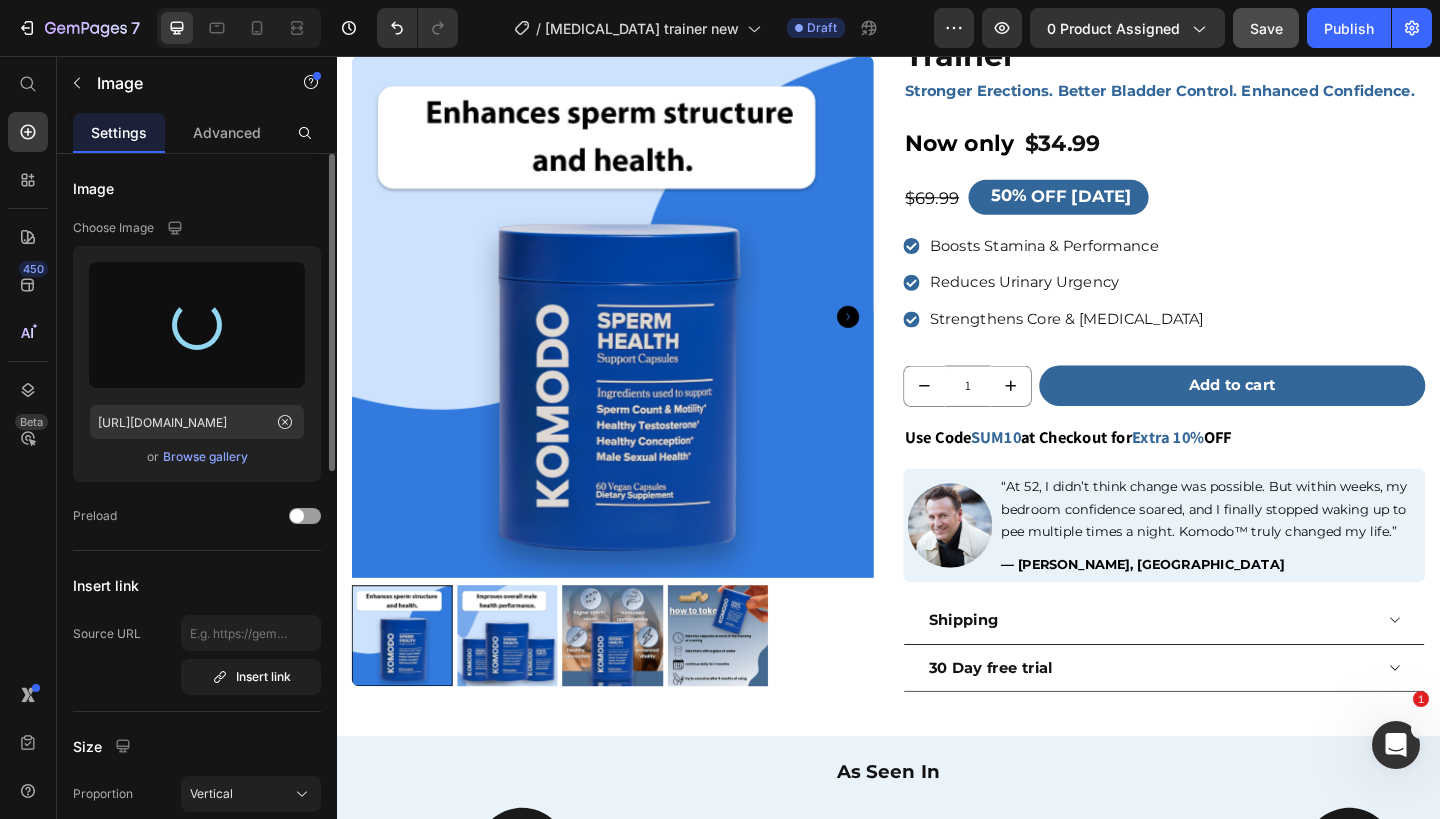 type on "[URL][DOMAIN_NAME]" 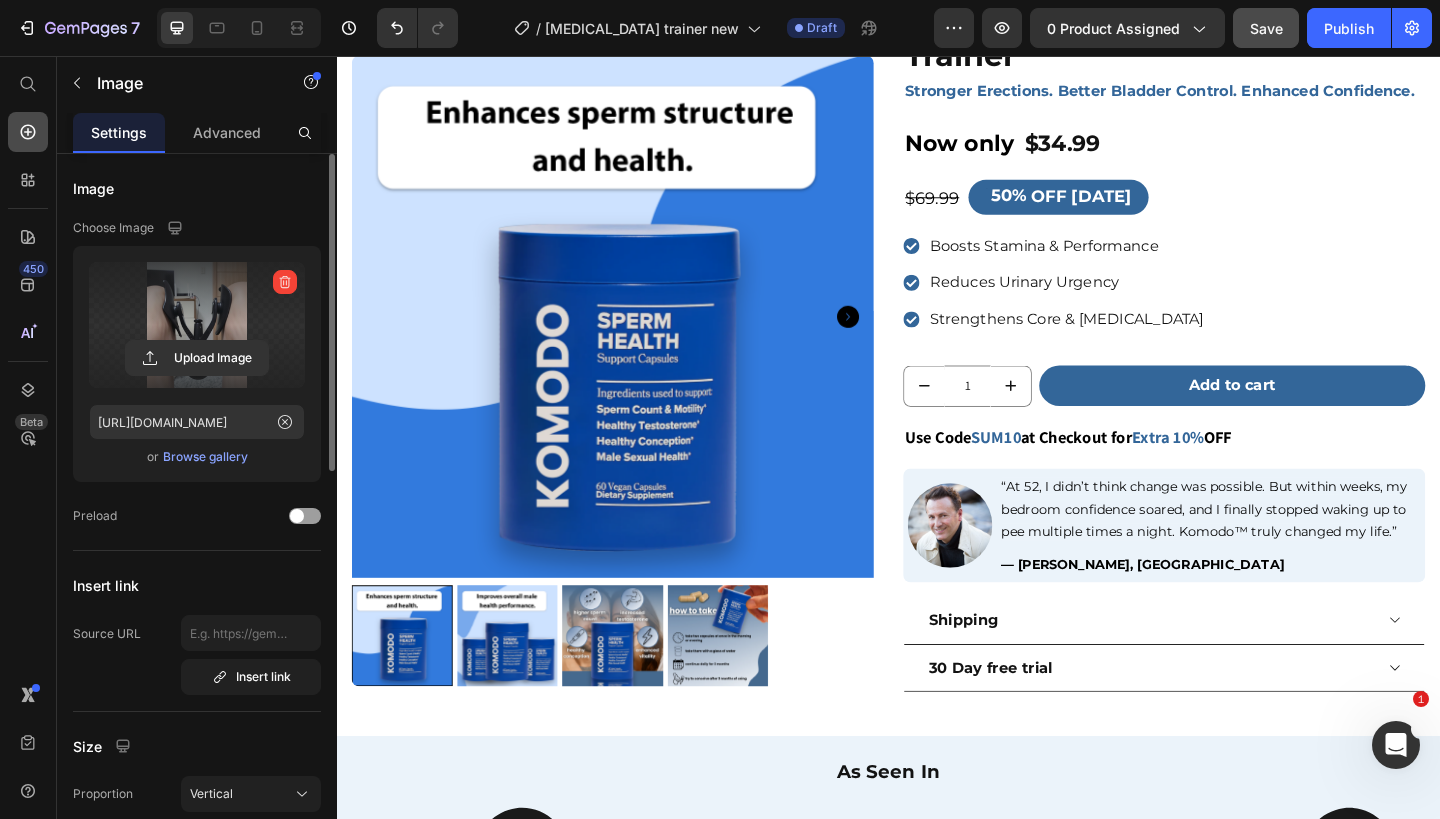 click 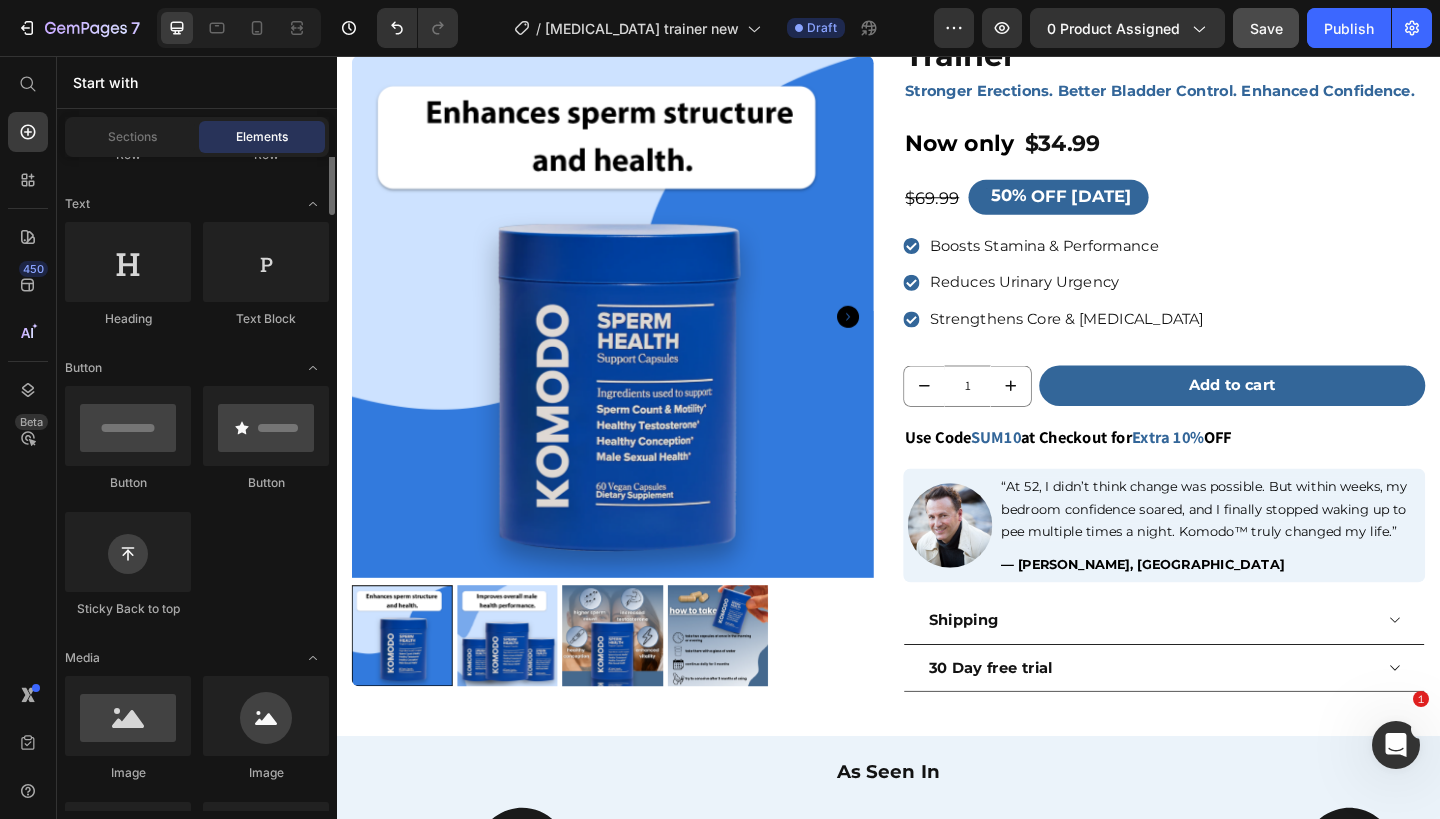 scroll, scrollTop: 0, scrollLeft: 0, axis: both 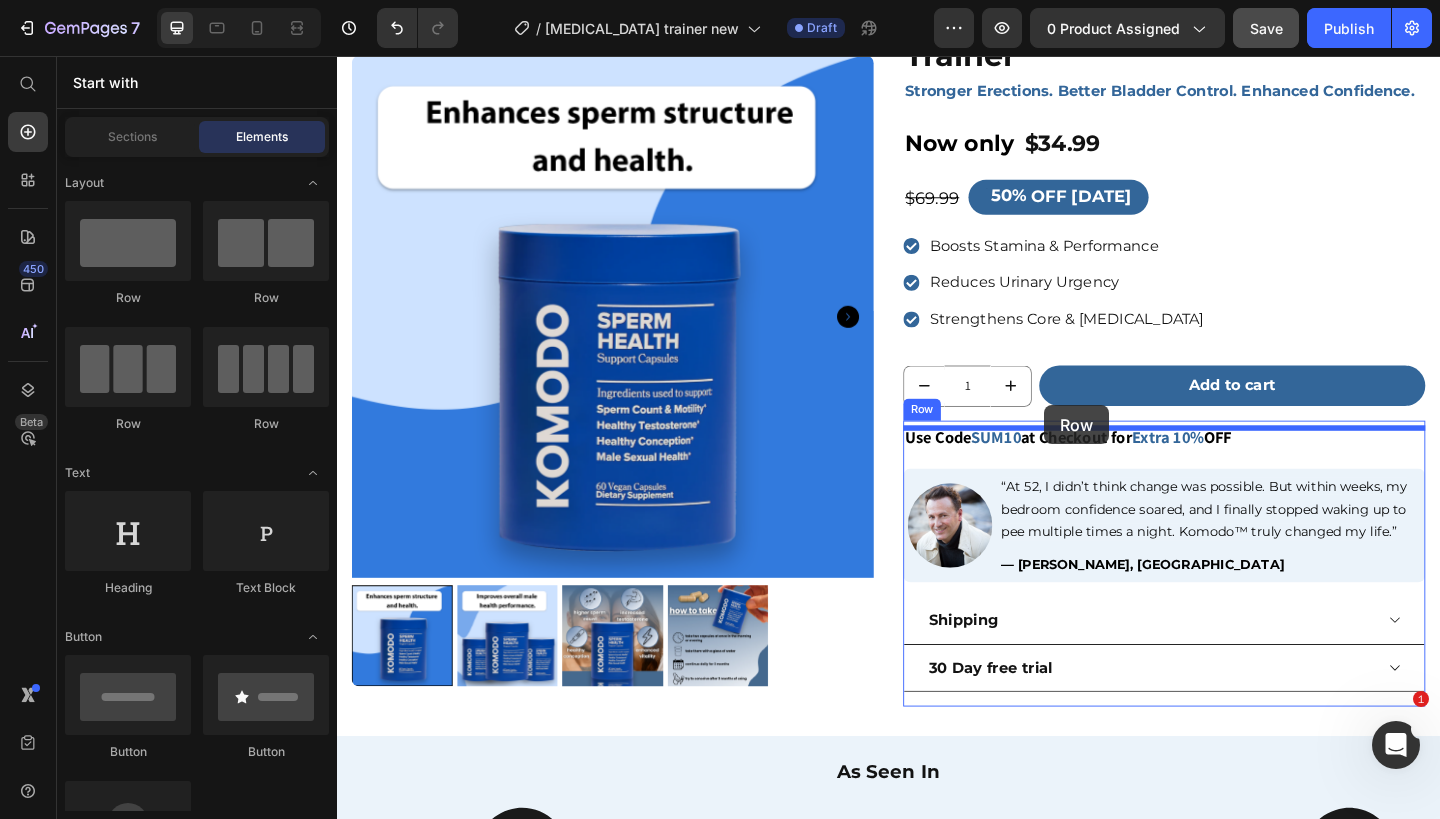 drag, startPoint x: 479, startPoint y: 293, endPoint x: 1106, endPoint y: 436, distance: 643.1003 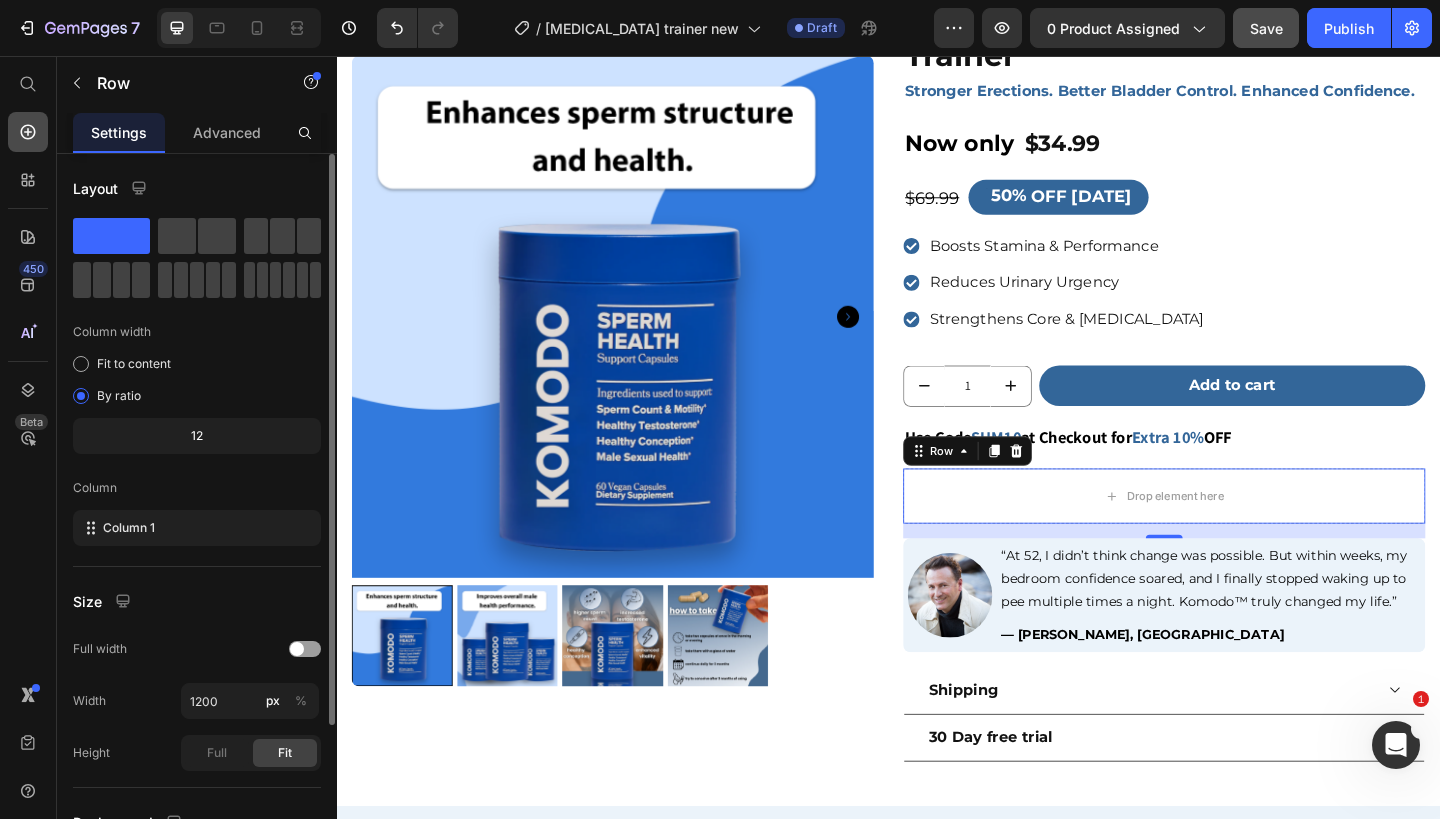 click 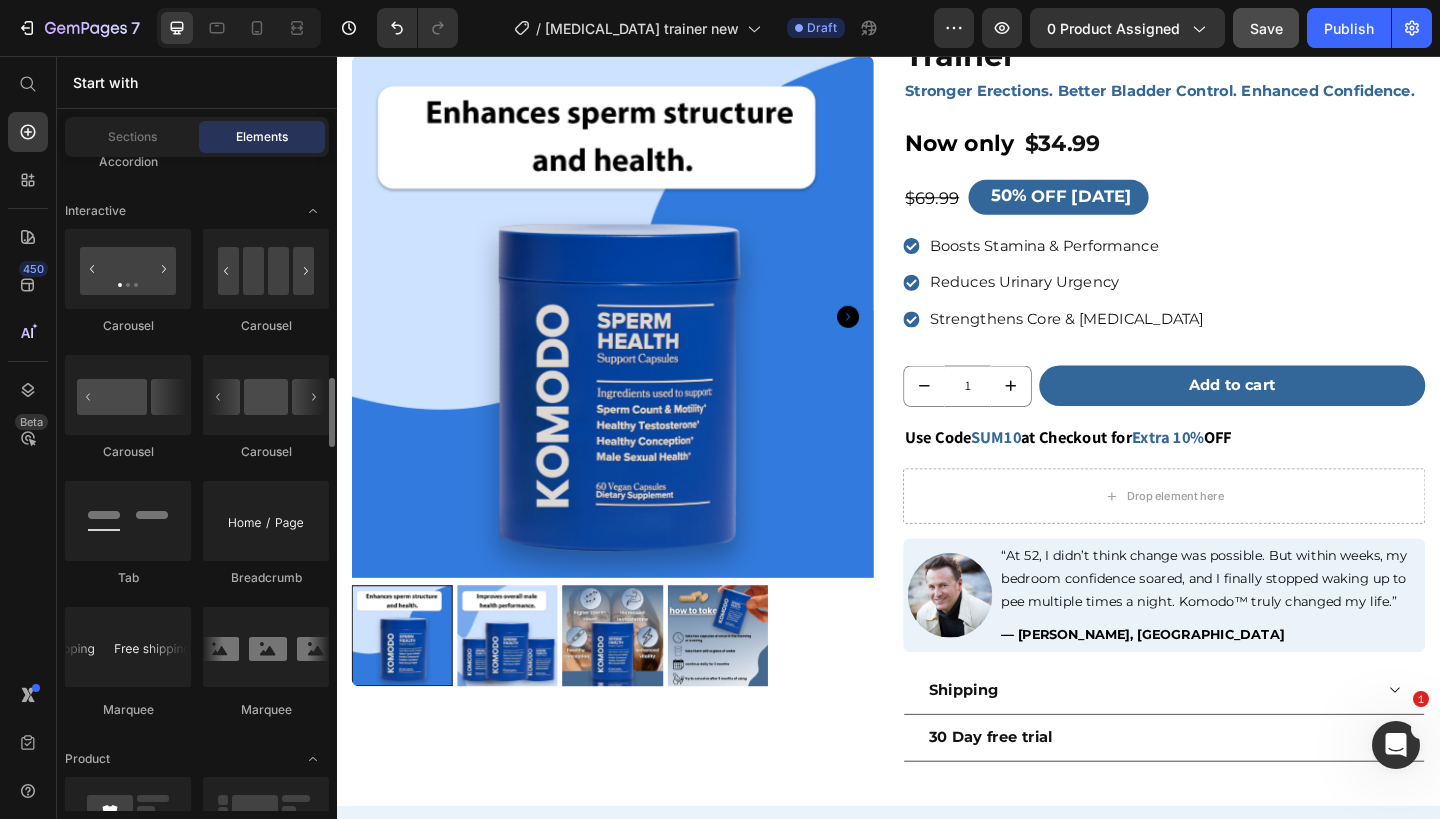 scroll, scrollTop: 2095, scrollLeft: 0, axis: vertical 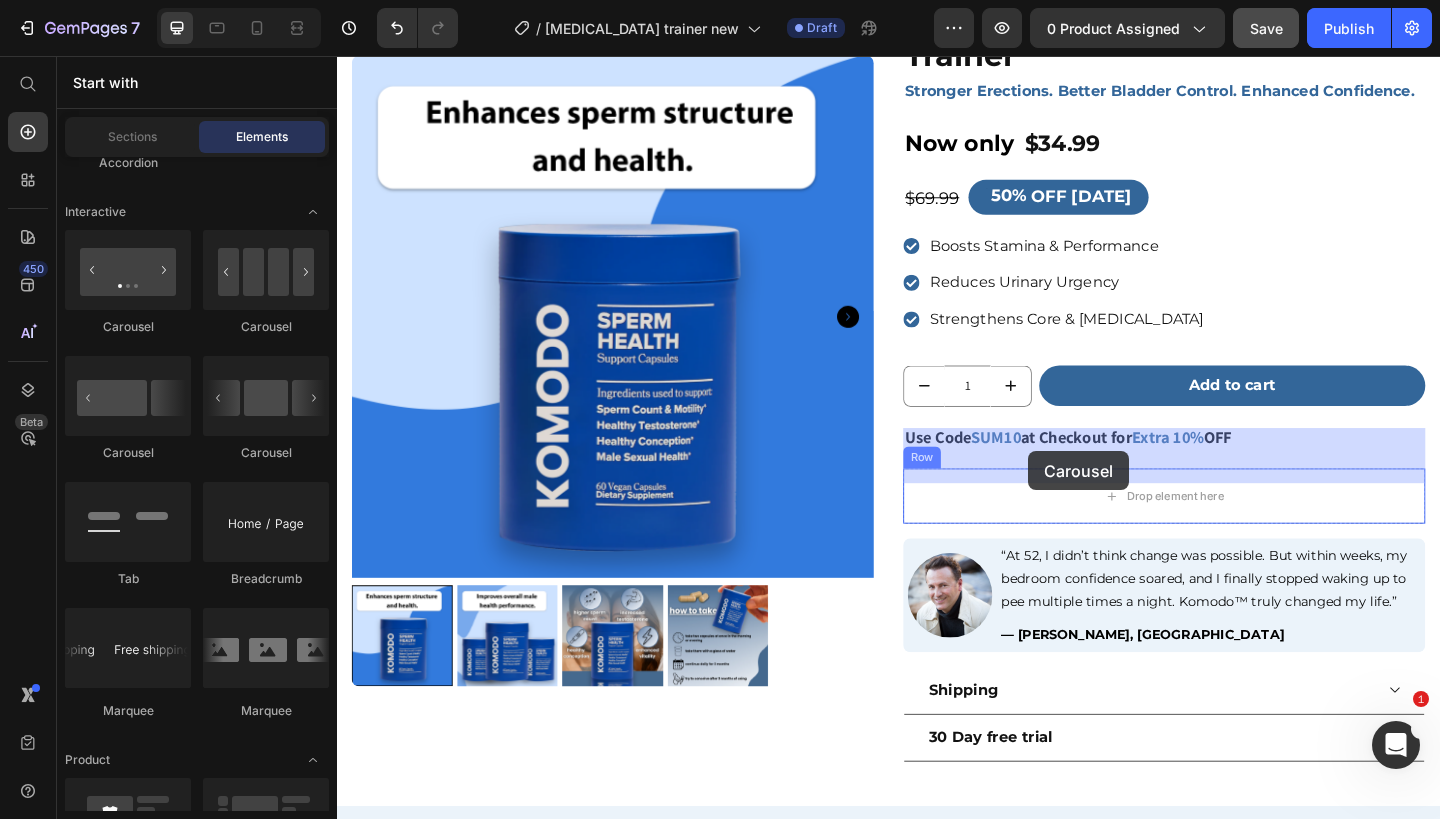 drag, startPoint x: 474, startPoint y: 454, endPoint x: 1086, endPoint y: 480, distance: 612.55206 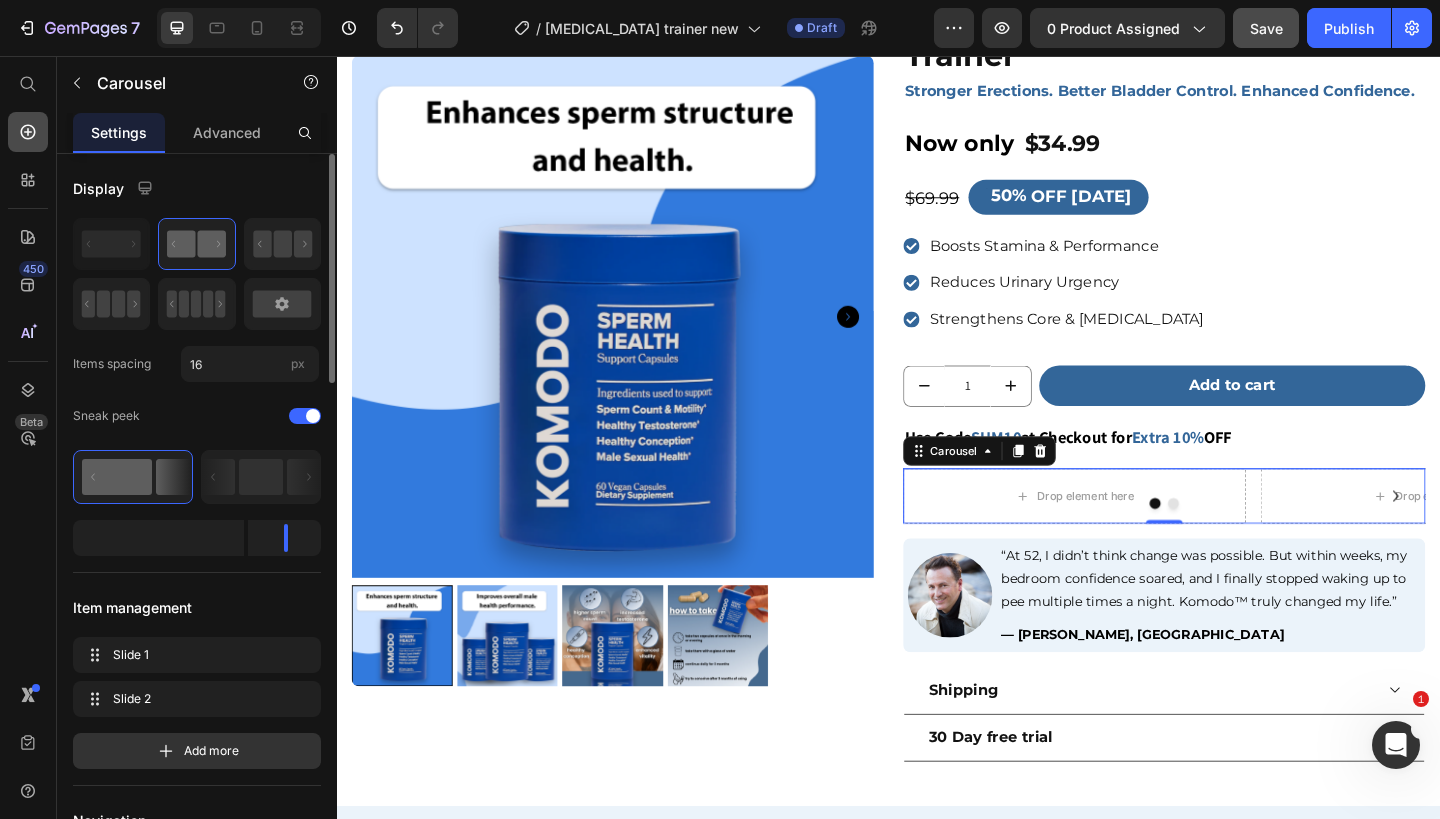 click 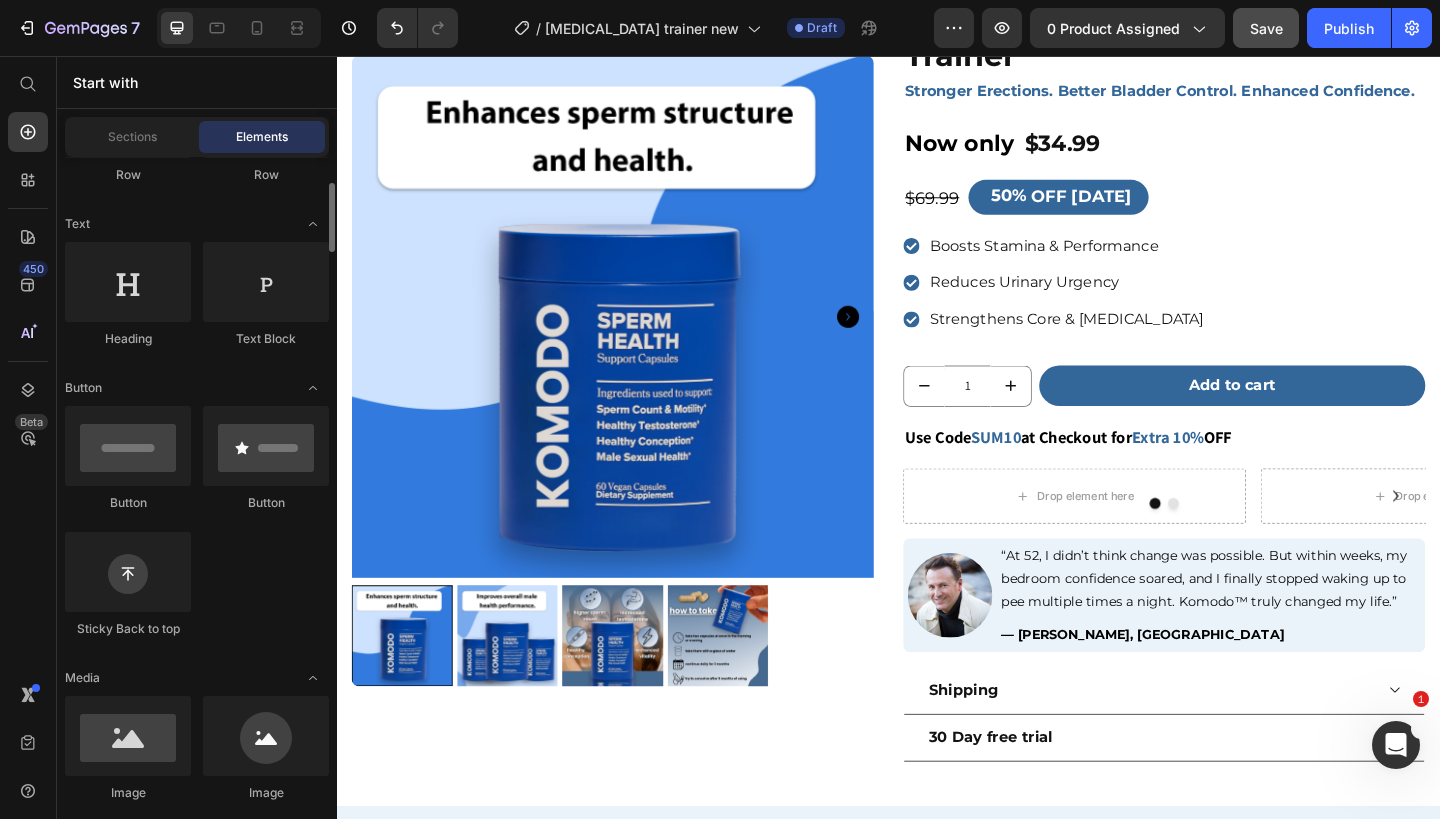 scroll, scrollTop: 0, scrollLeft: 0, axis: both 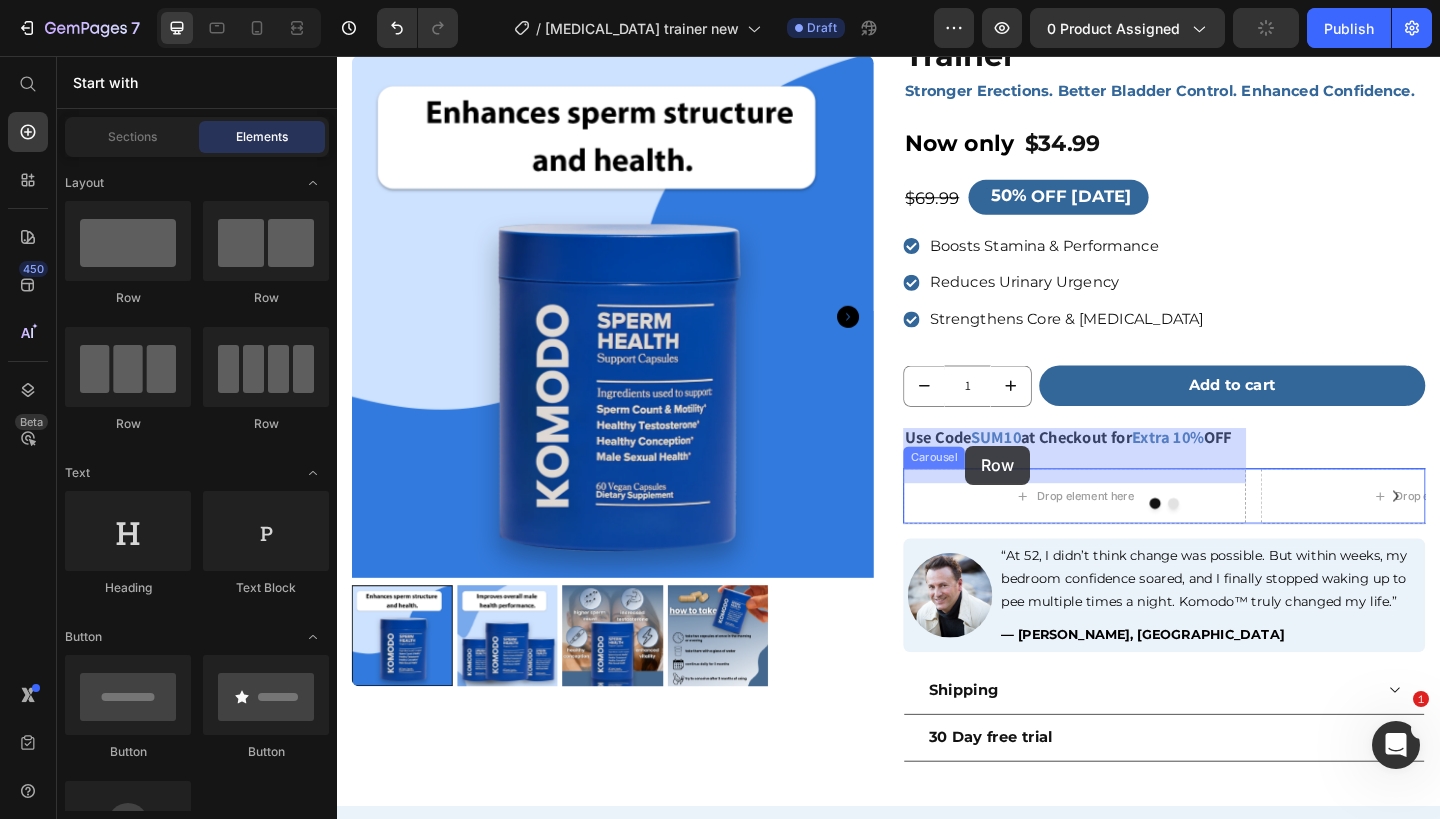 drag, startPoint x: 468, startPoint y: 321, endPoint x: 1020, endPoint y: 477, distance: 573.62006 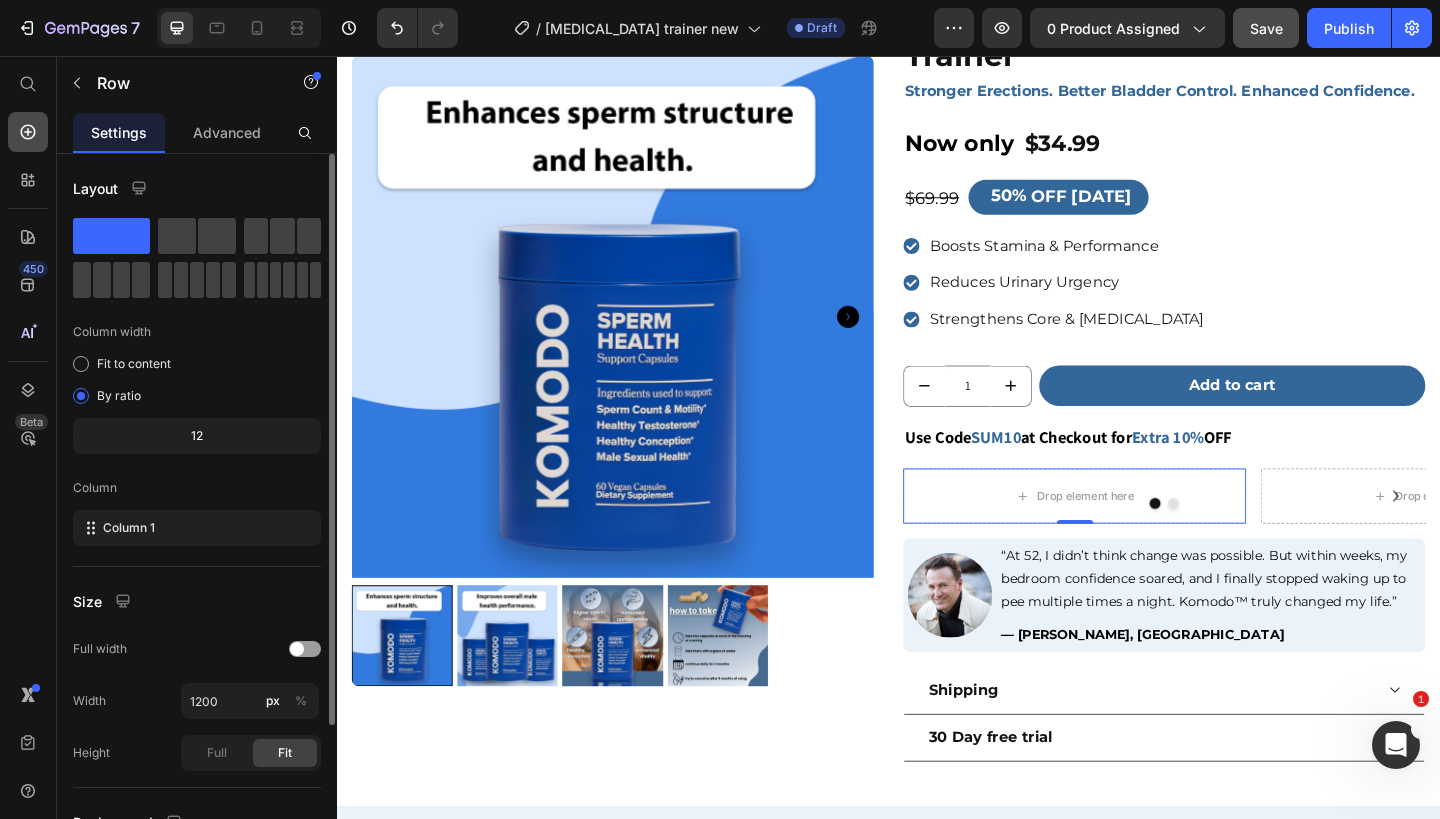 click 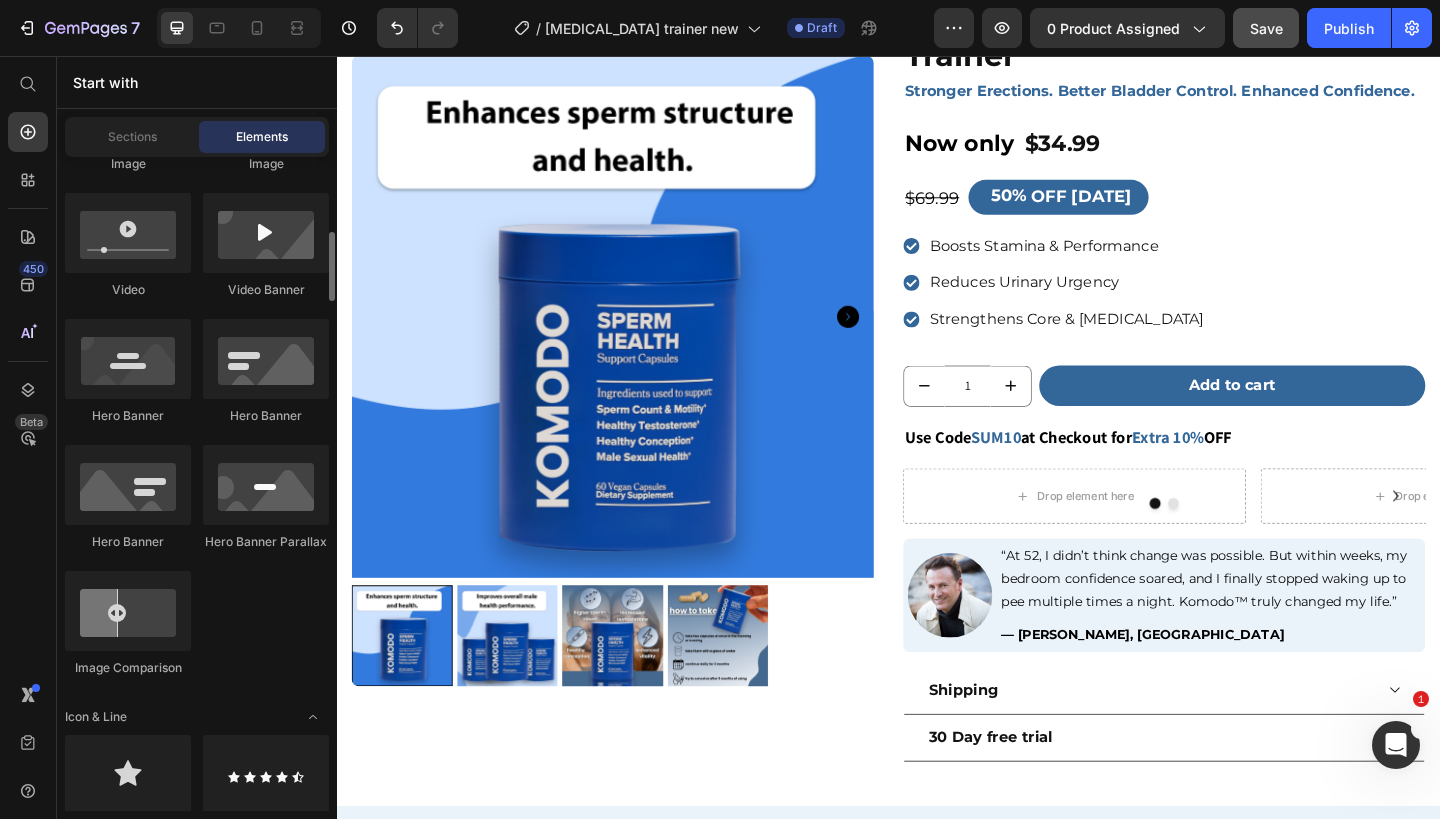 scroll, scrollTop: 860, scrollLeft: 0, axis: vertical 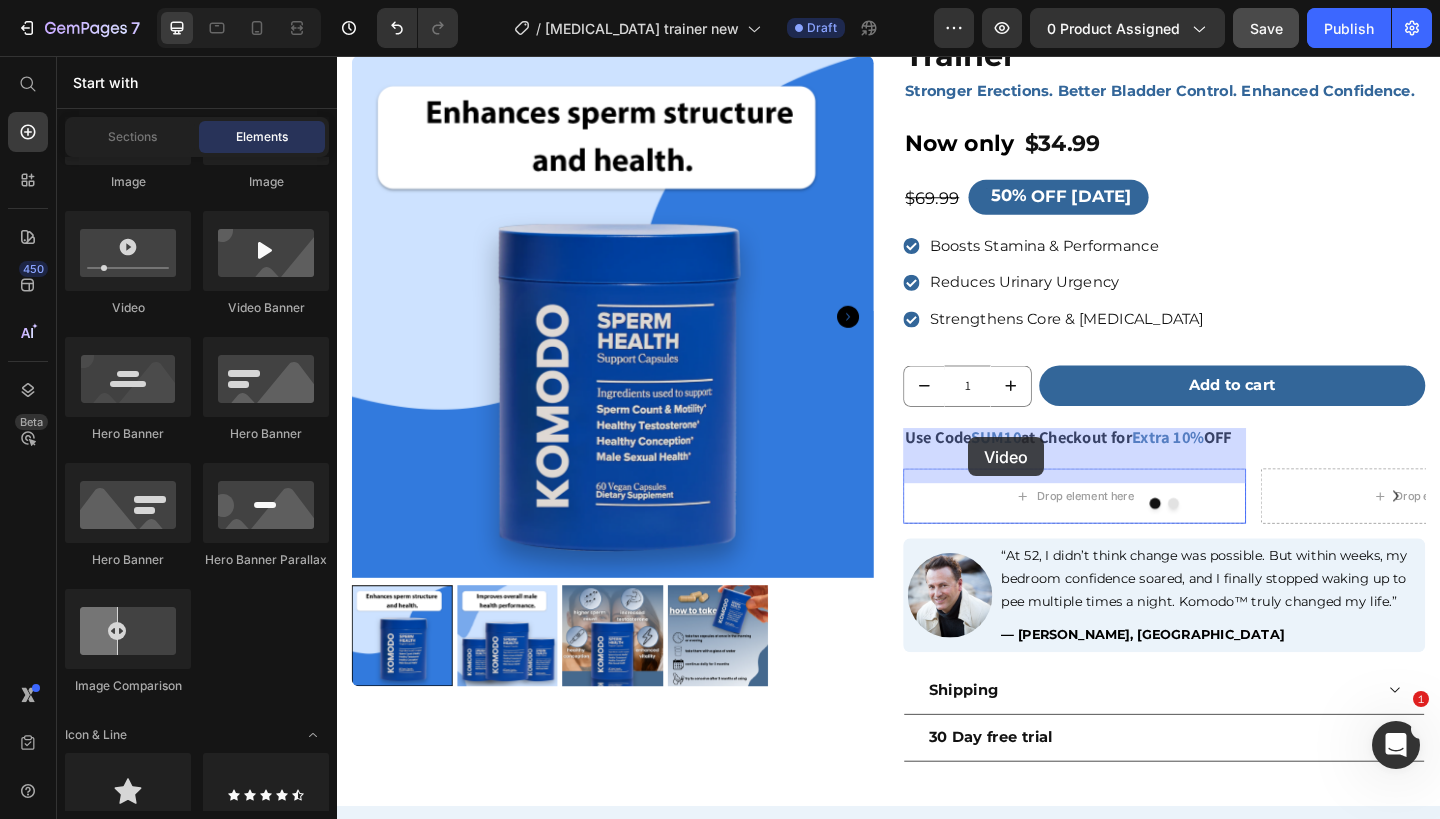 drag, startPoint x: 470, startPoint y: 317, endPoint x: 1024, endPoint y: 467, distance: 573.94775 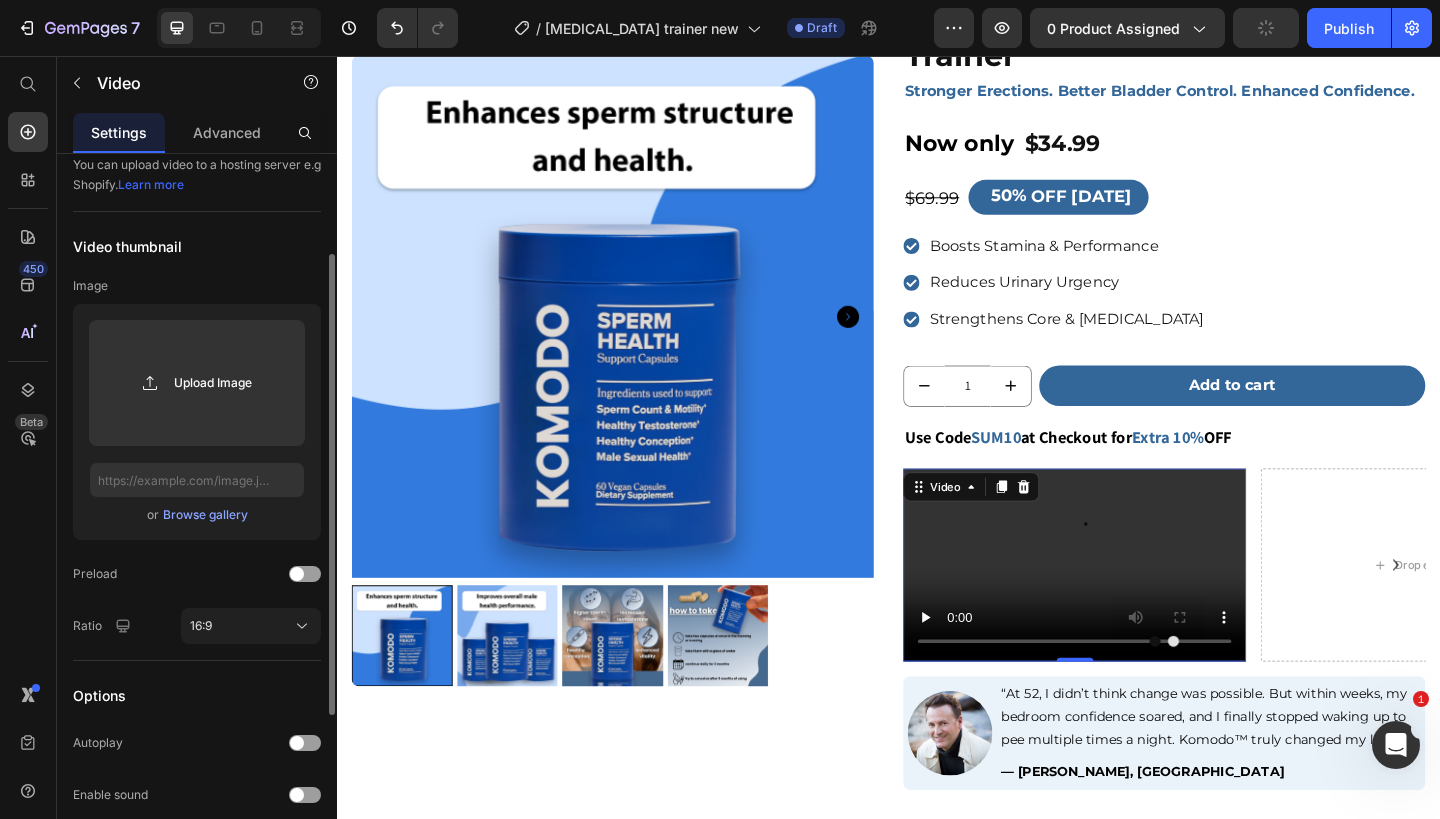 scroll, scrollTop: 177, scrollLeft: 0, axis: vertical 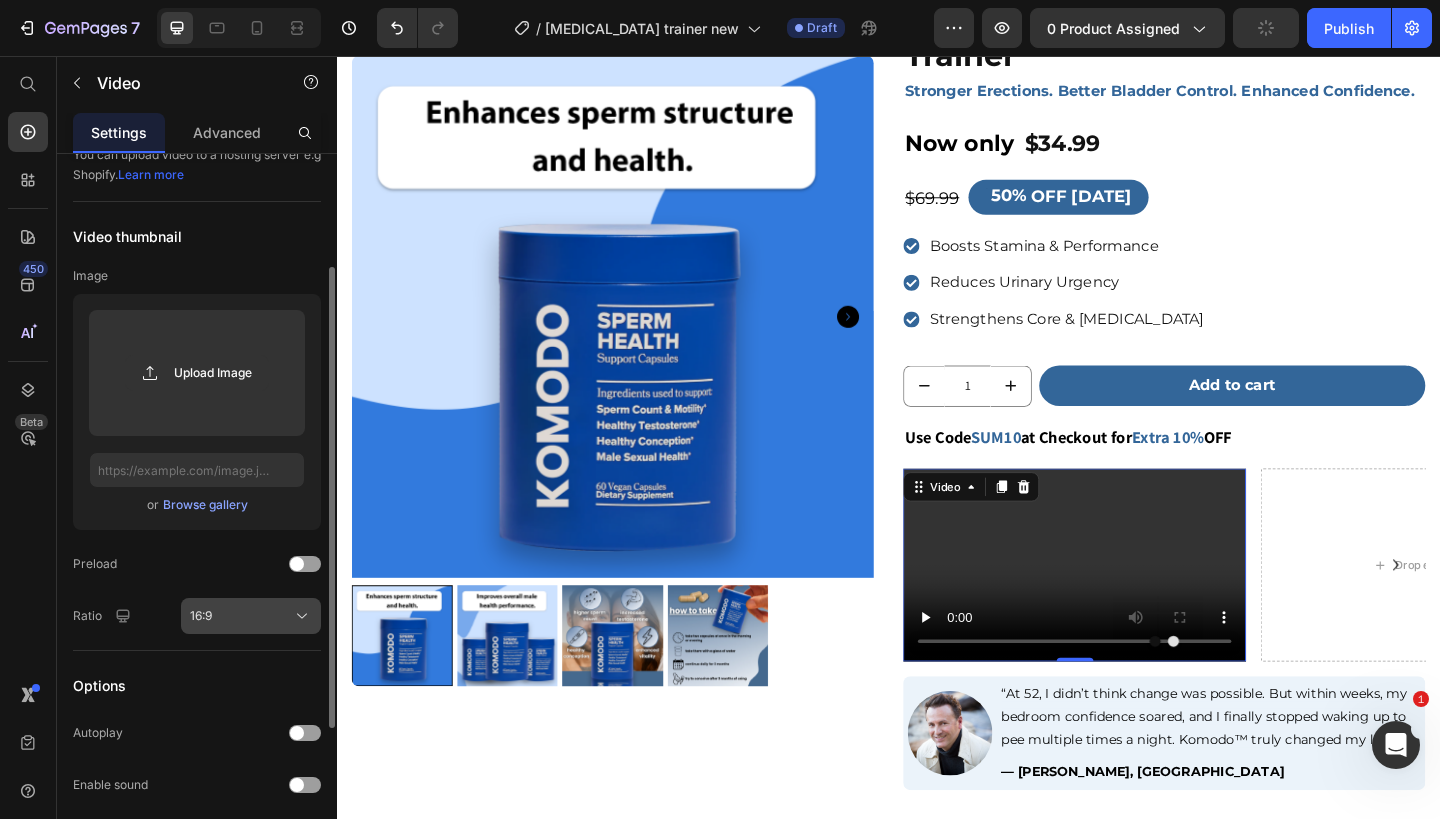 click on "16:9" 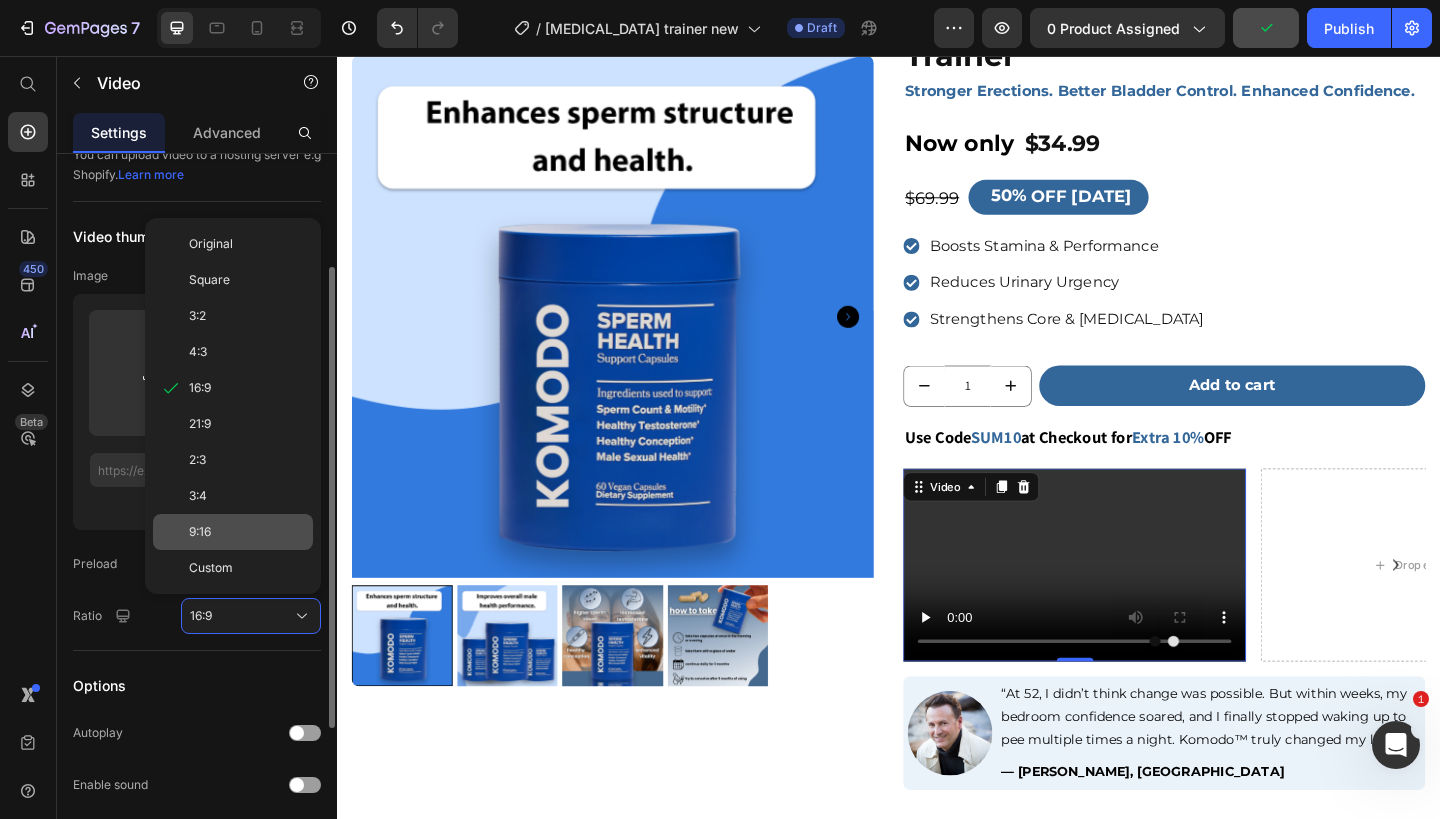 click on "9:16" 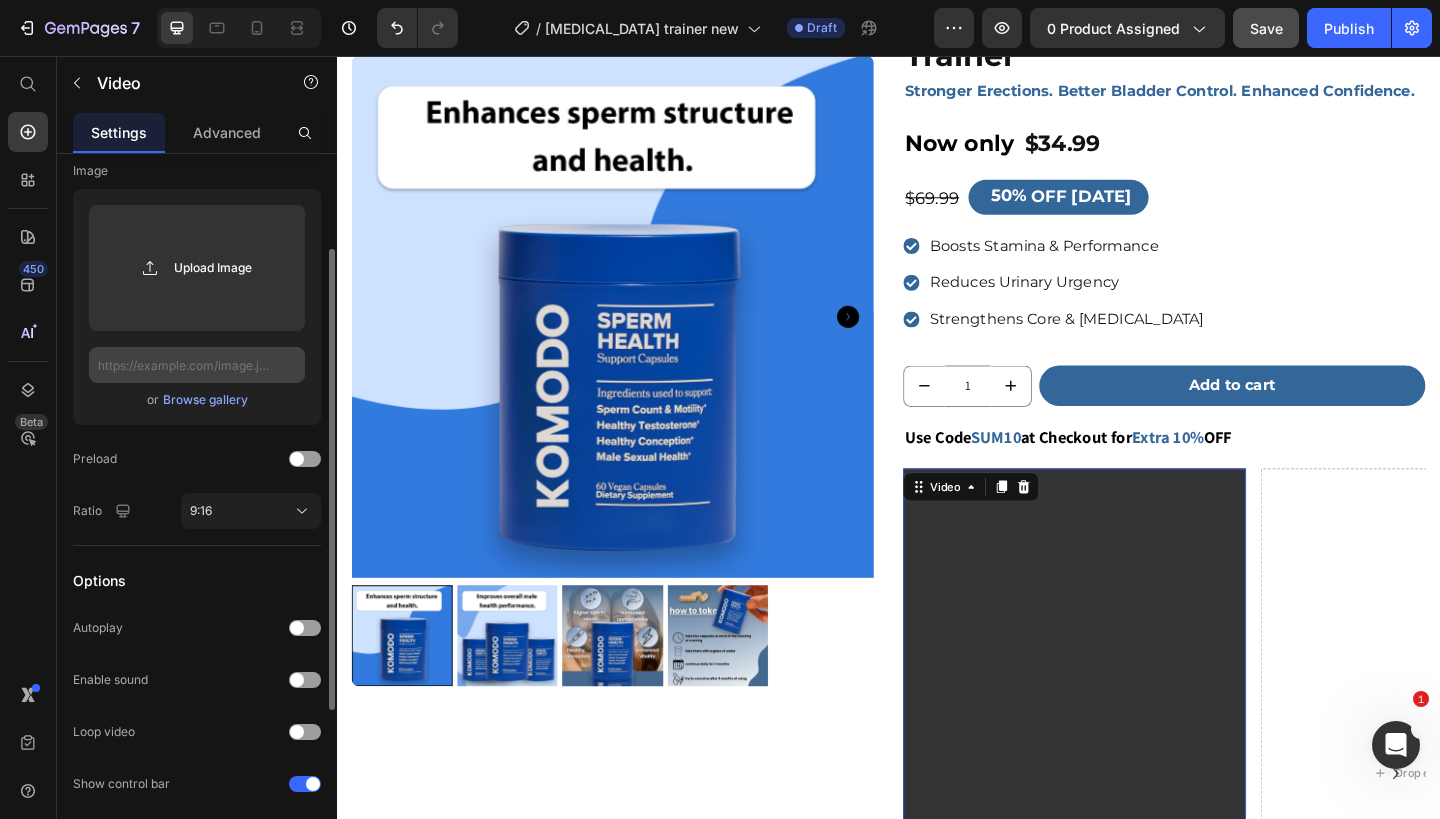 scroll, scrollTop: 323, scrollLeft: 0, axis: vertical 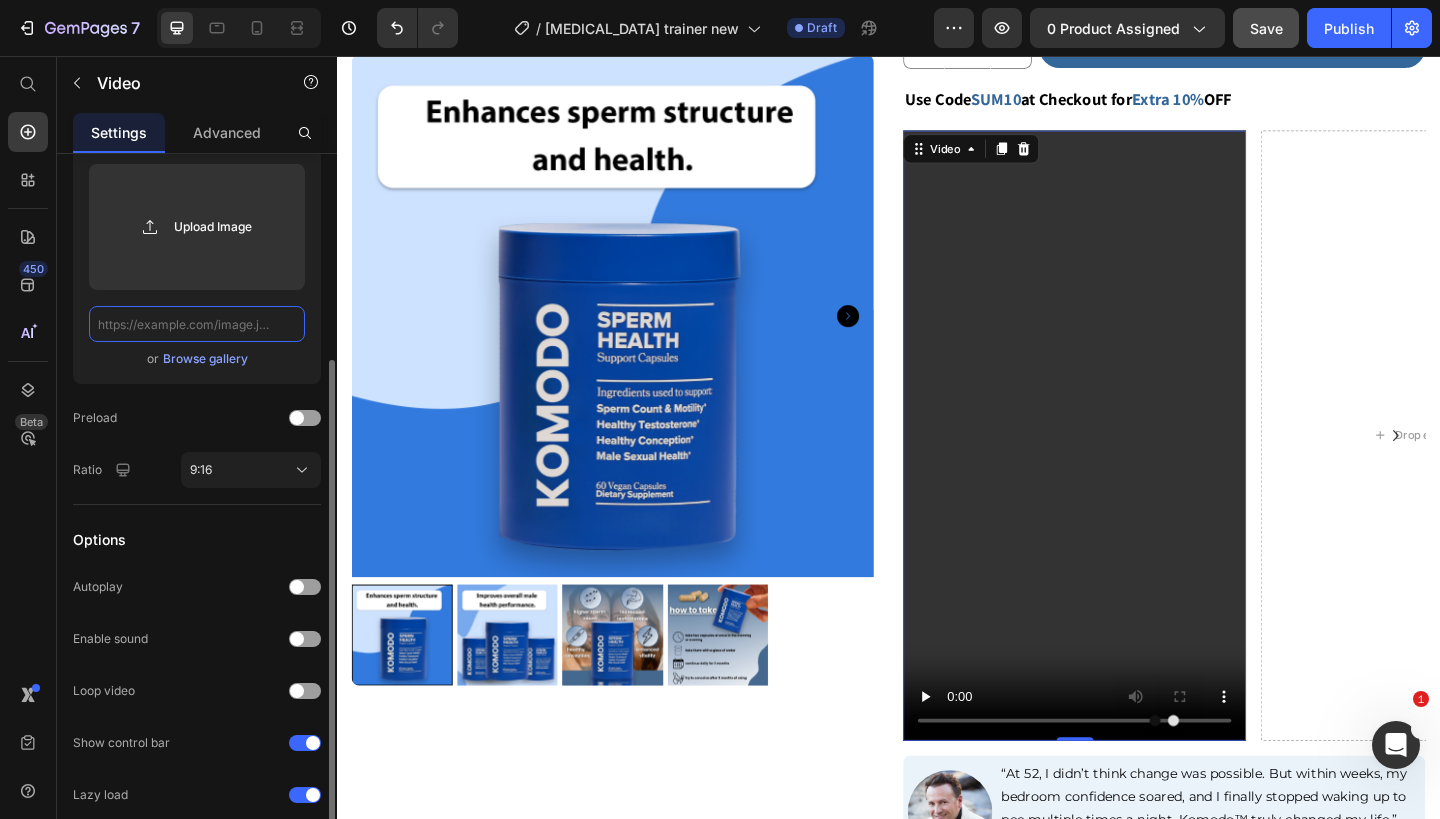 click 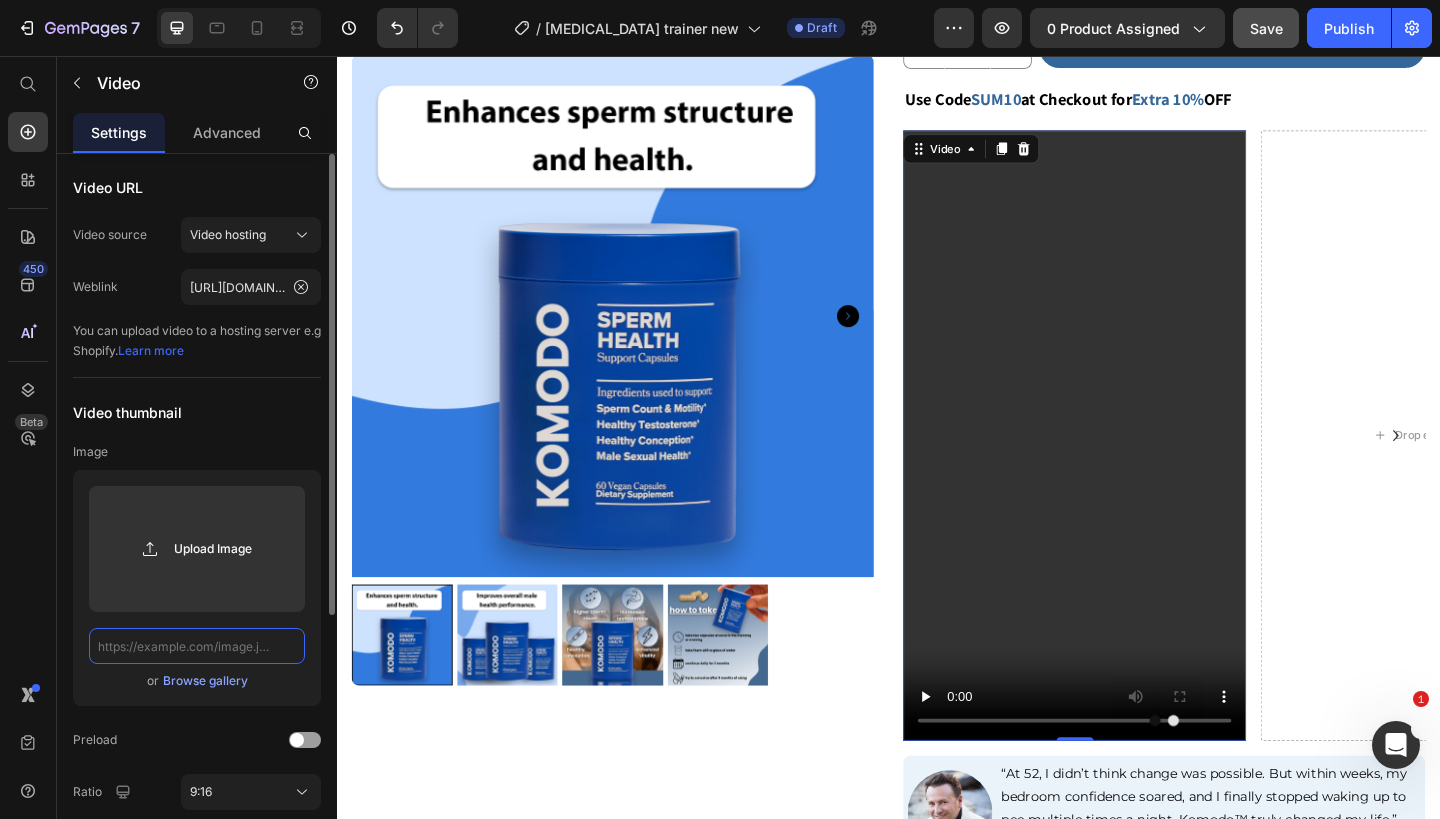 scroll, scrollTop: 0, scrollLeft: 0, axis: both 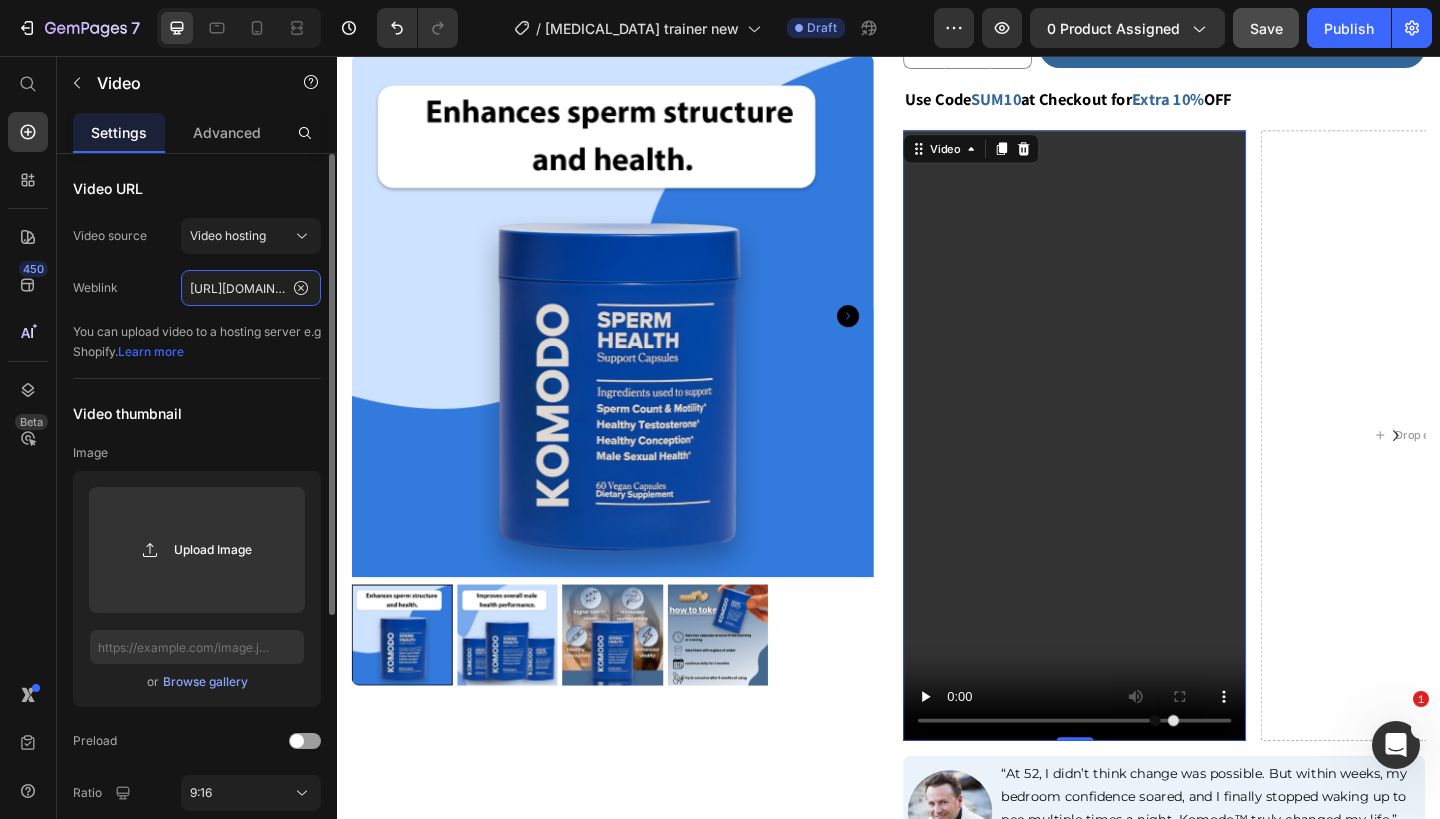 click on "[URL][DOMAIN_NAME]" 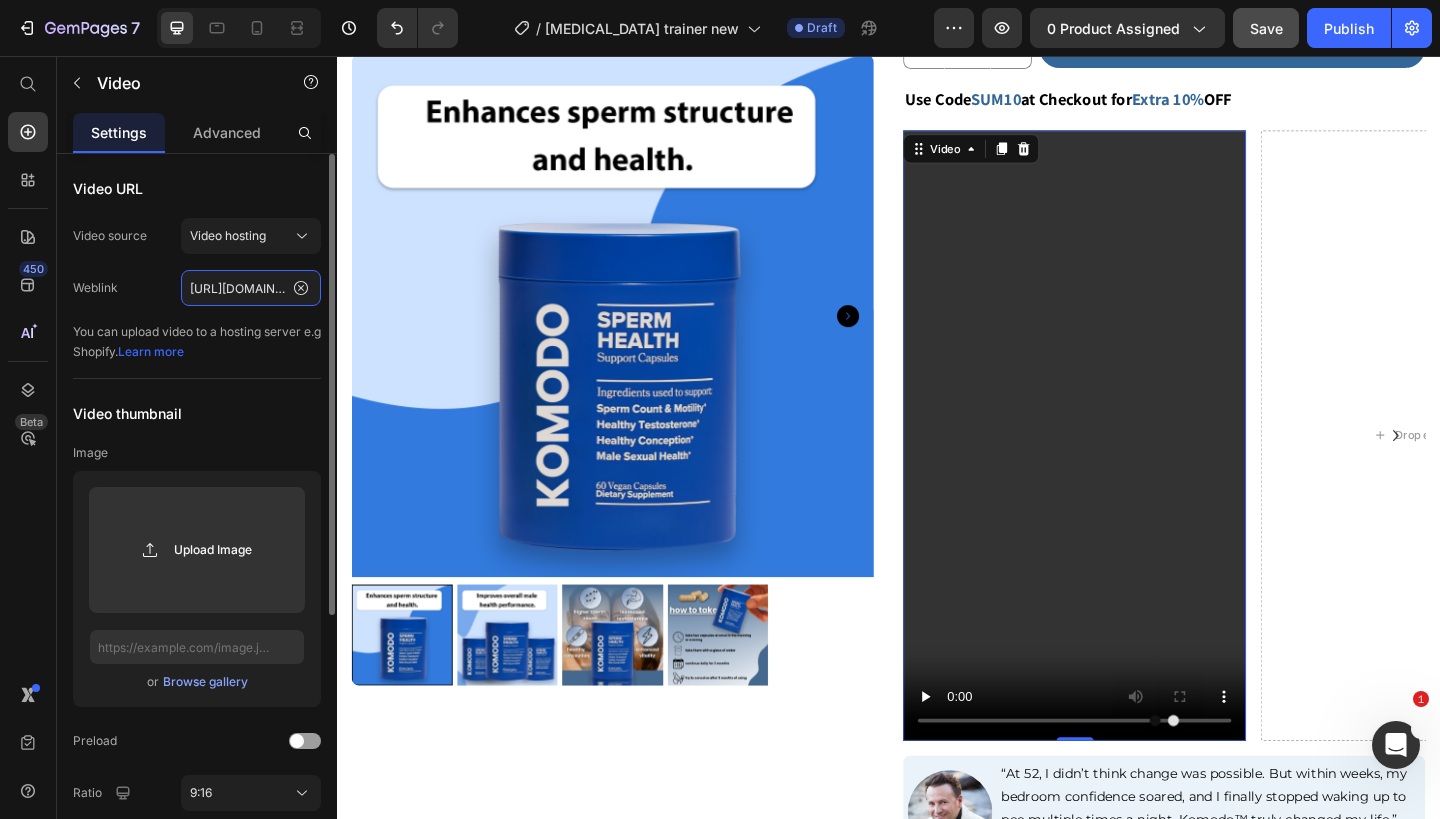 paste on "[DOMAIN_NAME][URL]" 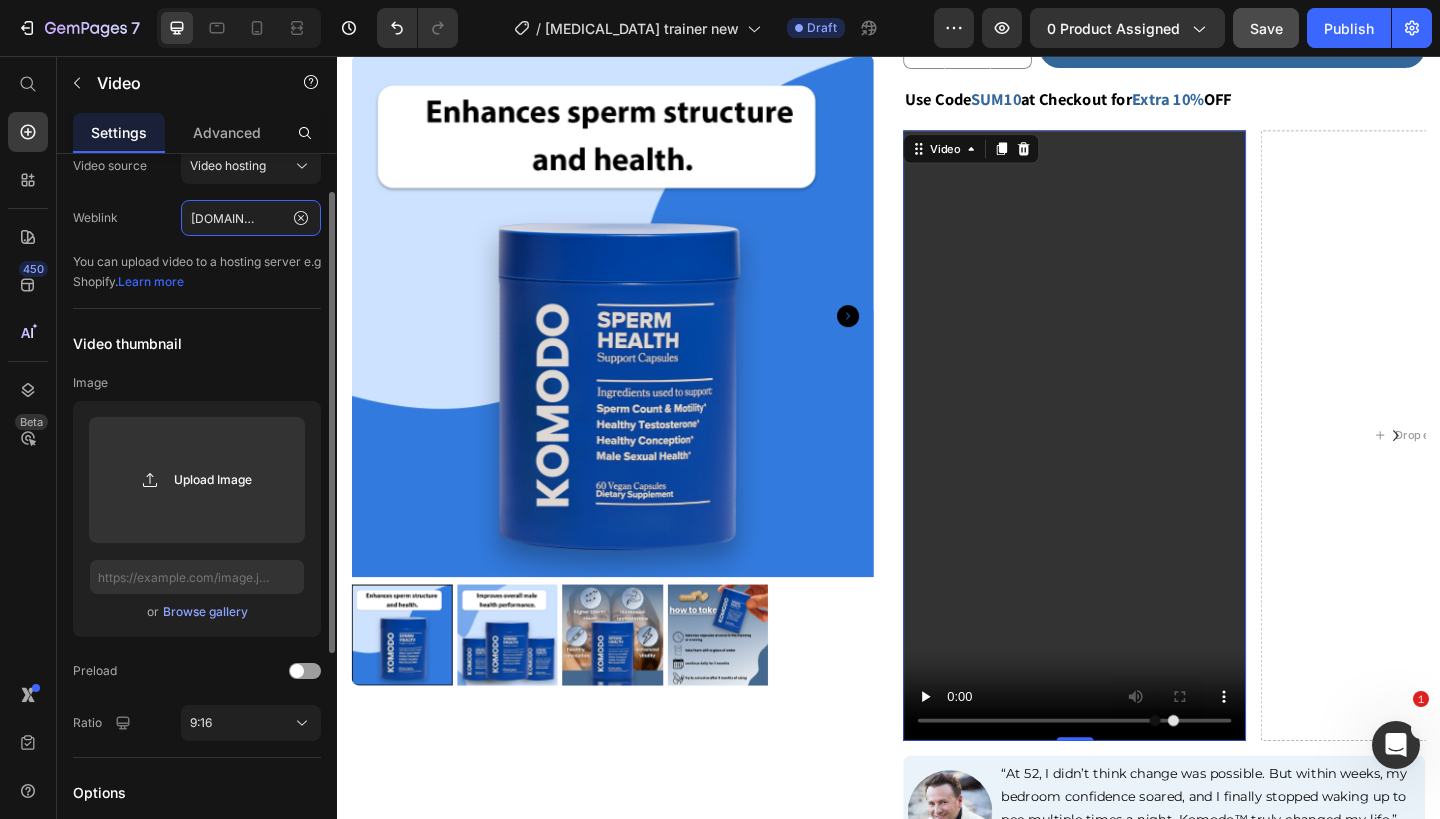scroll, scrollTop: 71, scrollLeft: 0, axis: vertical 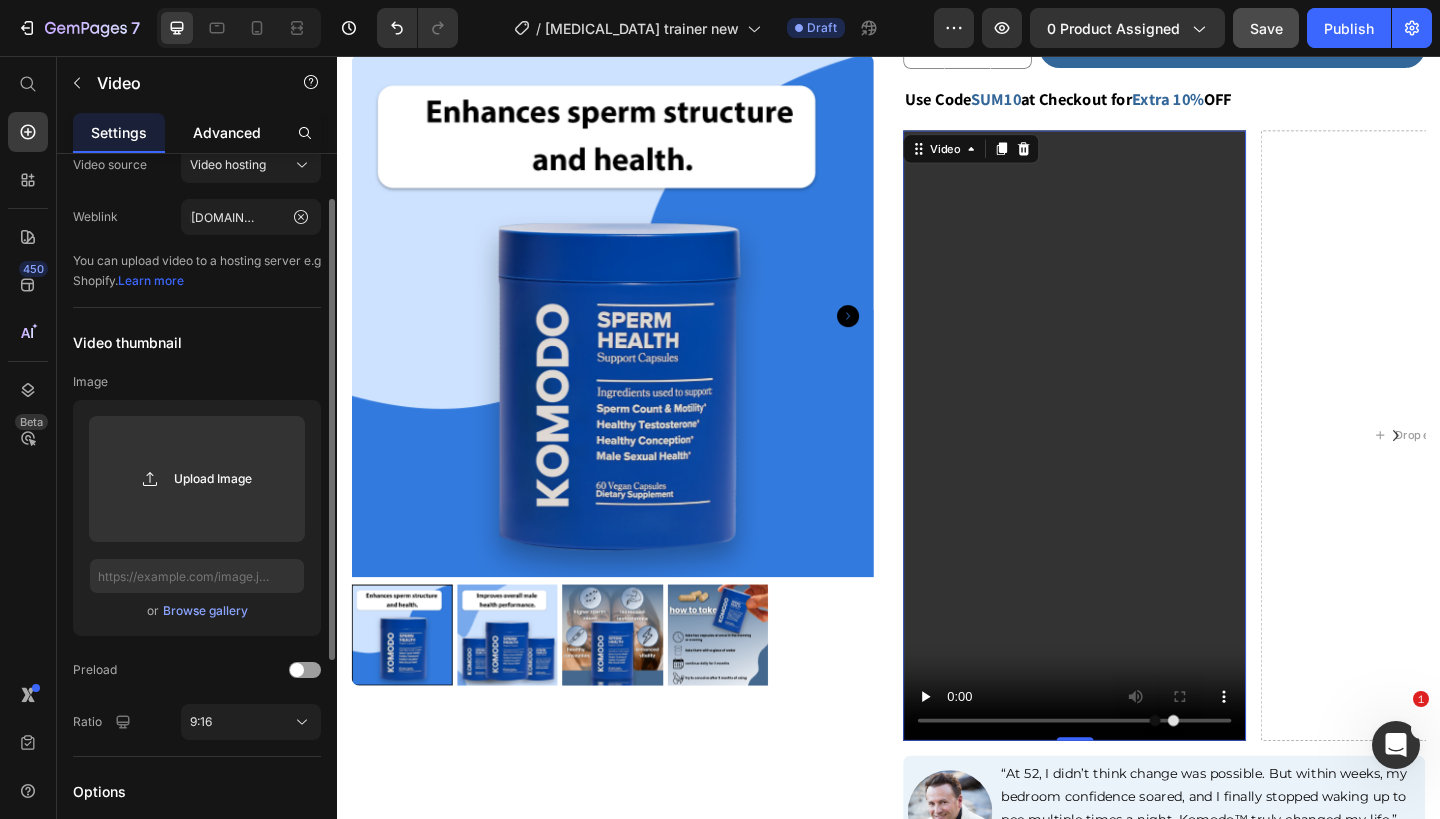 click on "Advanced" at bounding box center [227, 132] 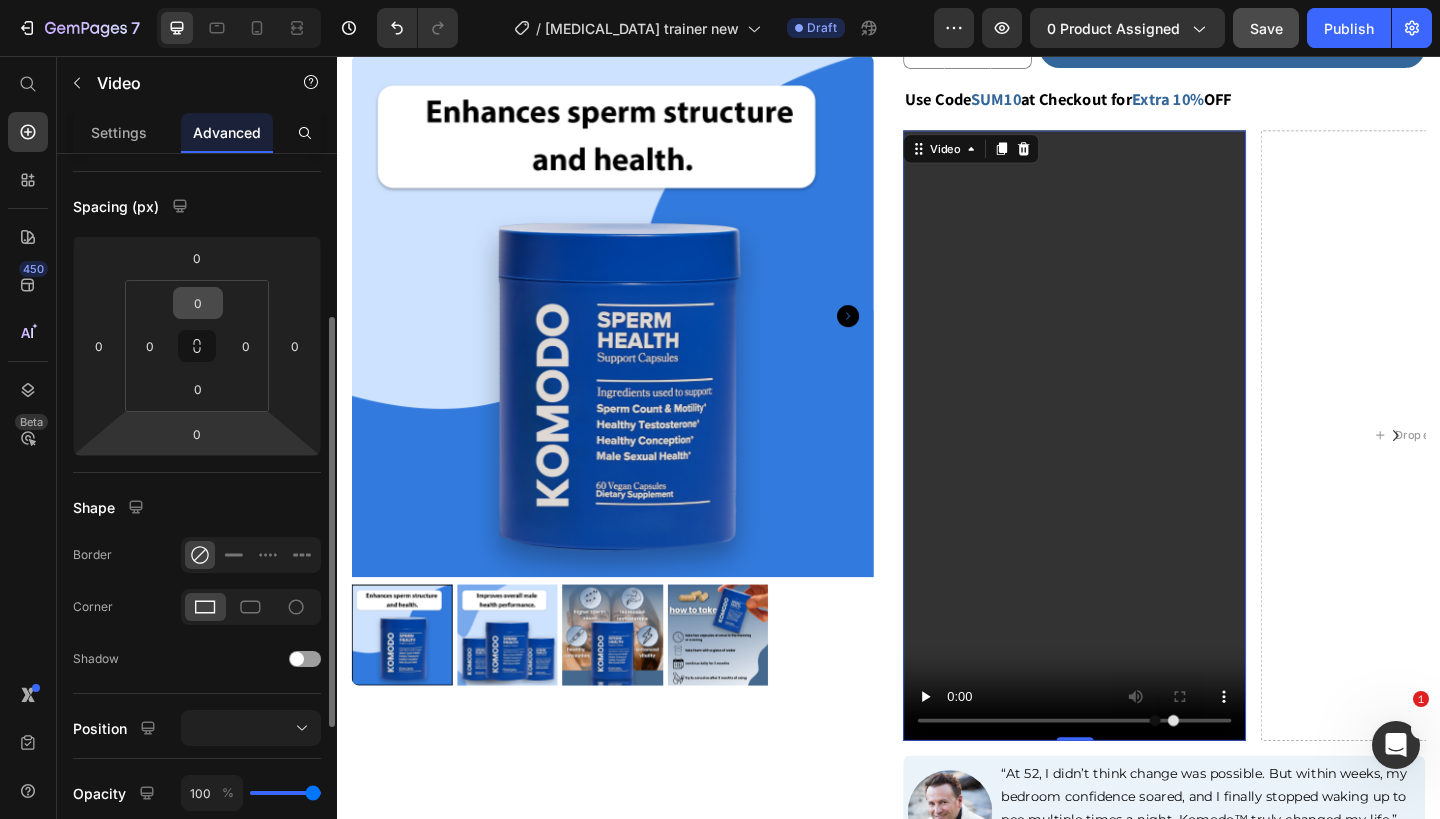 scroll, scrollTop: 243, scrollLeft: 0, axis: vertical 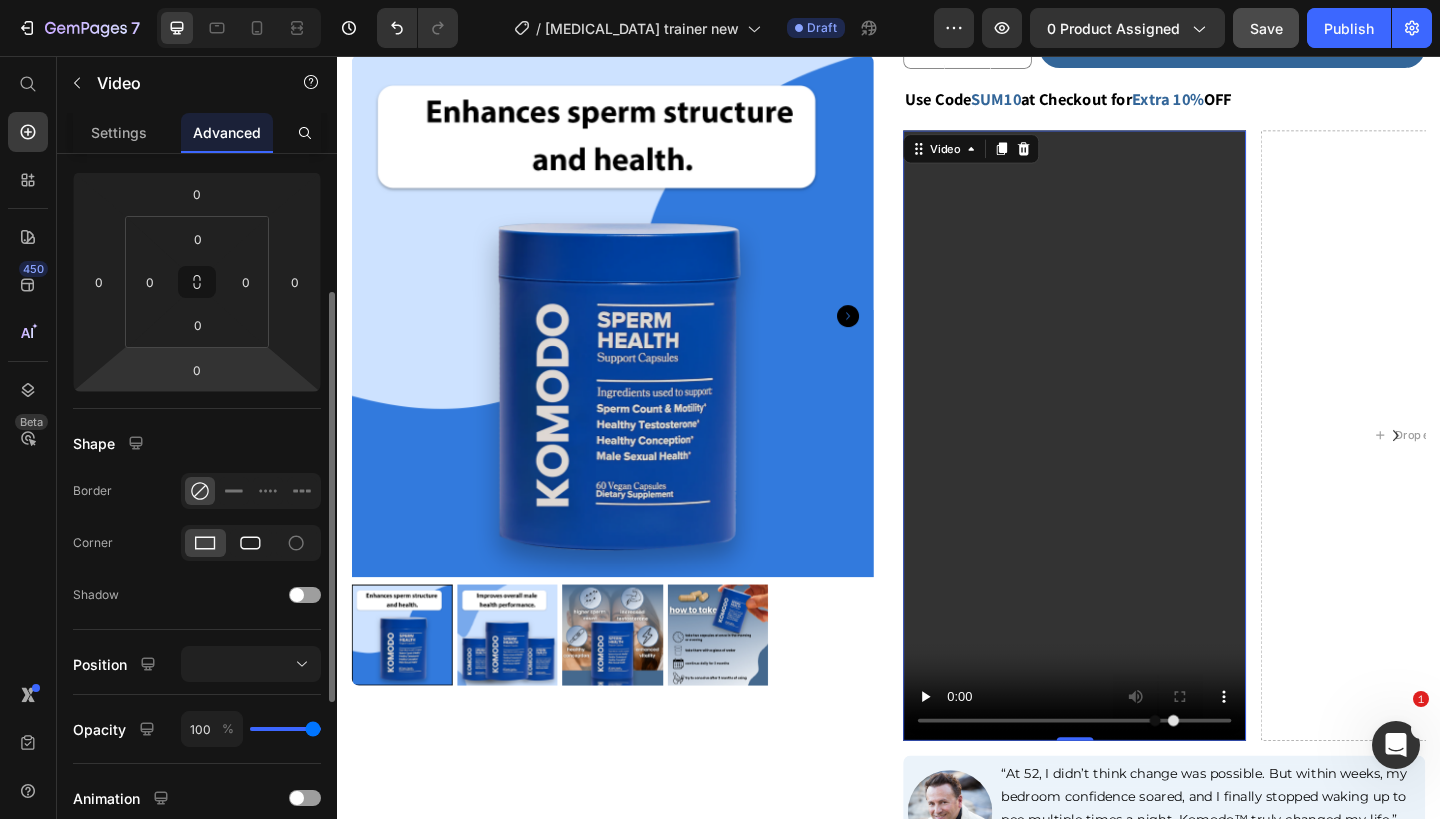 click 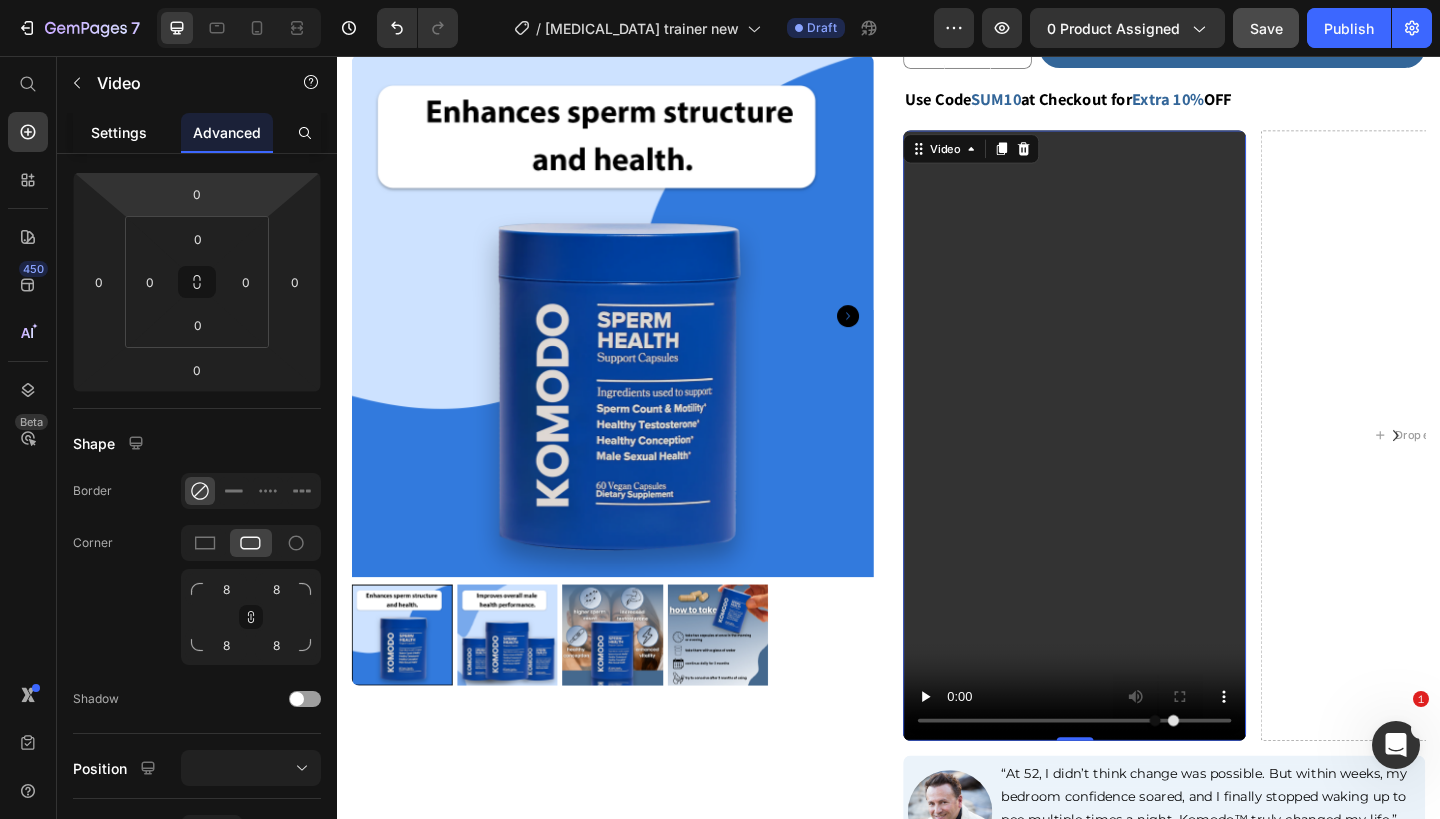 click on "Settings" at bounding box center (119, 132) 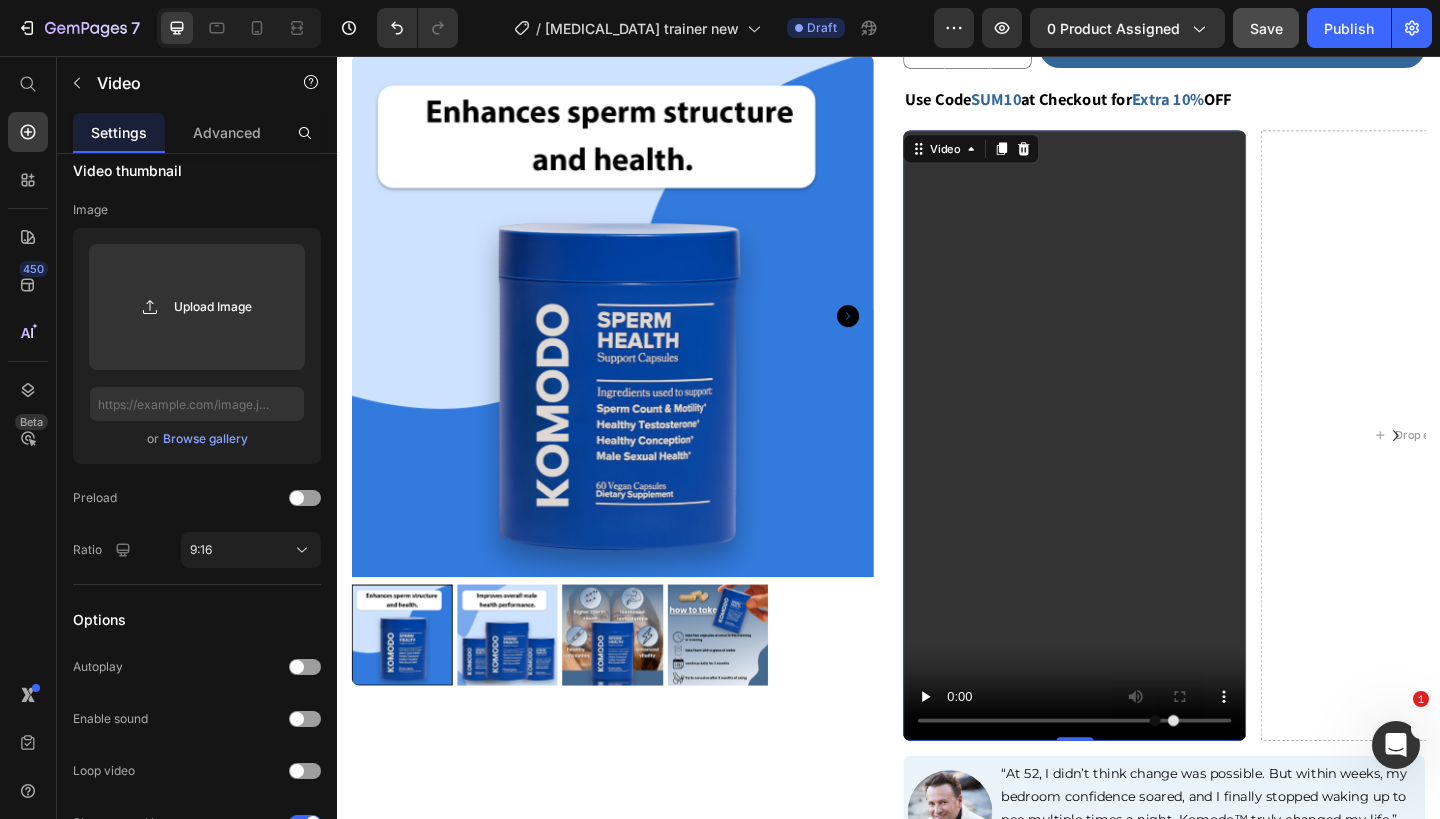 scroll, scrollTop: 0, scrollLeft: 0, axis: both 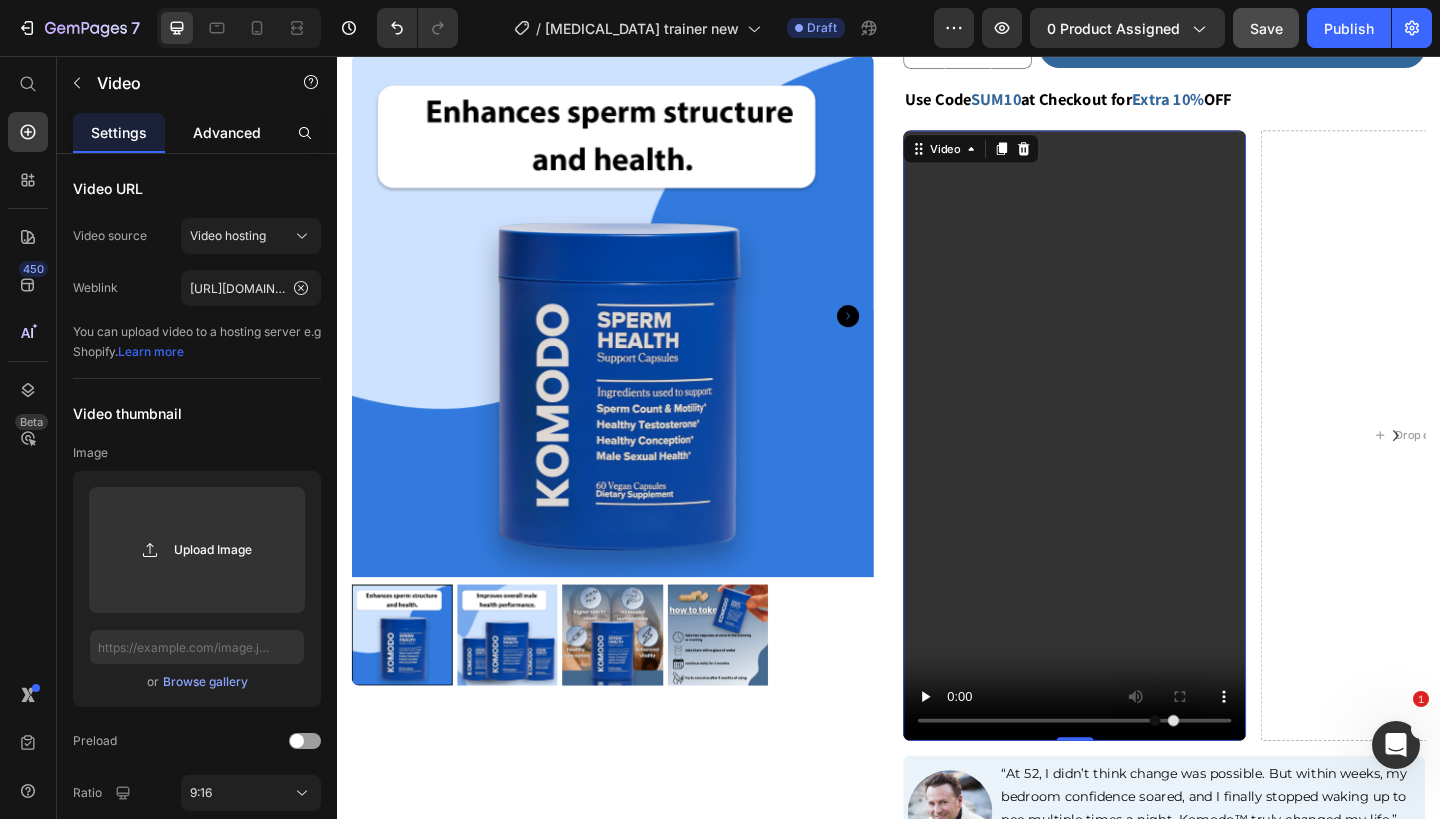 click on "Advanced" at bounding box center [227, 132] 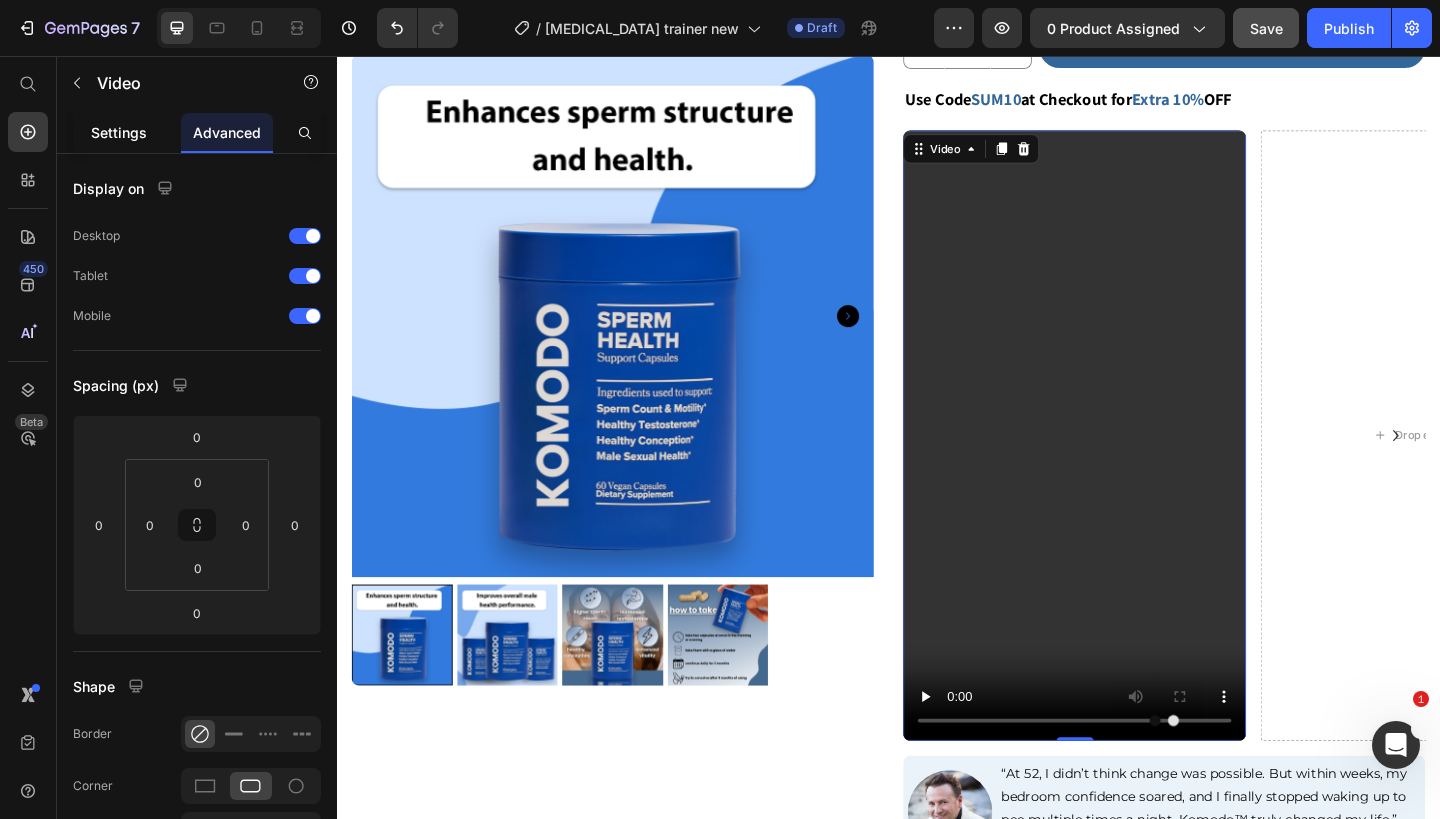 click on "Settings" at bounding box center [119, 132] 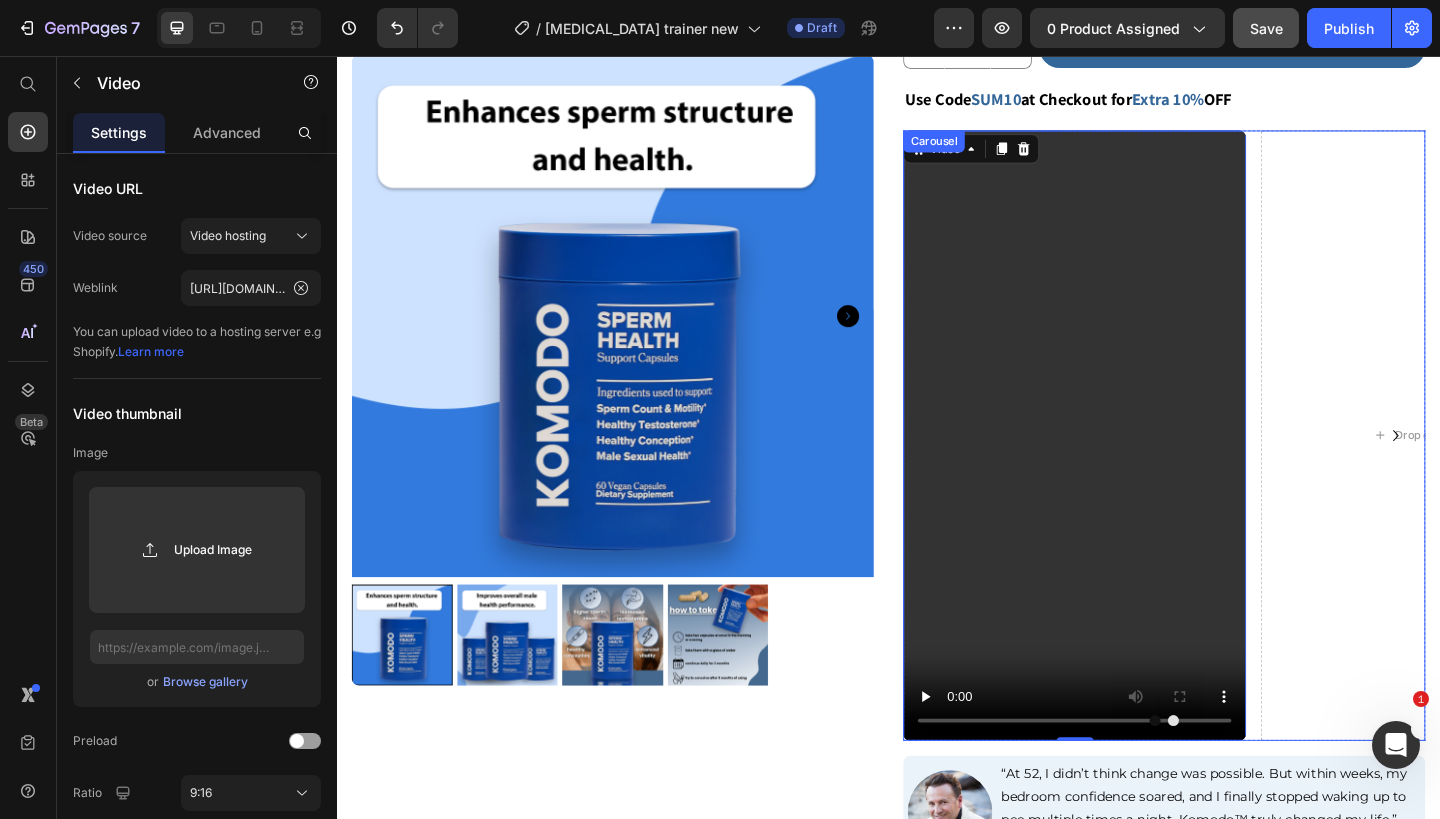 click on "Video   0 Row
Drop element here" at bounding box center [1237, 469] 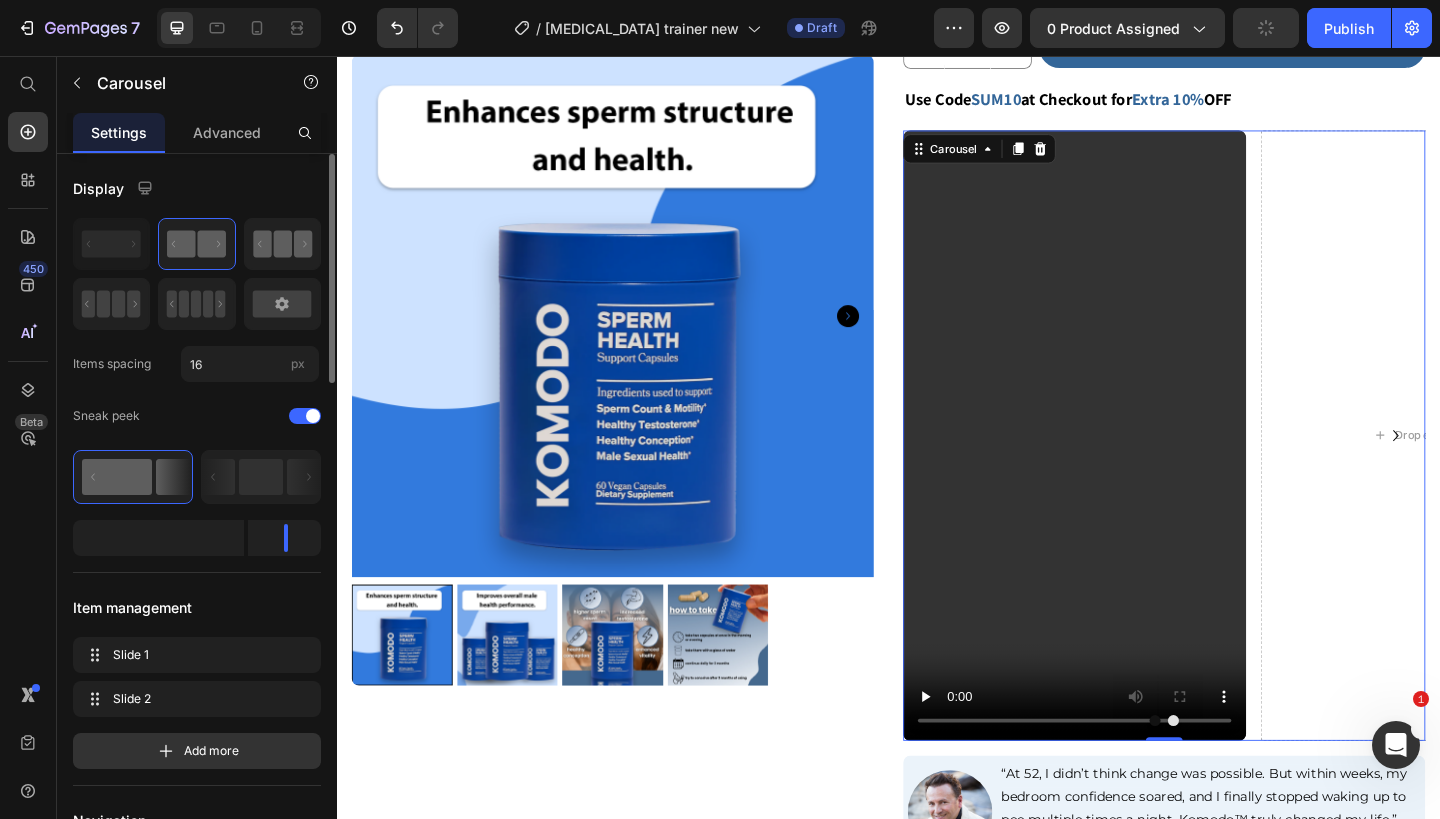 click 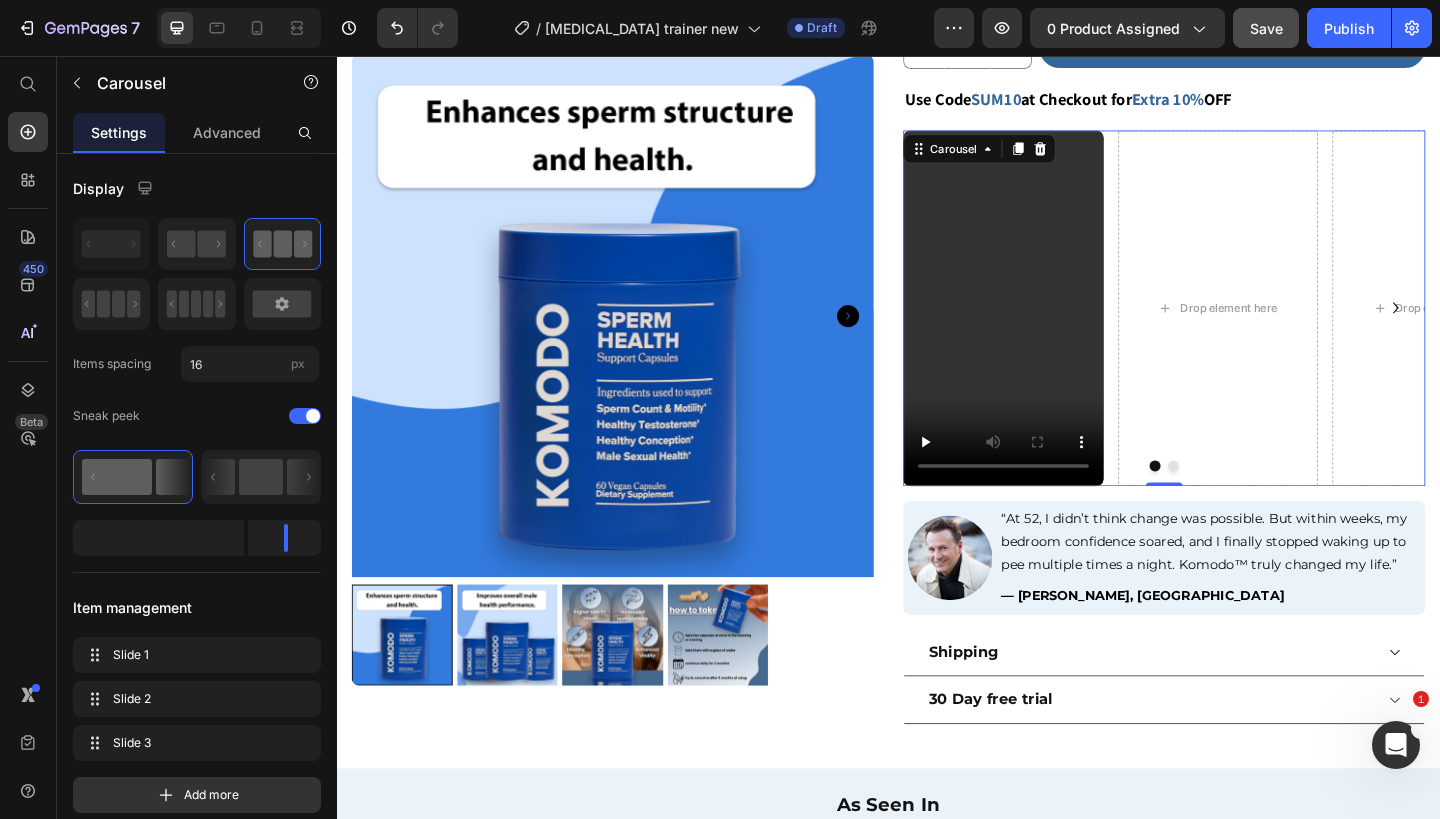 click on "Video Row
Drop element here
Drop element here" at bounding box center [1237, 330] 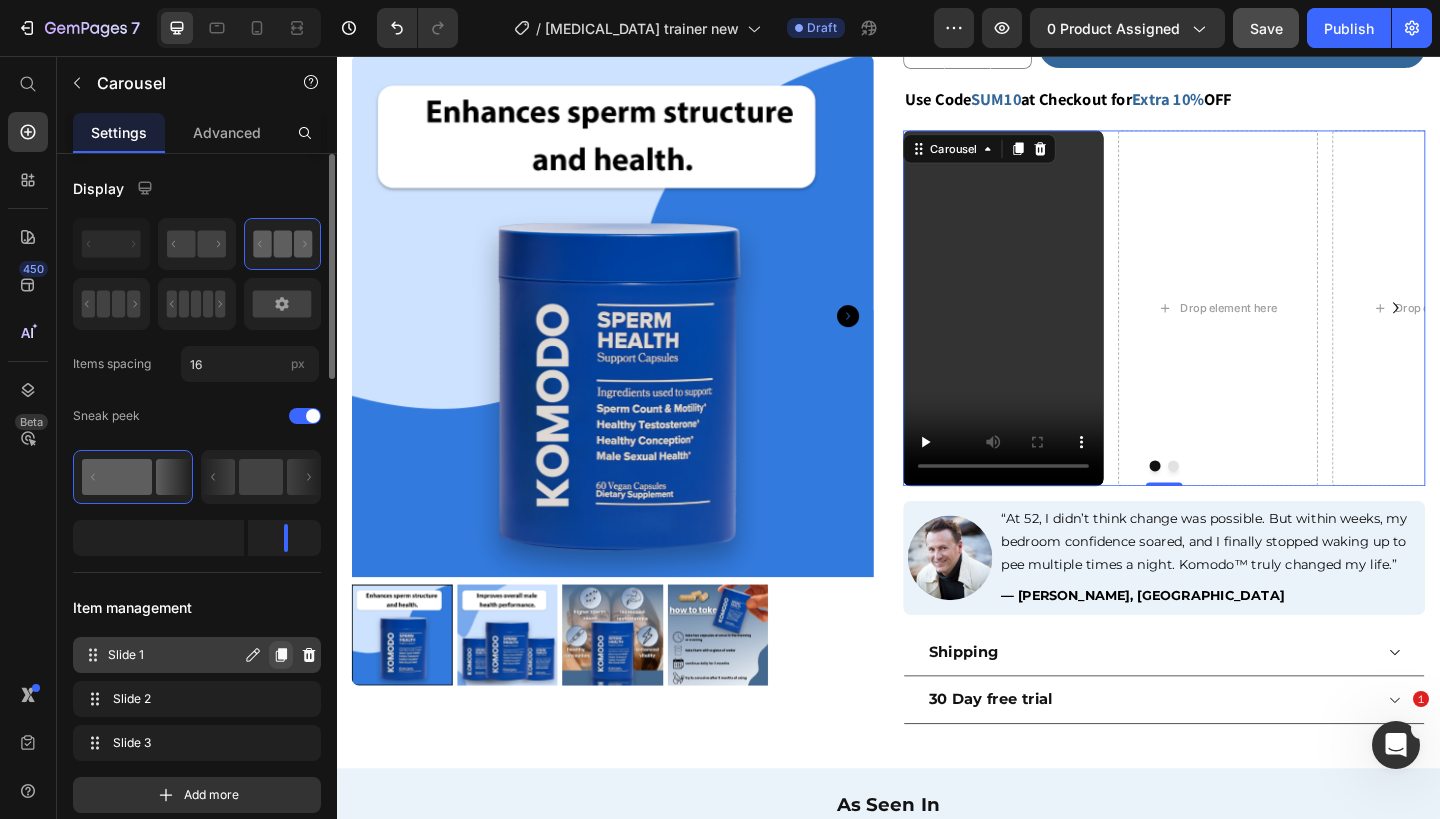 click 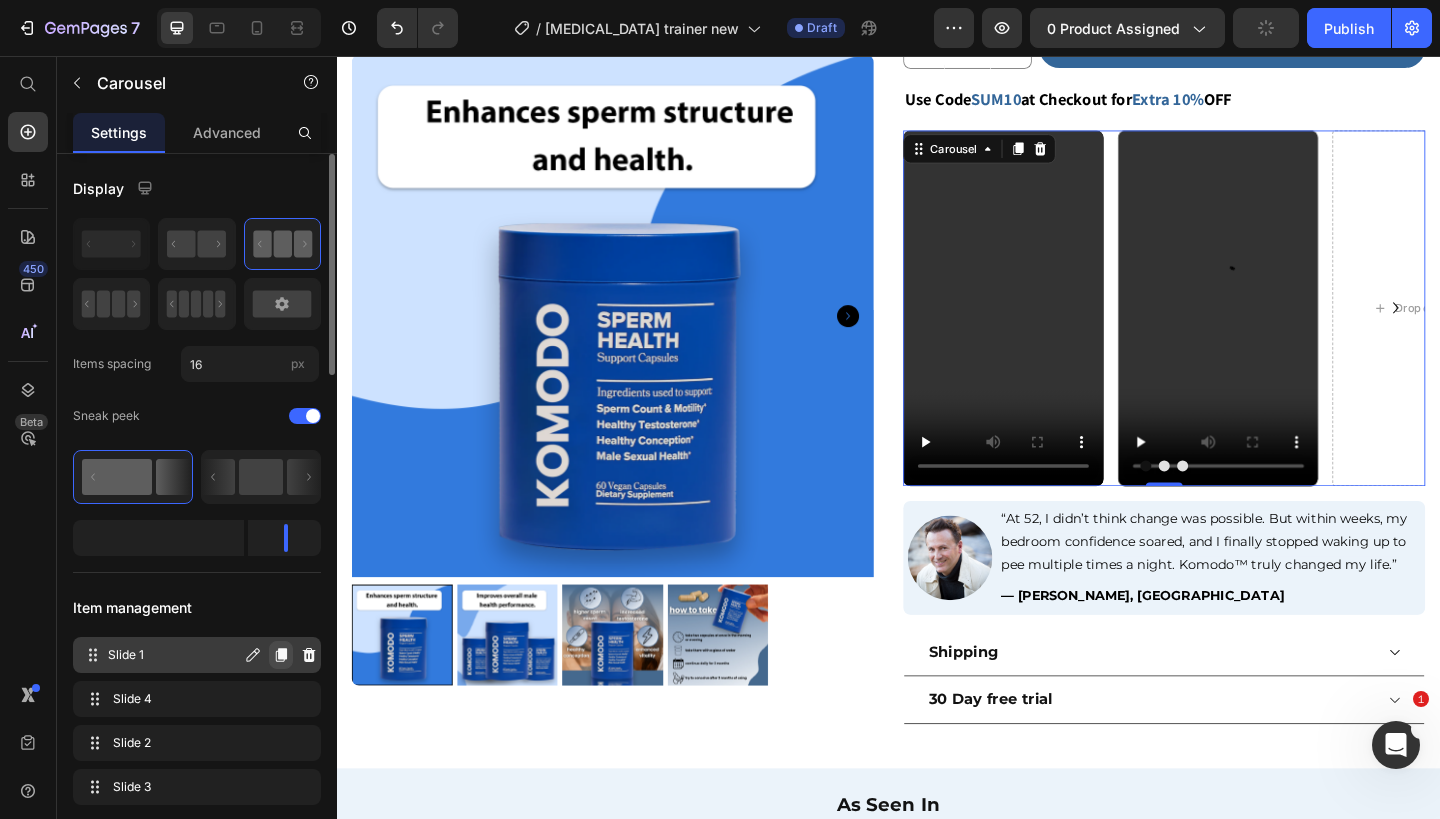click 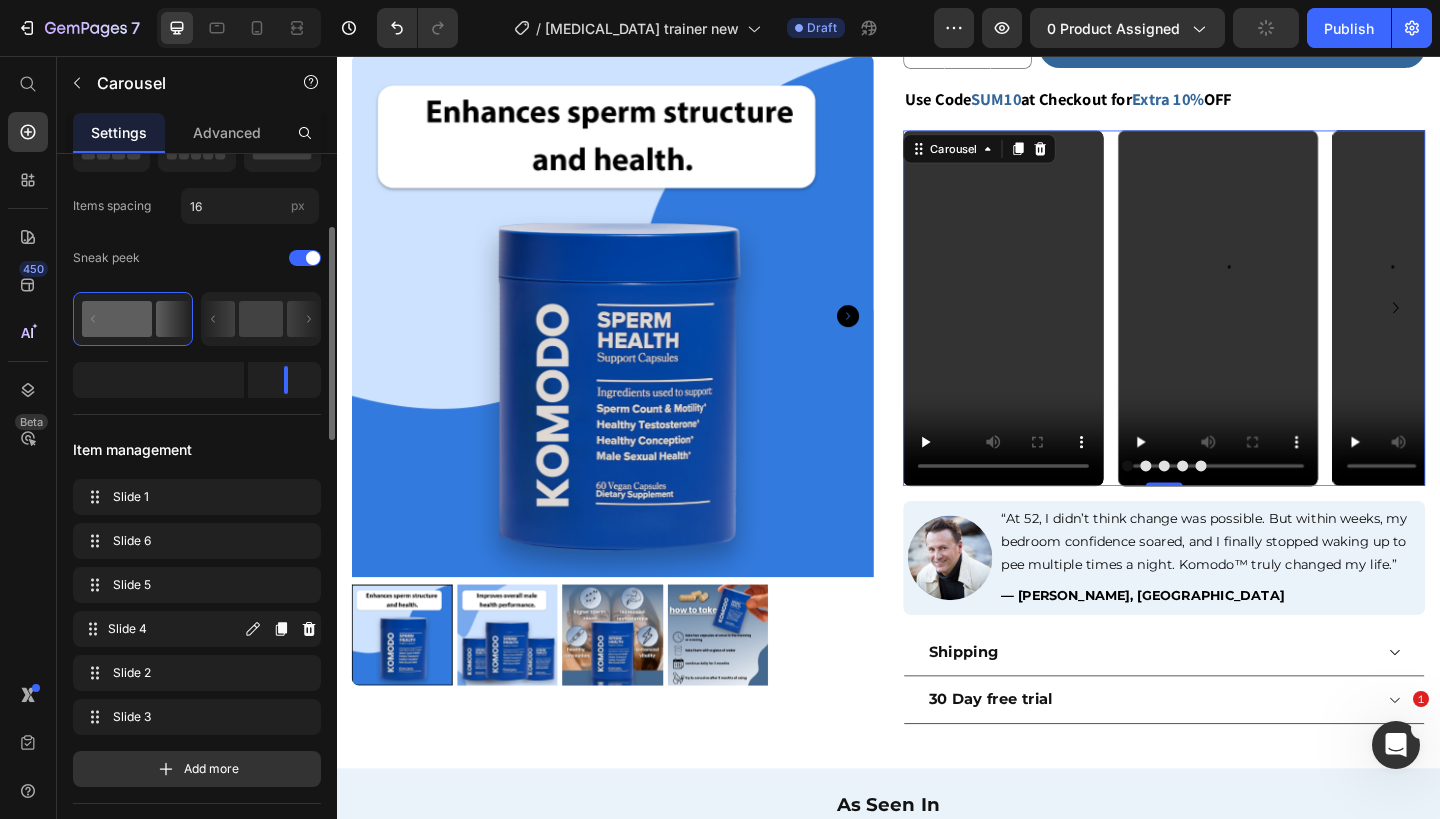 scroll, scrollTop: 179, scrollLeft: 0, axis: vertical 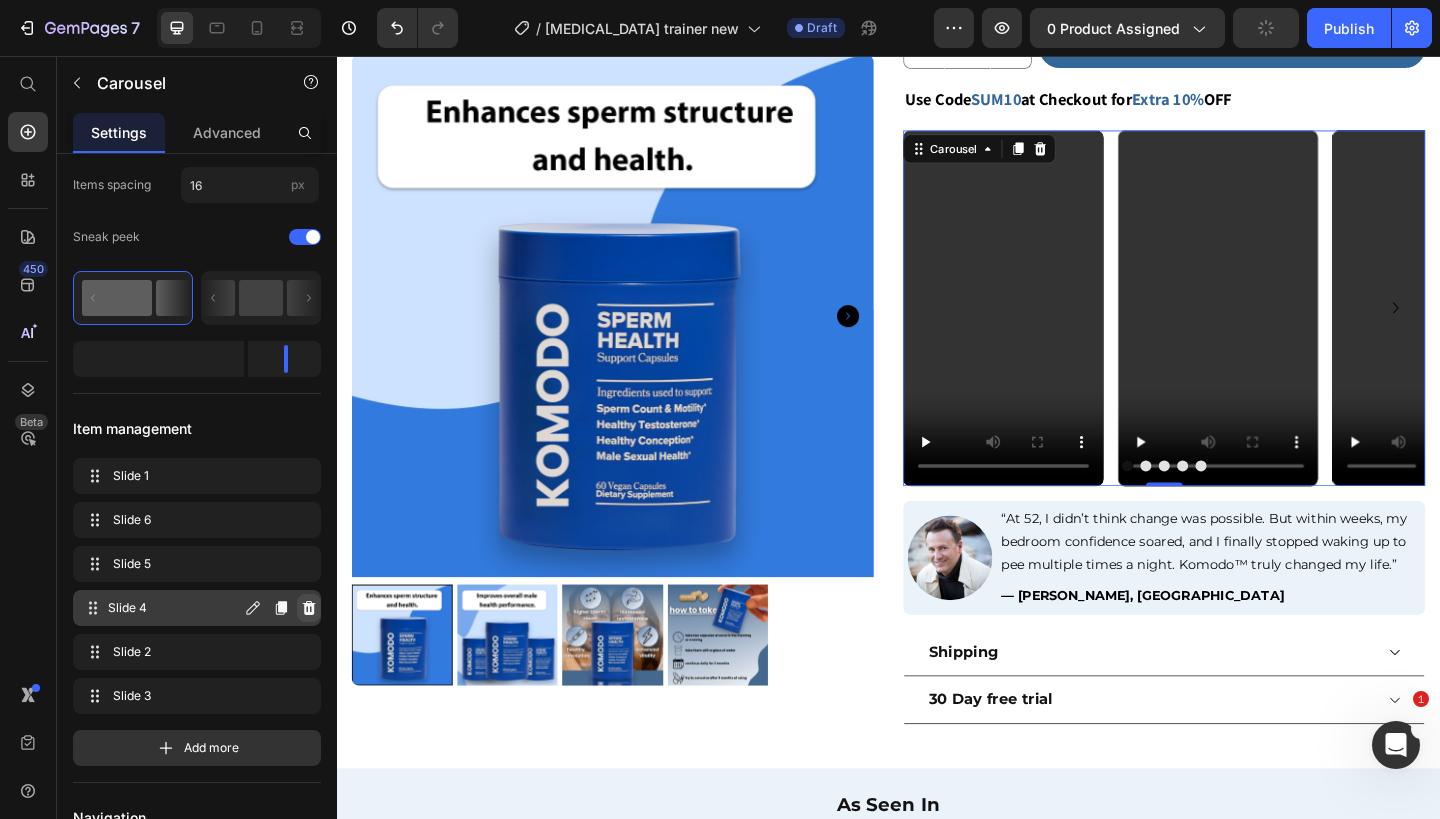 click 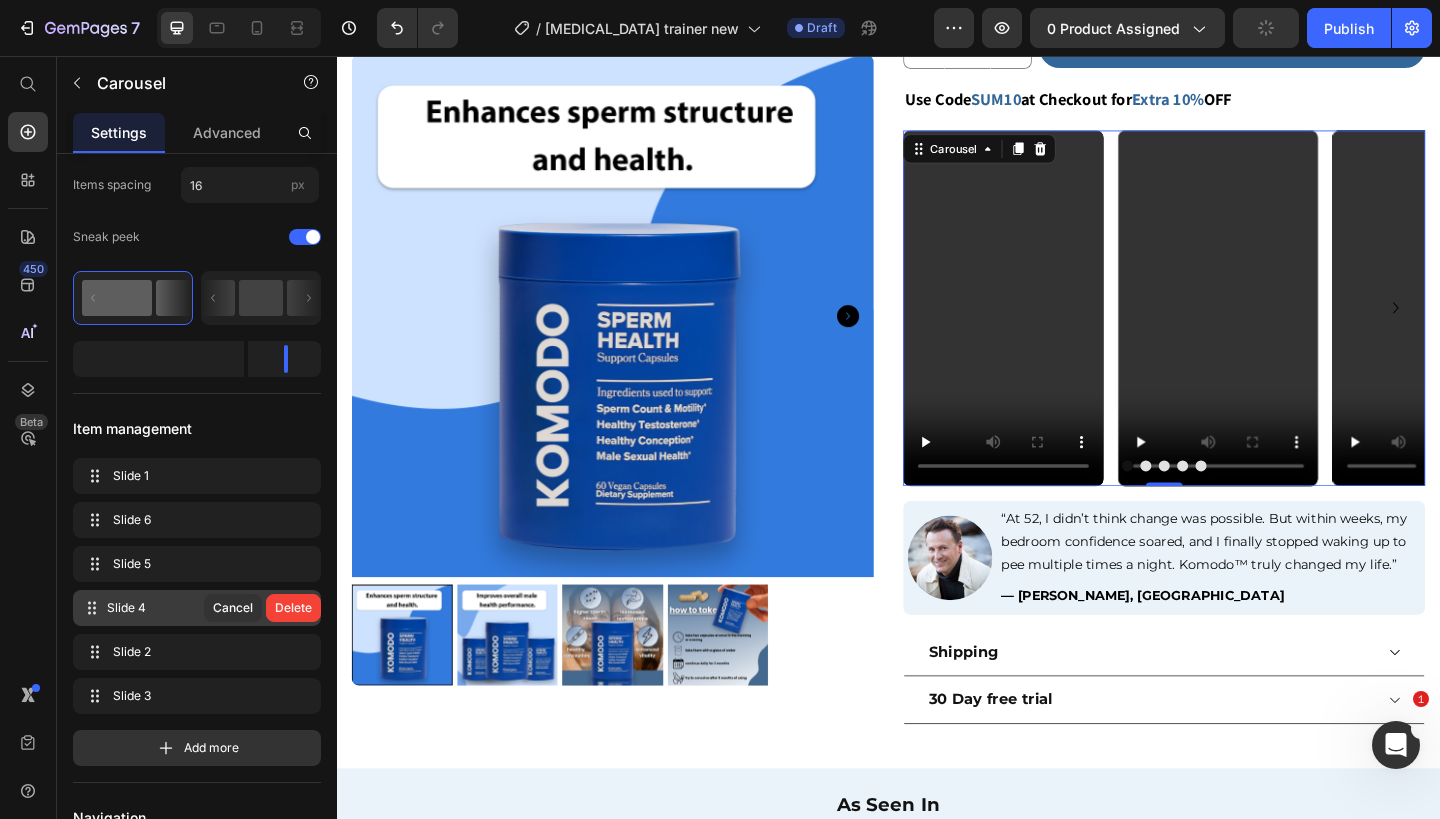 click on "Delete" at bounding box center (293, 608) 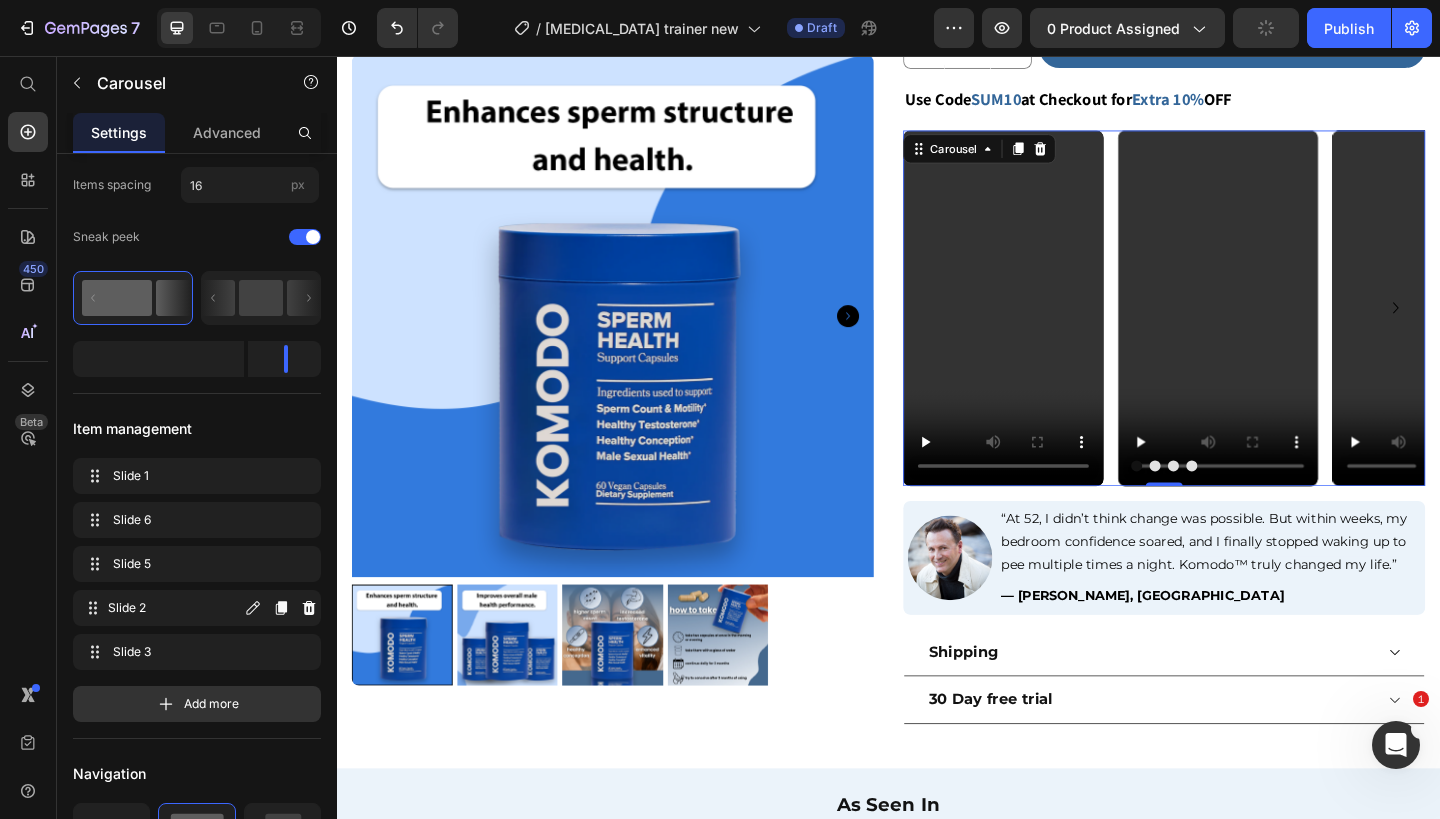 click 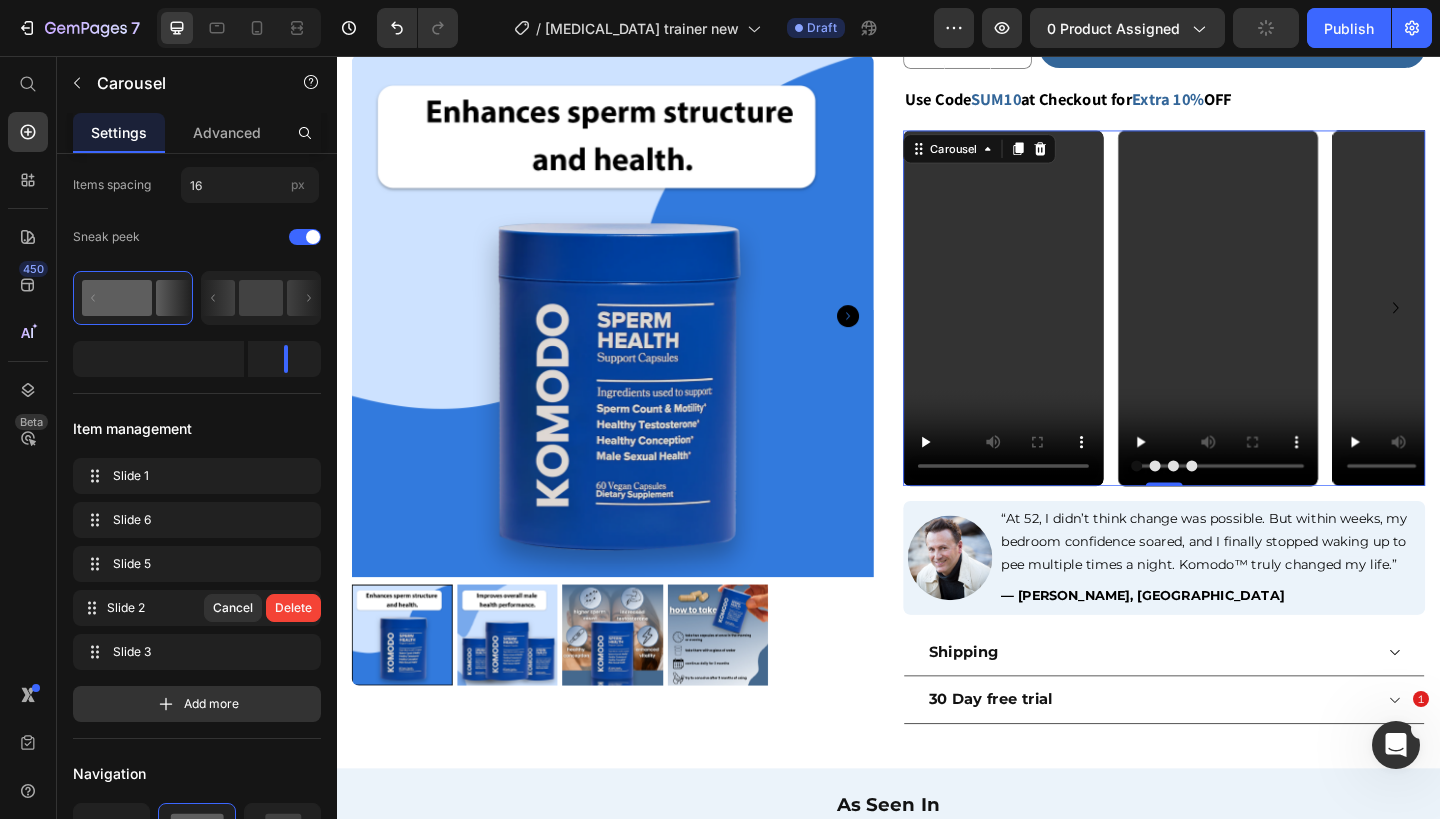 click on "Delete" at bounding box center [293, 608] 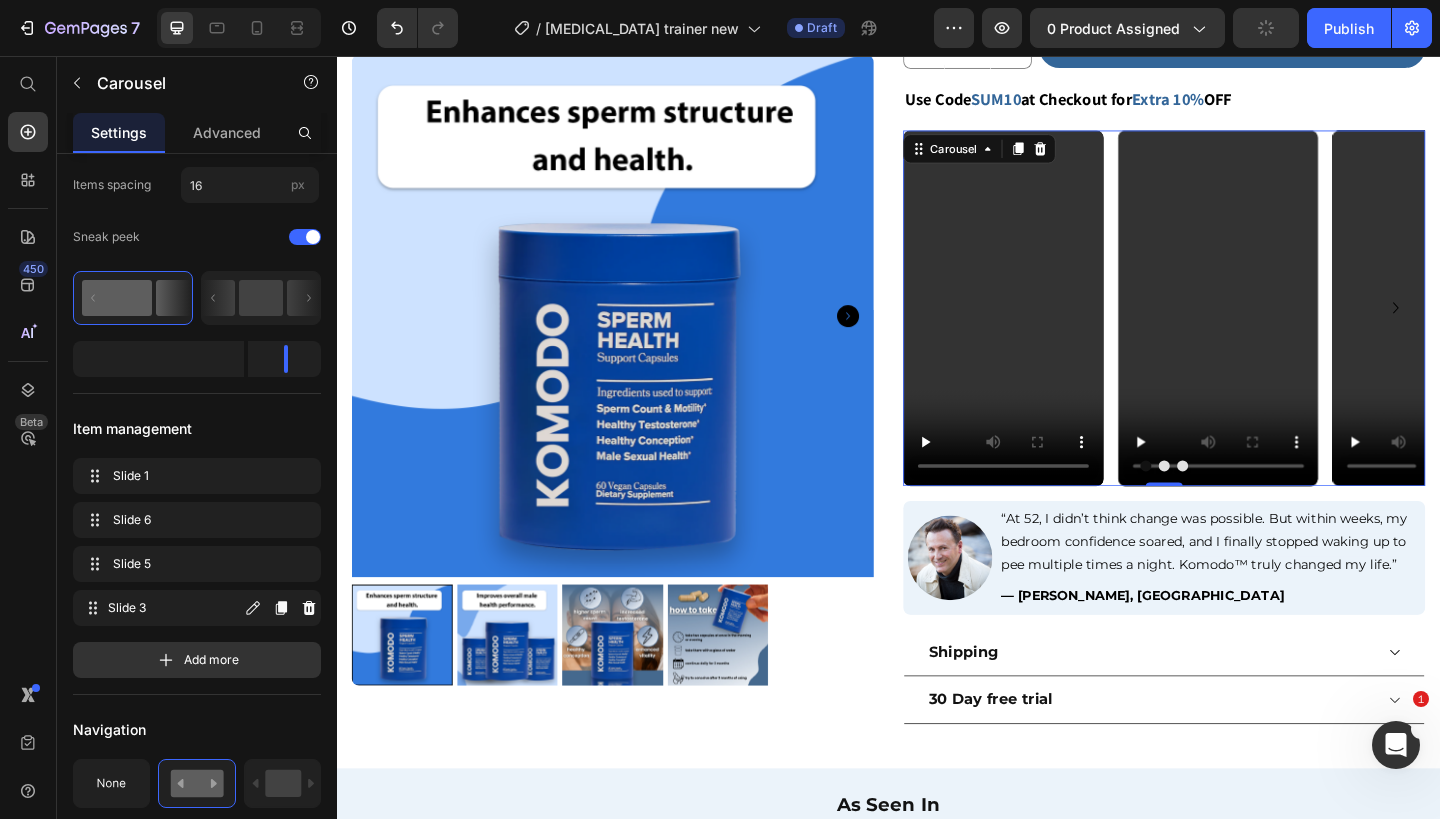 click 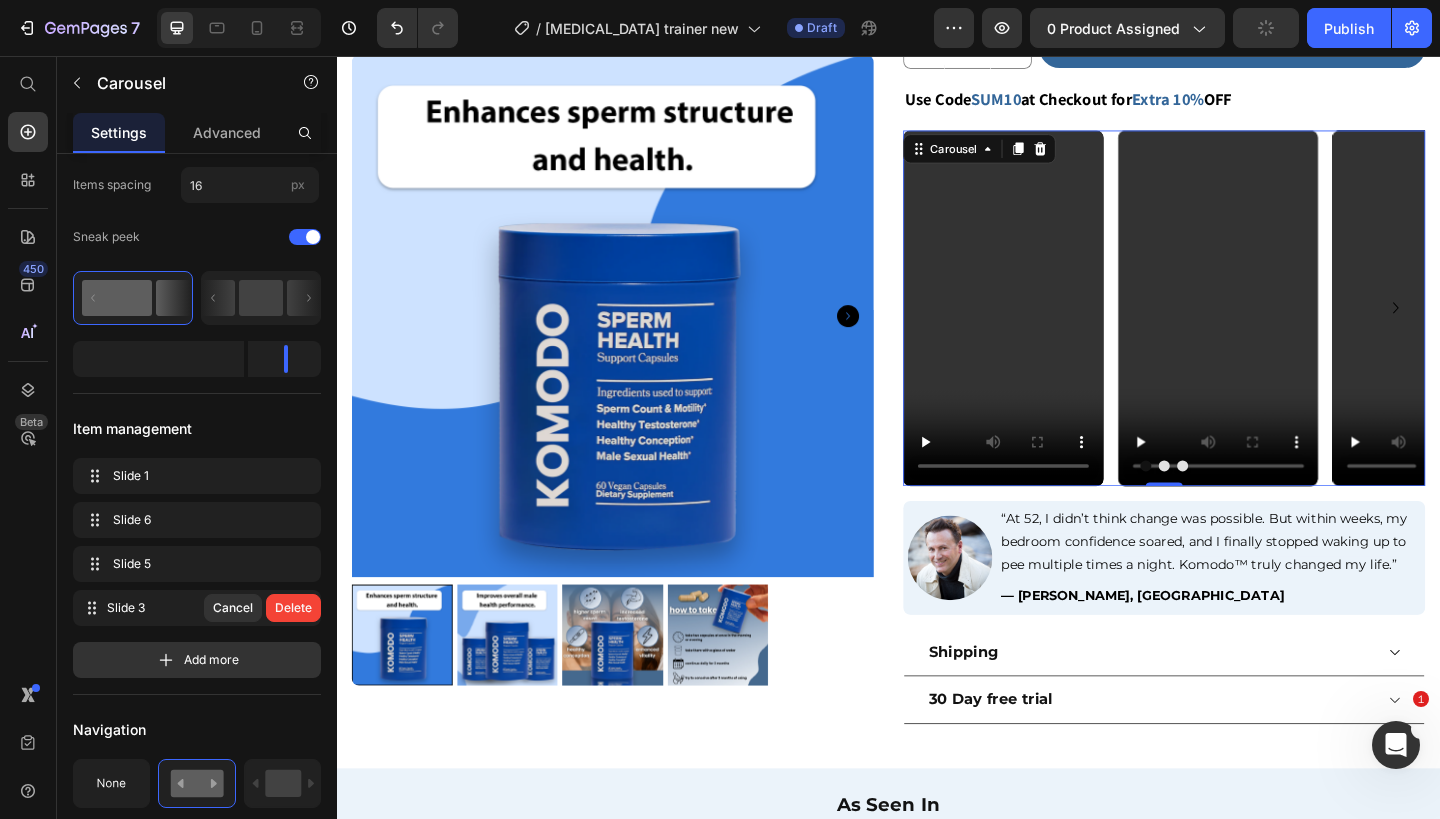 click on "Delete" at bounding box center [293, 608] 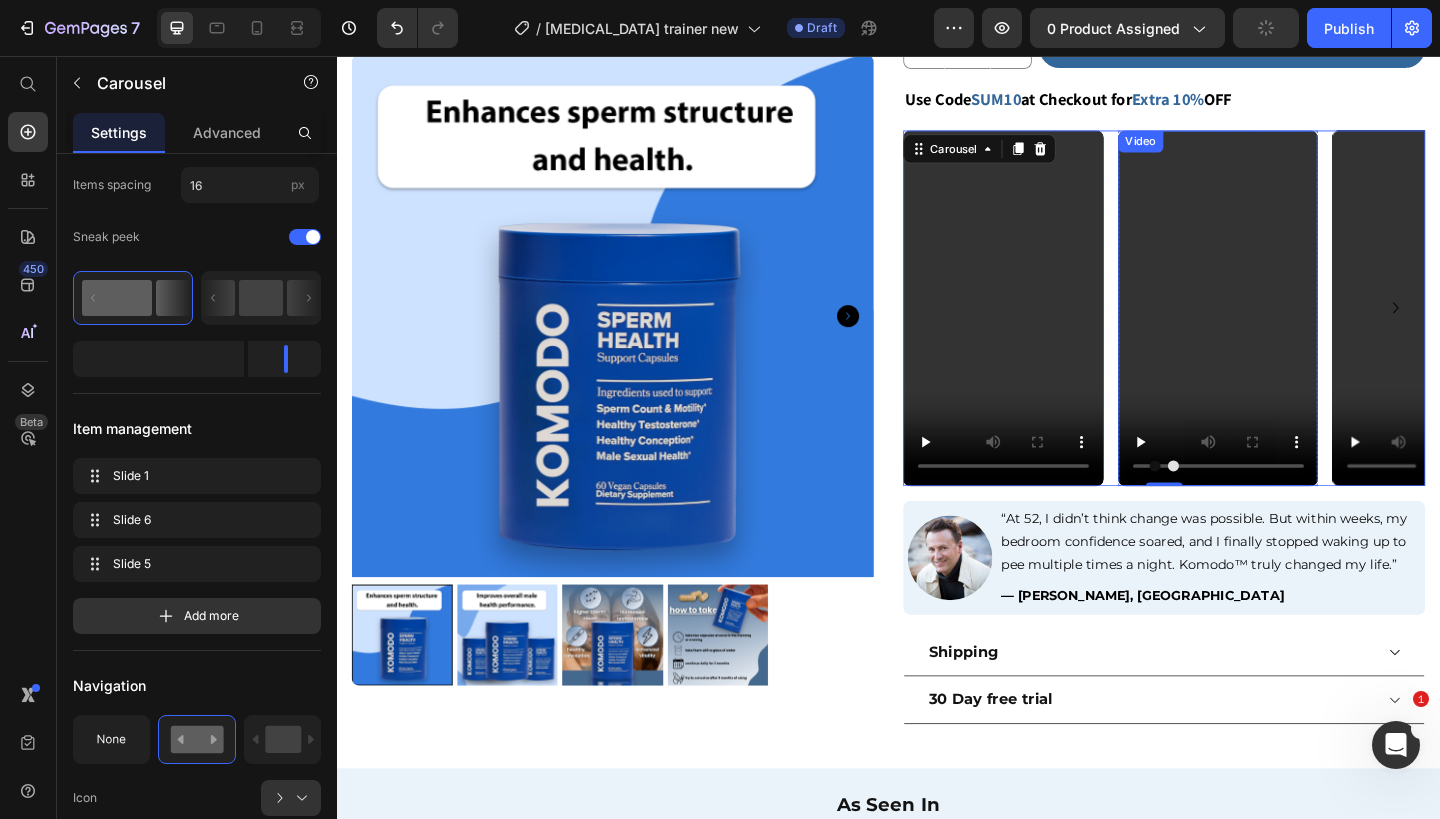 click at bounding box center [1296, 330] 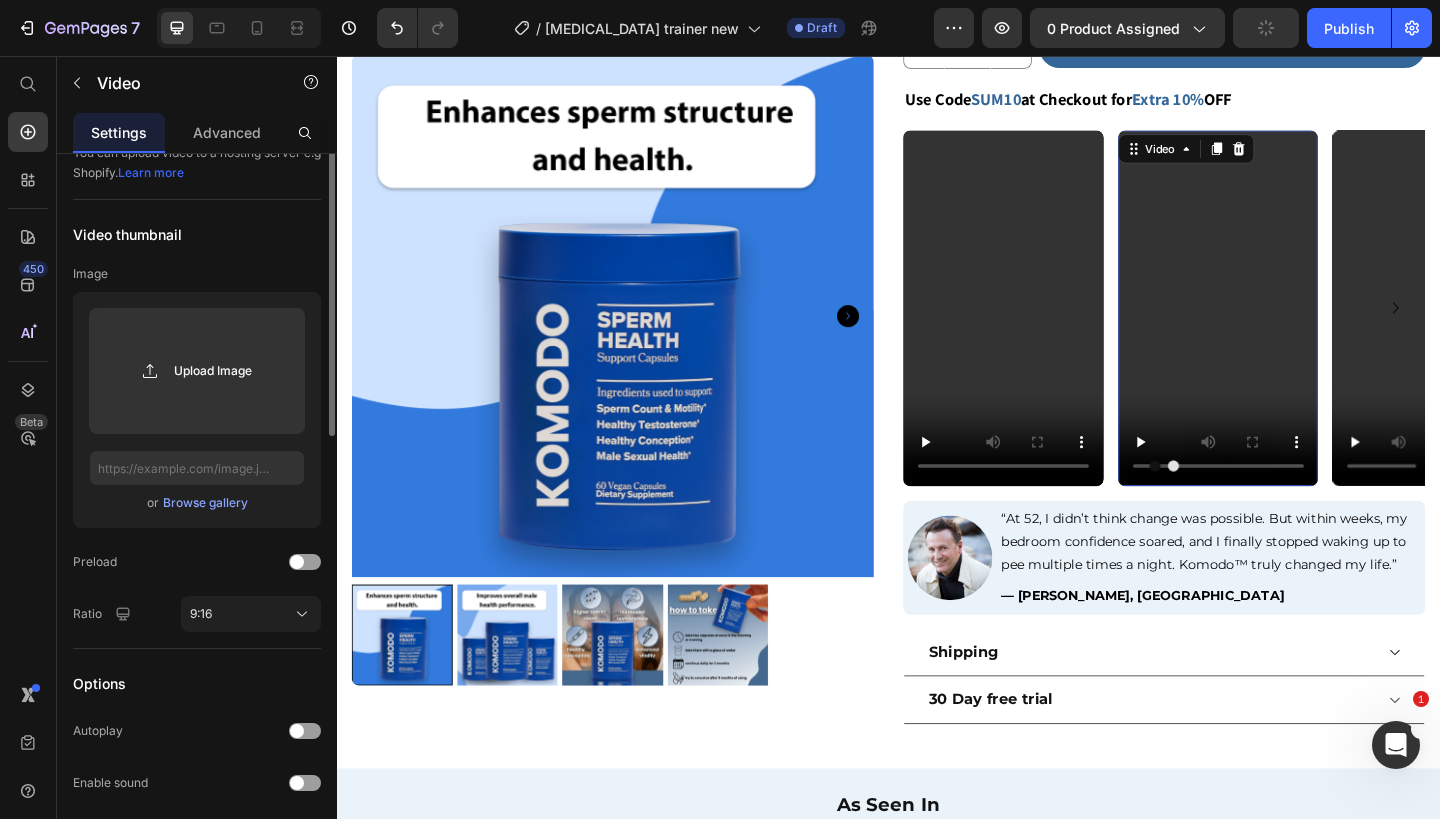 scroll, scrollTop: 0, scrollLeft: 0, axis: both 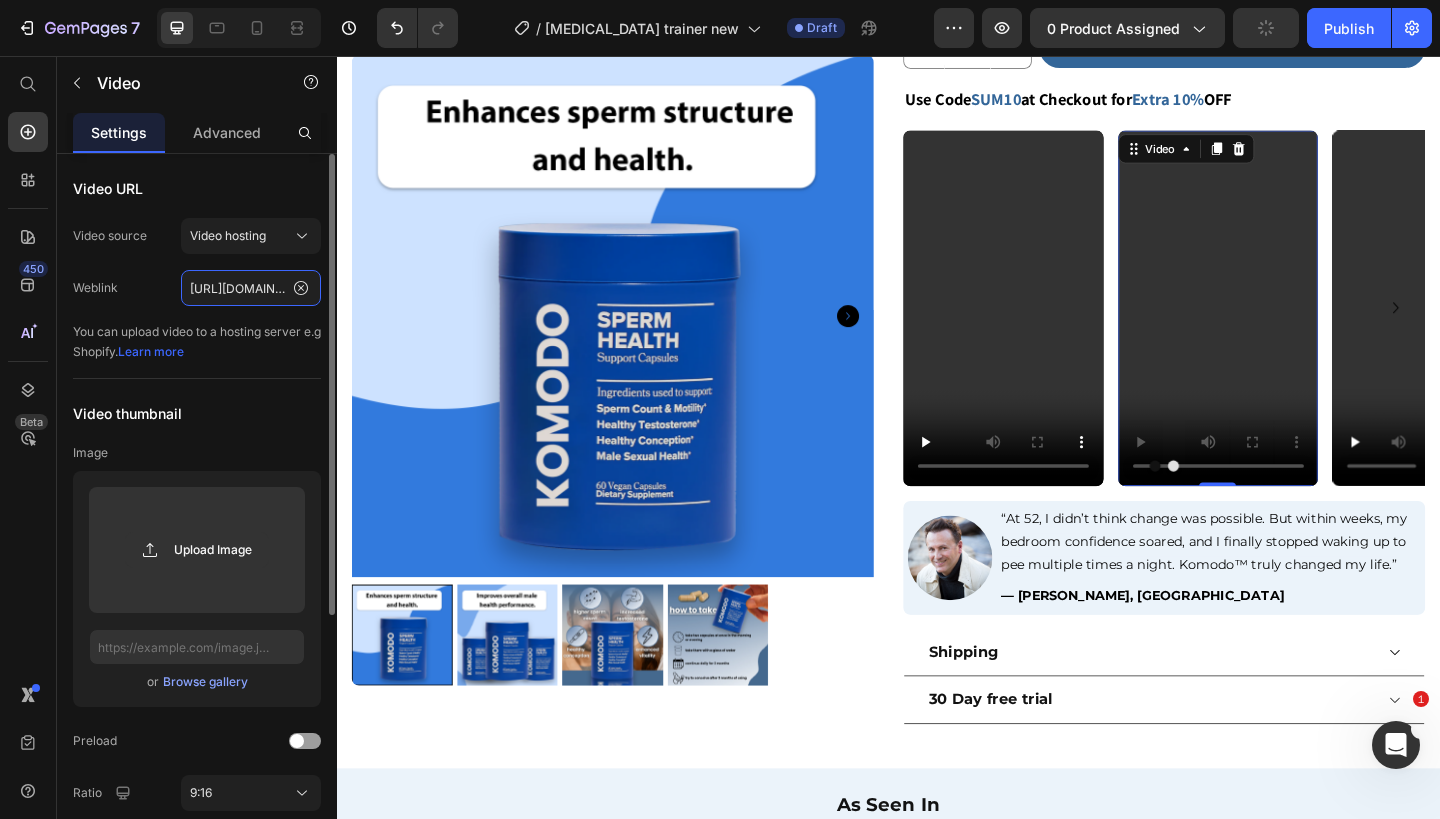 click on "[URL][DOMAIN_NAME]" 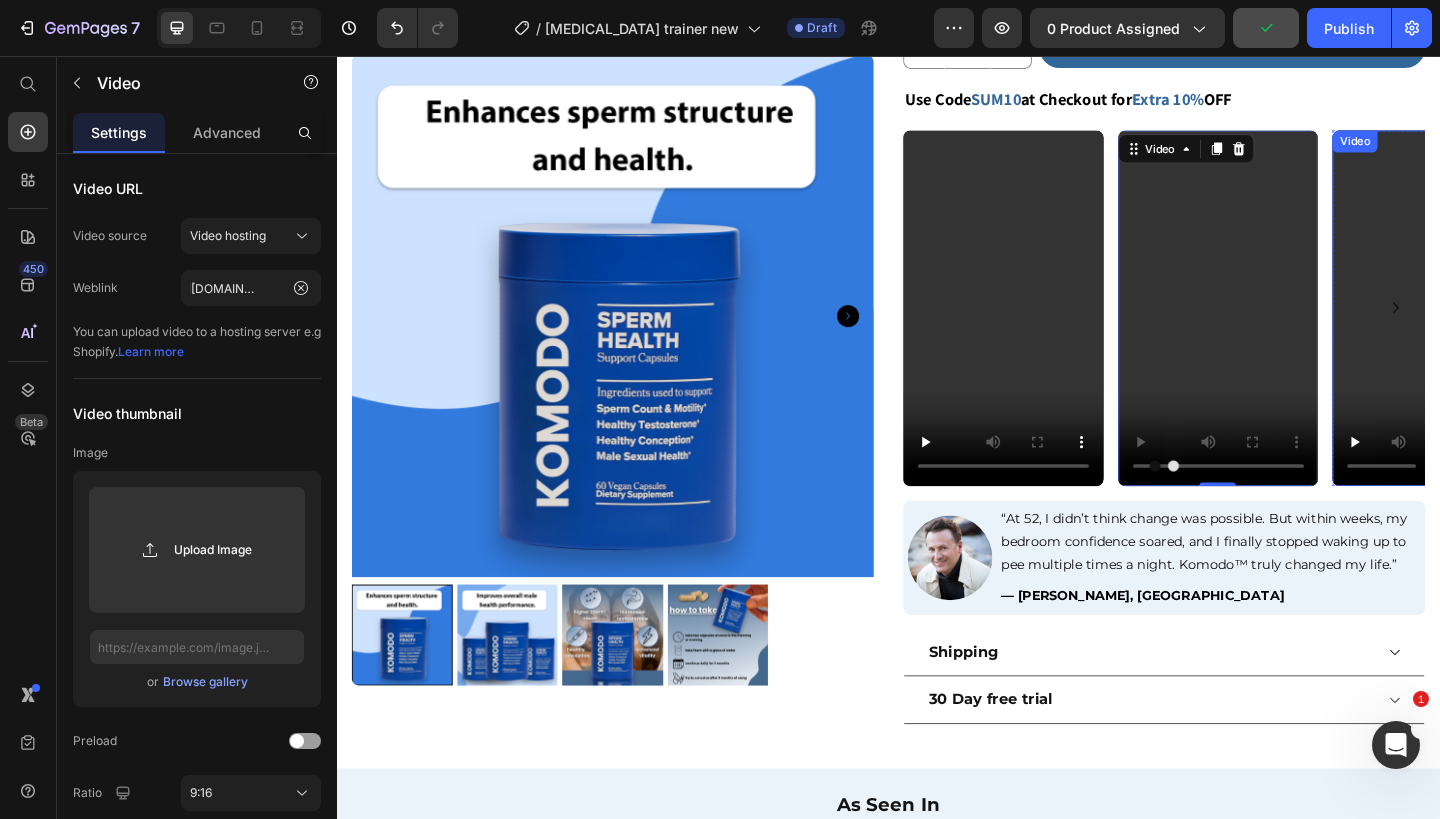 click at bounding box center (1529, 330) 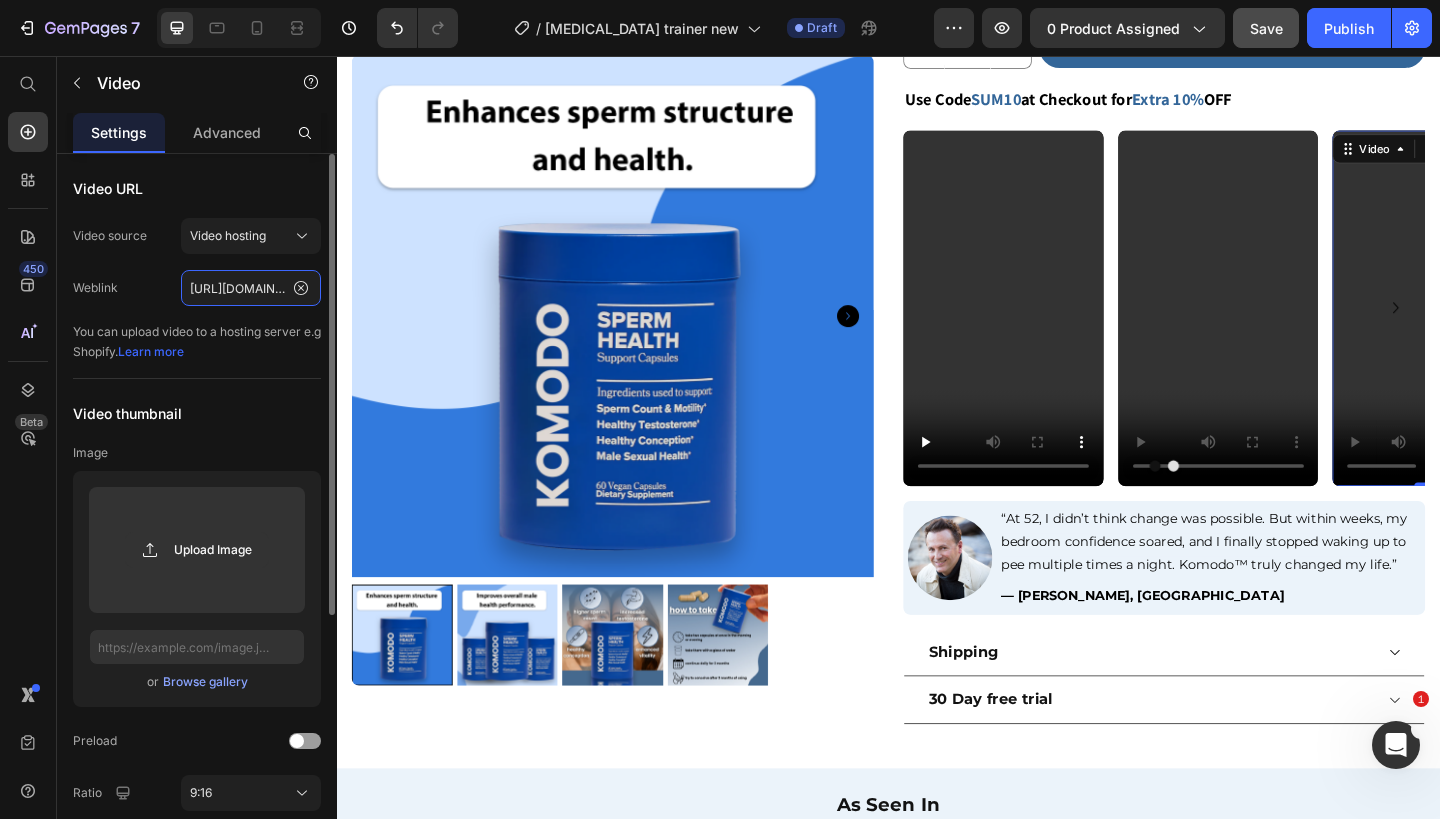 click on "[URL][DOMAIN_NAME]" 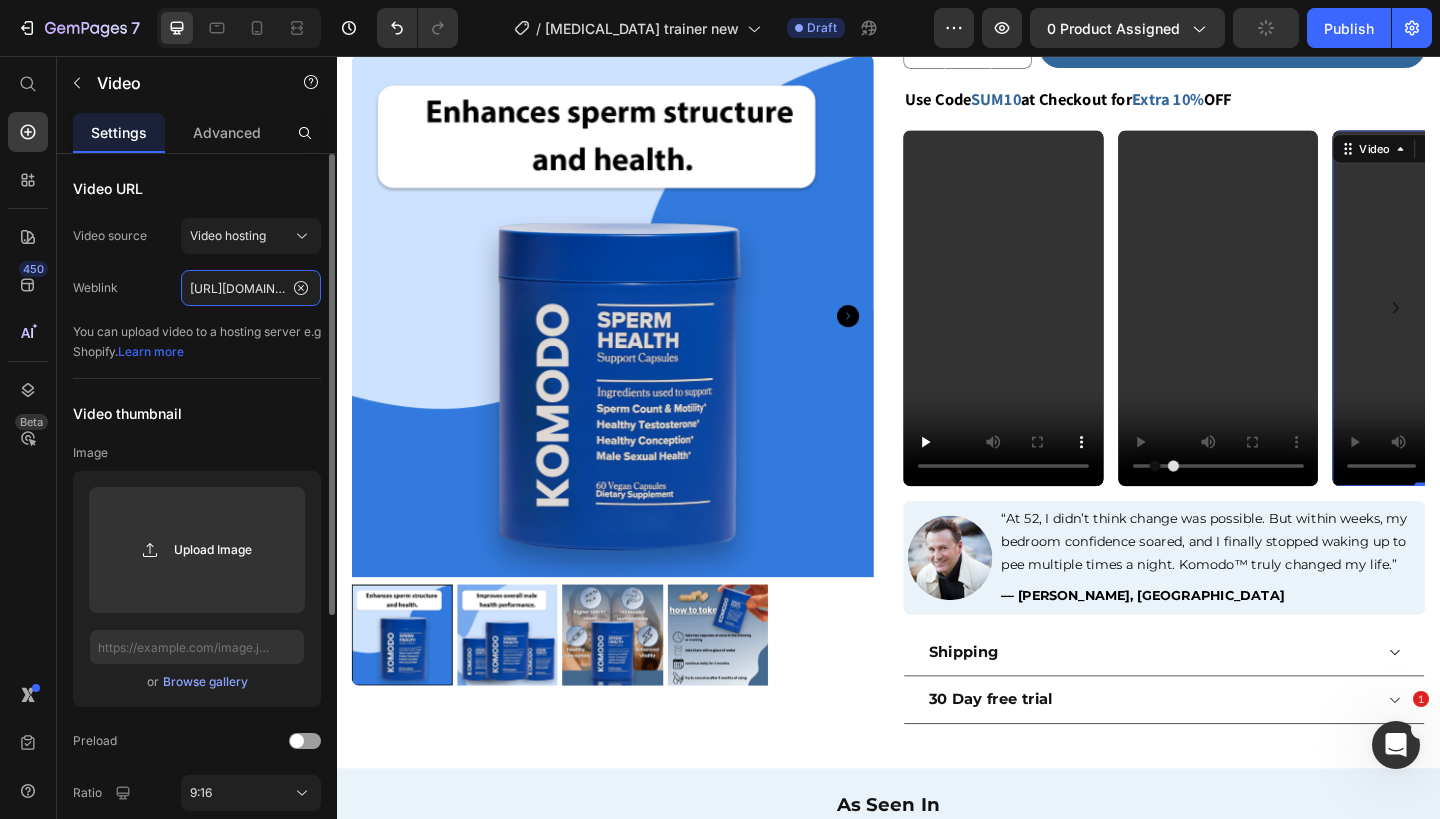 type on "[URL][DOMAIN_NAME]" 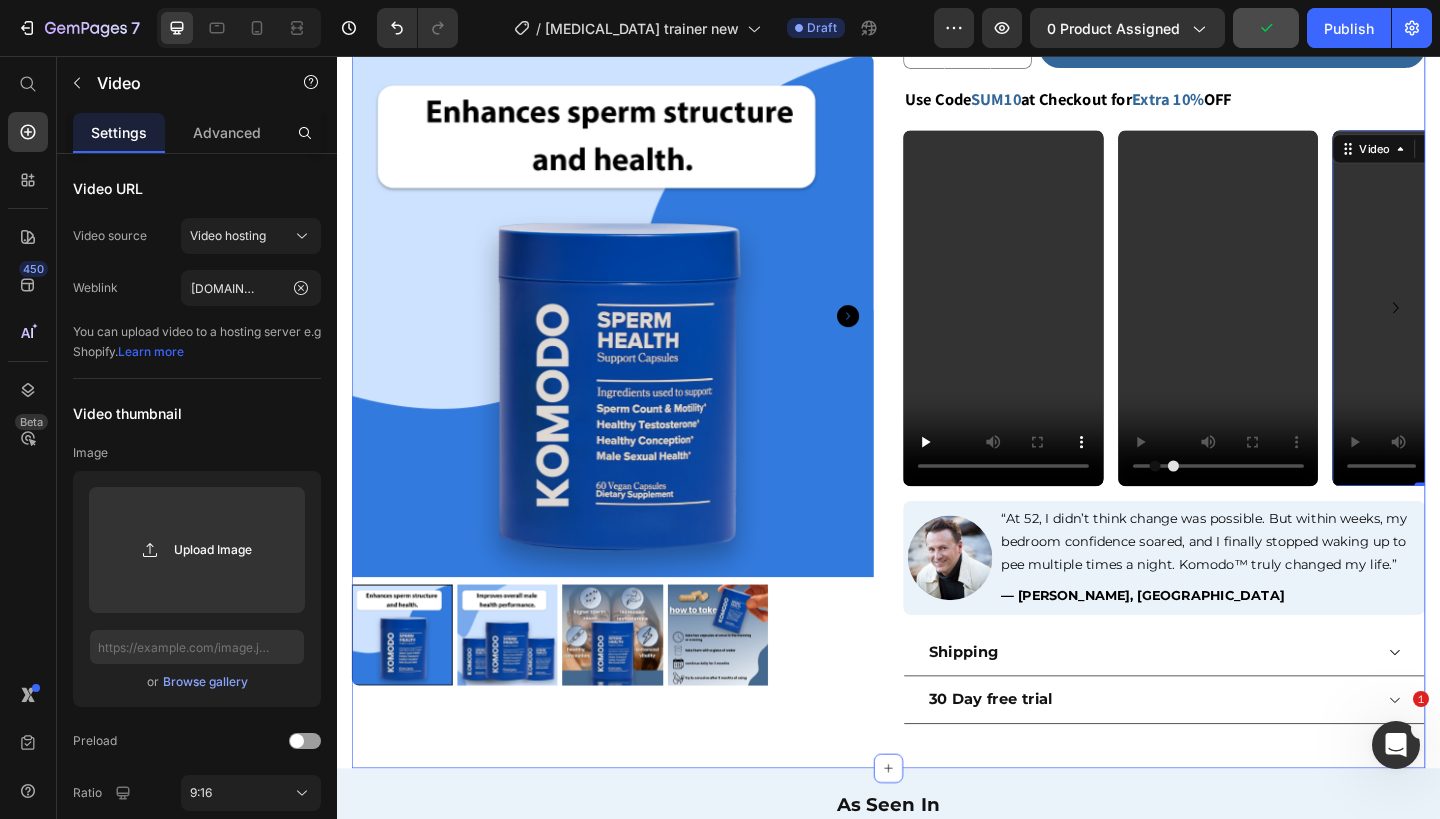 click on "Product Images Icon Icon Icon Icon Icon Icon List 4.9/5 (Trusted by 2,000+ Men) Text block Row Komodo™ [MEDICAL_DATA] Trainer Heading Stronger Erections. Better Bladder Control. Enhanced Confidence. Text block Now only Text Block $34.99 Product Price Row $69.99 Product Price 50% OFF [DATE] Discount Tag Row Boosts stamina & performance Reduces urinary urgency Strengthens core & [MEDICAL_DATA] Item list 1 Product Quantity Add to cart Product Cart Button Row Row Use Code  SUM10  at Checkout for  Extra 10%  OFF Text block
Video Row Video Row Video   0 Row
Carousel Row Image “At 52, I didn’t think change was possible. But within weeks, my bedroom confidence soared, and I finally stopped waking up to pee multiple times a night. Komodo™ truly changed my life.” Text Block — [PERSON_NAME], NYC Text Block Row
Shipping" at bounding box center (937, 192) 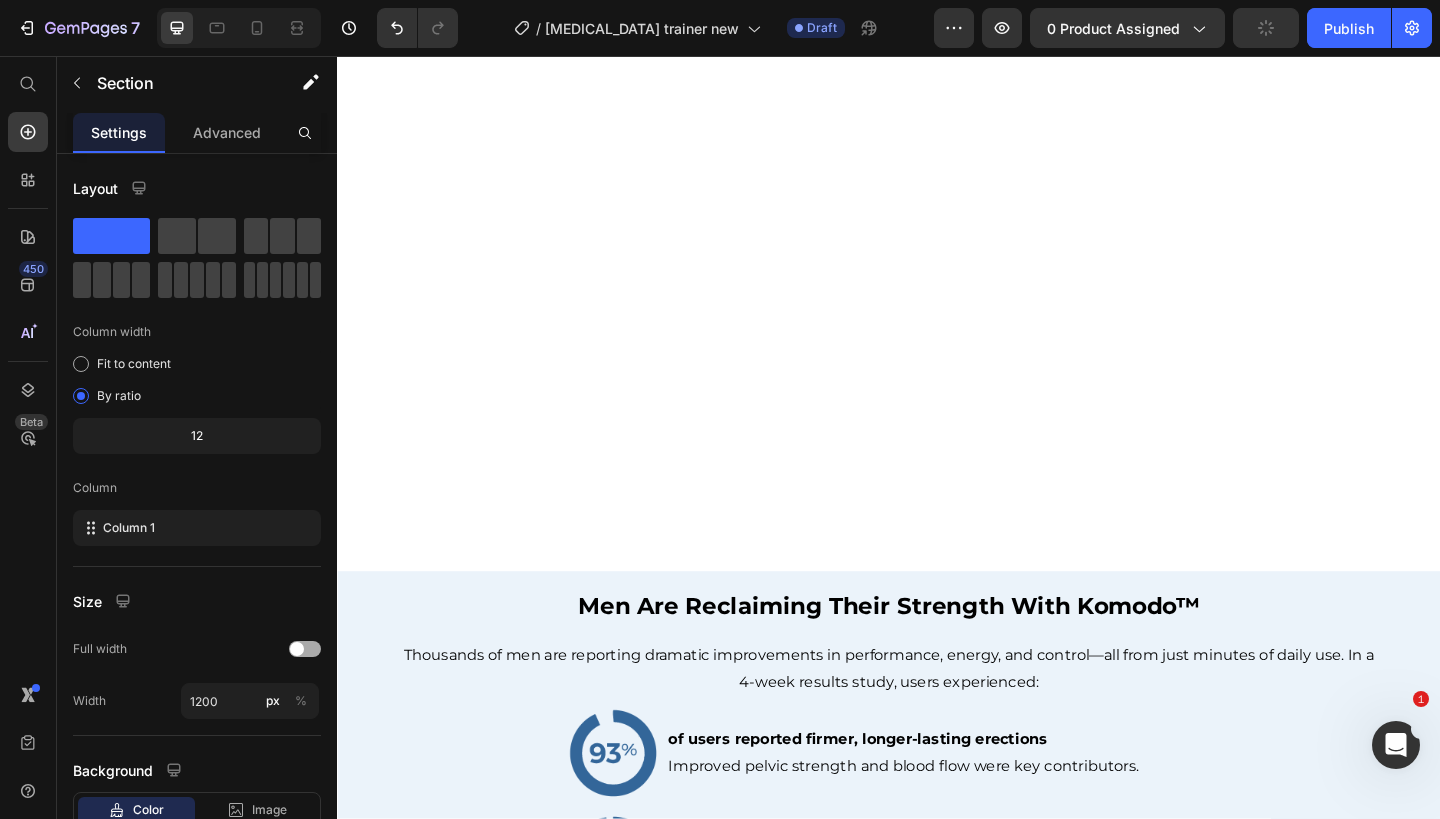 scroll, scrollTop: 4205, scrollLeft: 0, axis: vertical 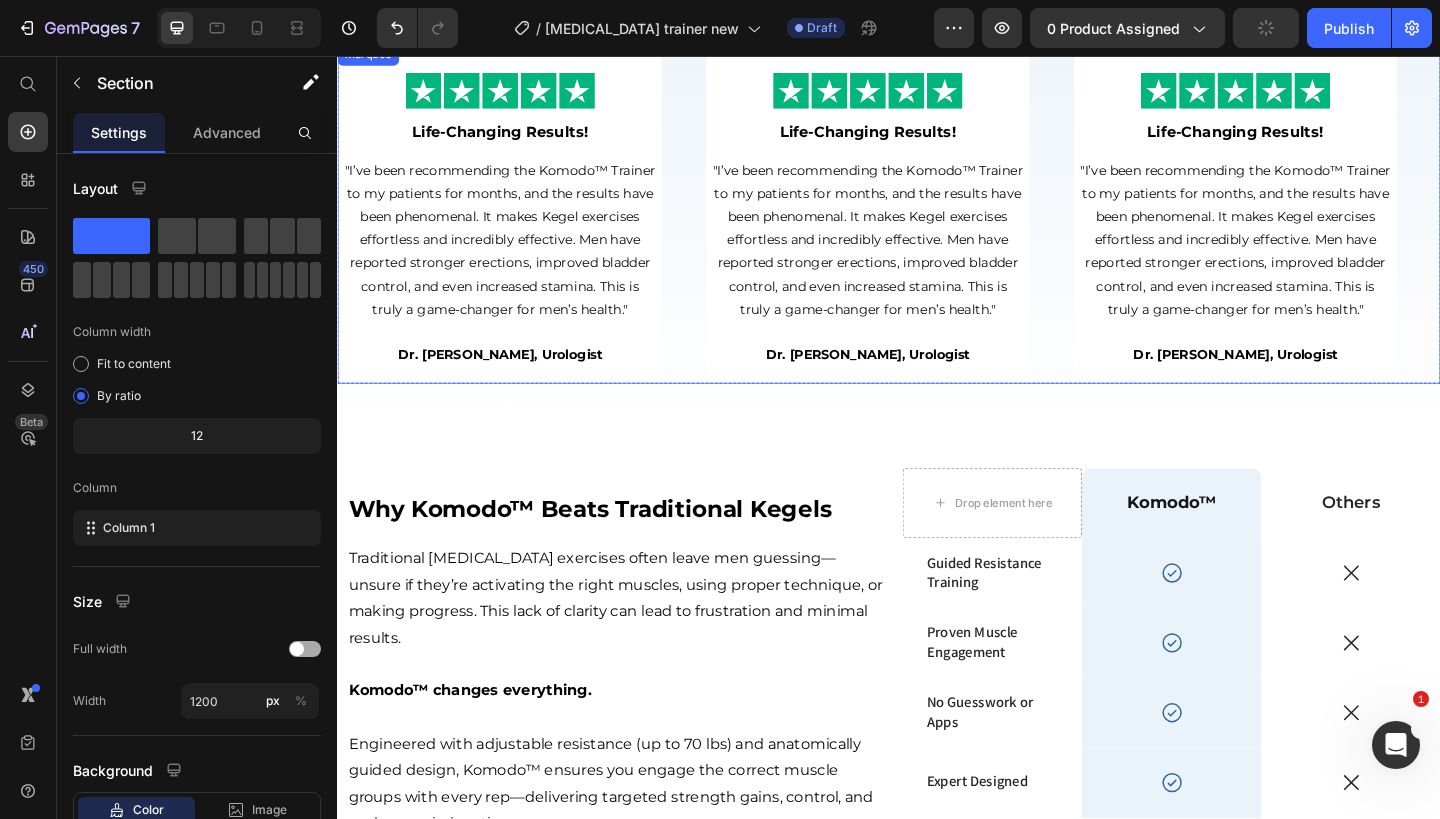 click on "Image Life-Changing Results! Text Block "I’ve been recommending the Komodo™ Trainer to my patients for months, and the results have been phenomenal. It makes Kegel exercises effortless and incredibly effective. Men have reported stronger erections, improved bladder control, and even increased stamina. This is truly a game-changer for men’s health." Text Block Dr. [PERSON_NAME], Urologist Text Block Row Row" at bounding box center [538, 228] 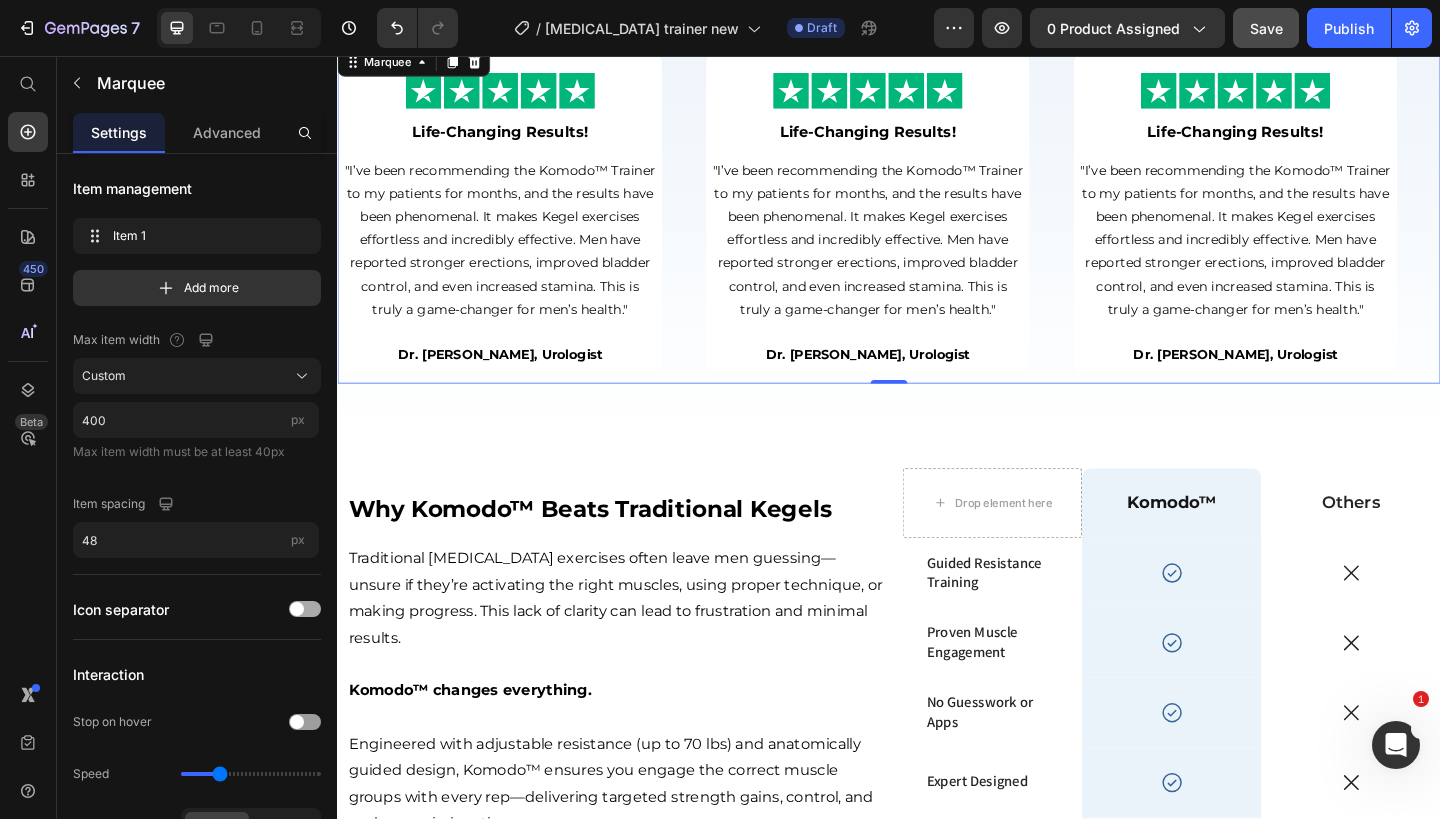 click on "Image Life-Changing Results! Text Block "I’ve been recommending the Komodo™ Trainer to my patients for months, and the results have been phenomenal. It makes Kegel exercises effortless and incredibly effective. Men have reported stronger erections, improved bladder control, and even increased stamina. This is truly a game-changer for men’s health." Text Block Dr. [PERSON_NAME], Urologist Text Block Row Row" at bounding box center [538, 228] 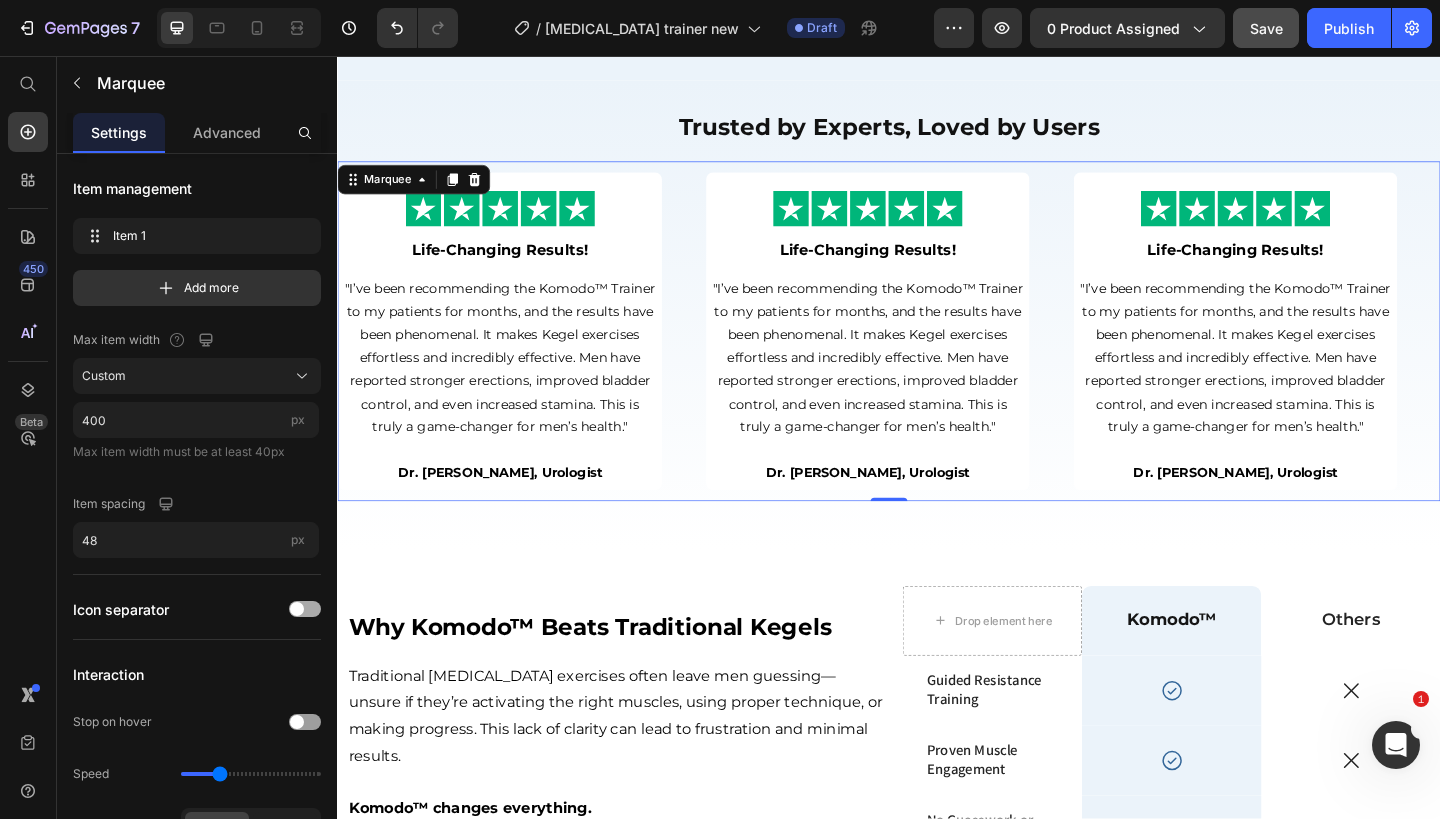 scroll, scrollTop: 4069, scrollLeft: 0, axis: vertical 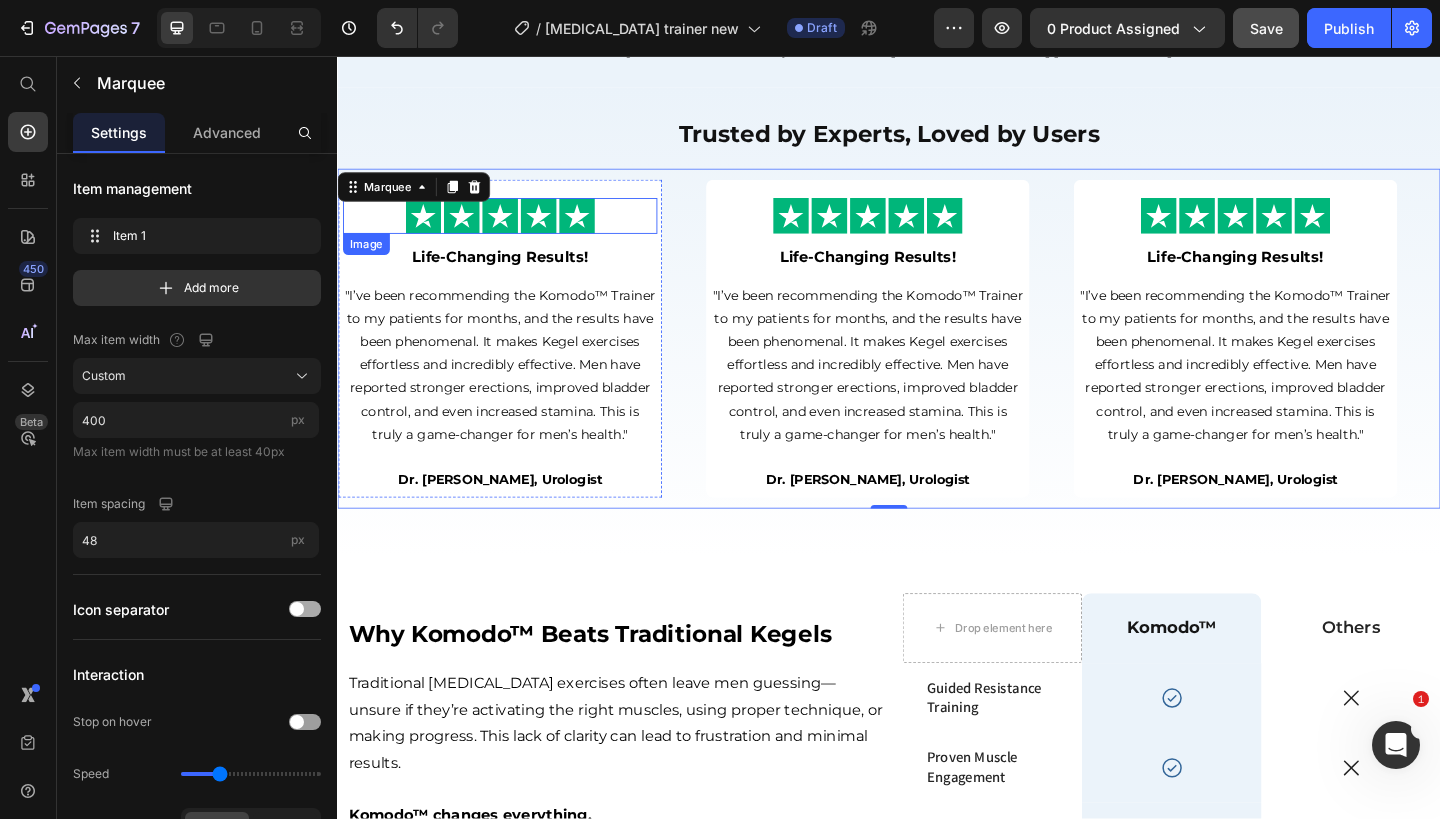 click at bounding box center [514, 230] 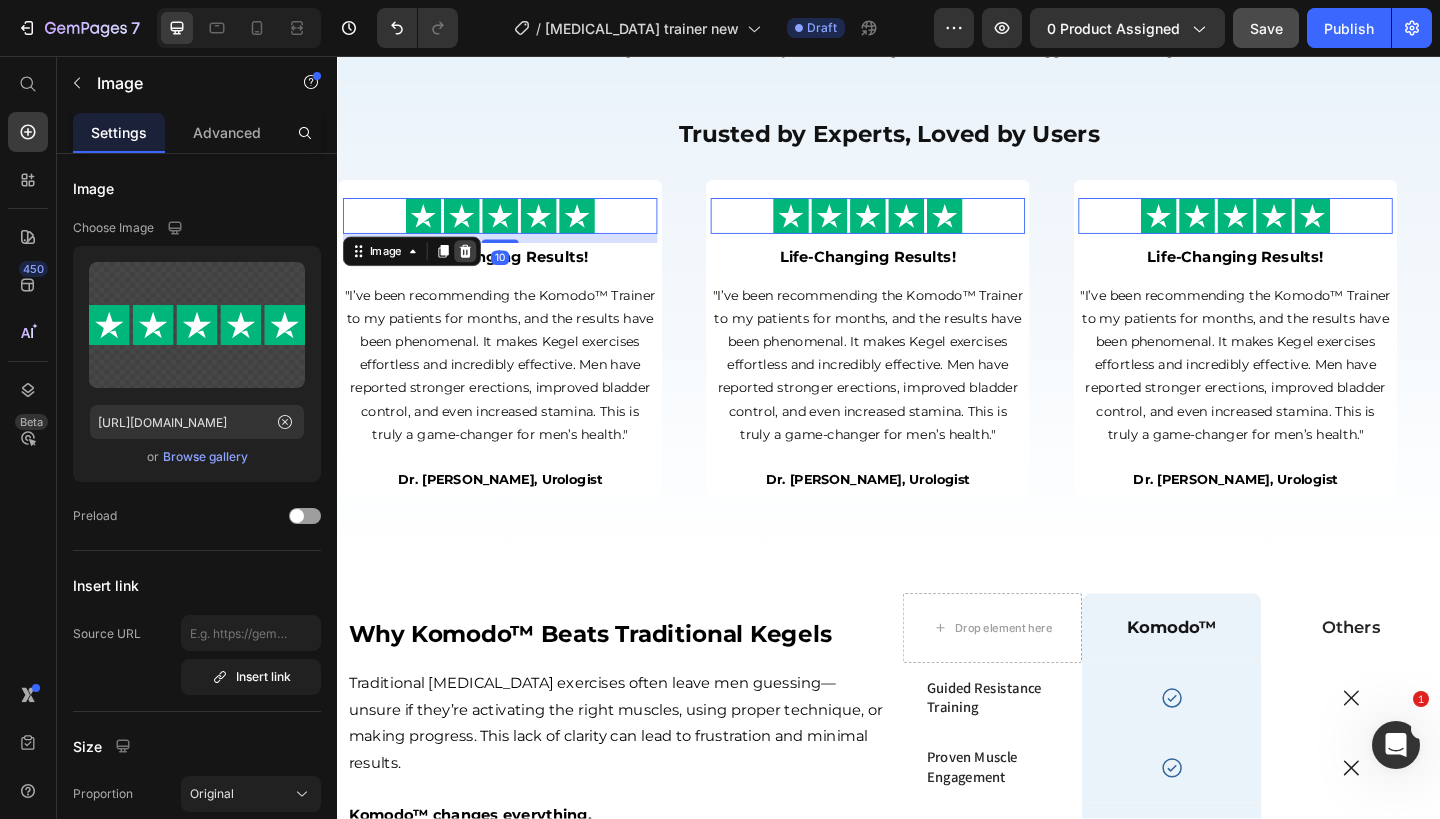 click 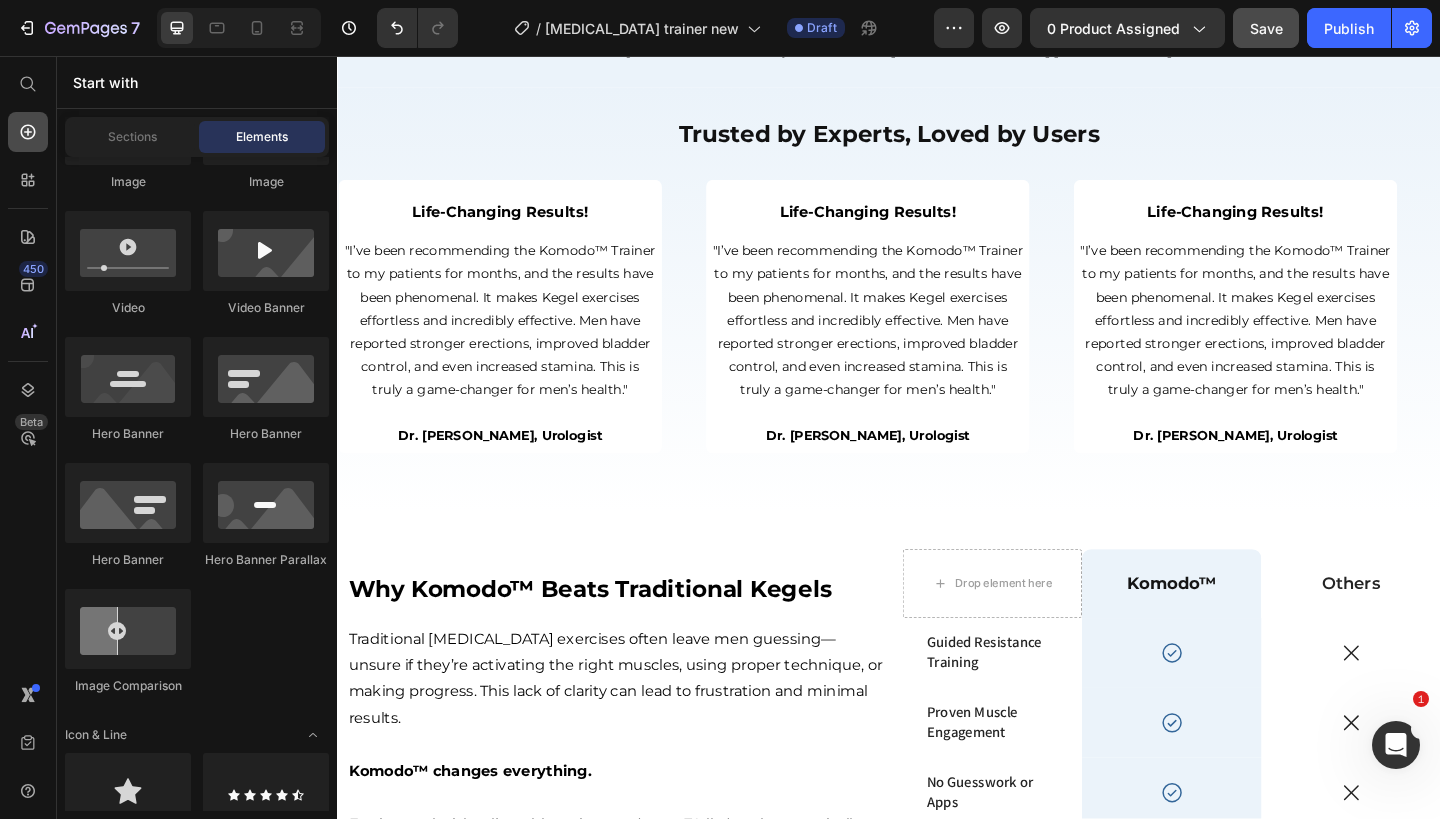 click 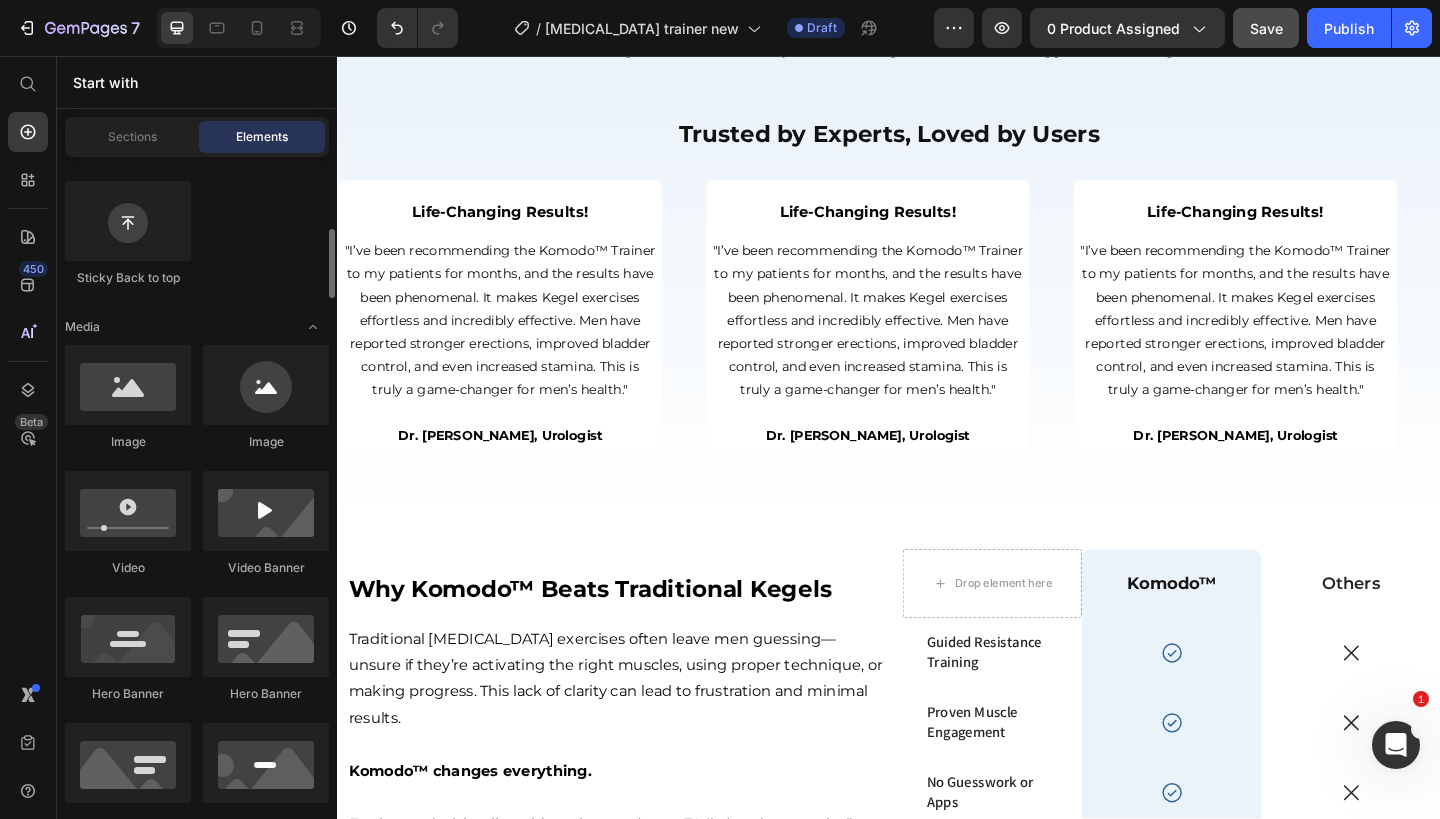 scroll, scrollTop: 611, scrollLeft: 0, axis: vertical 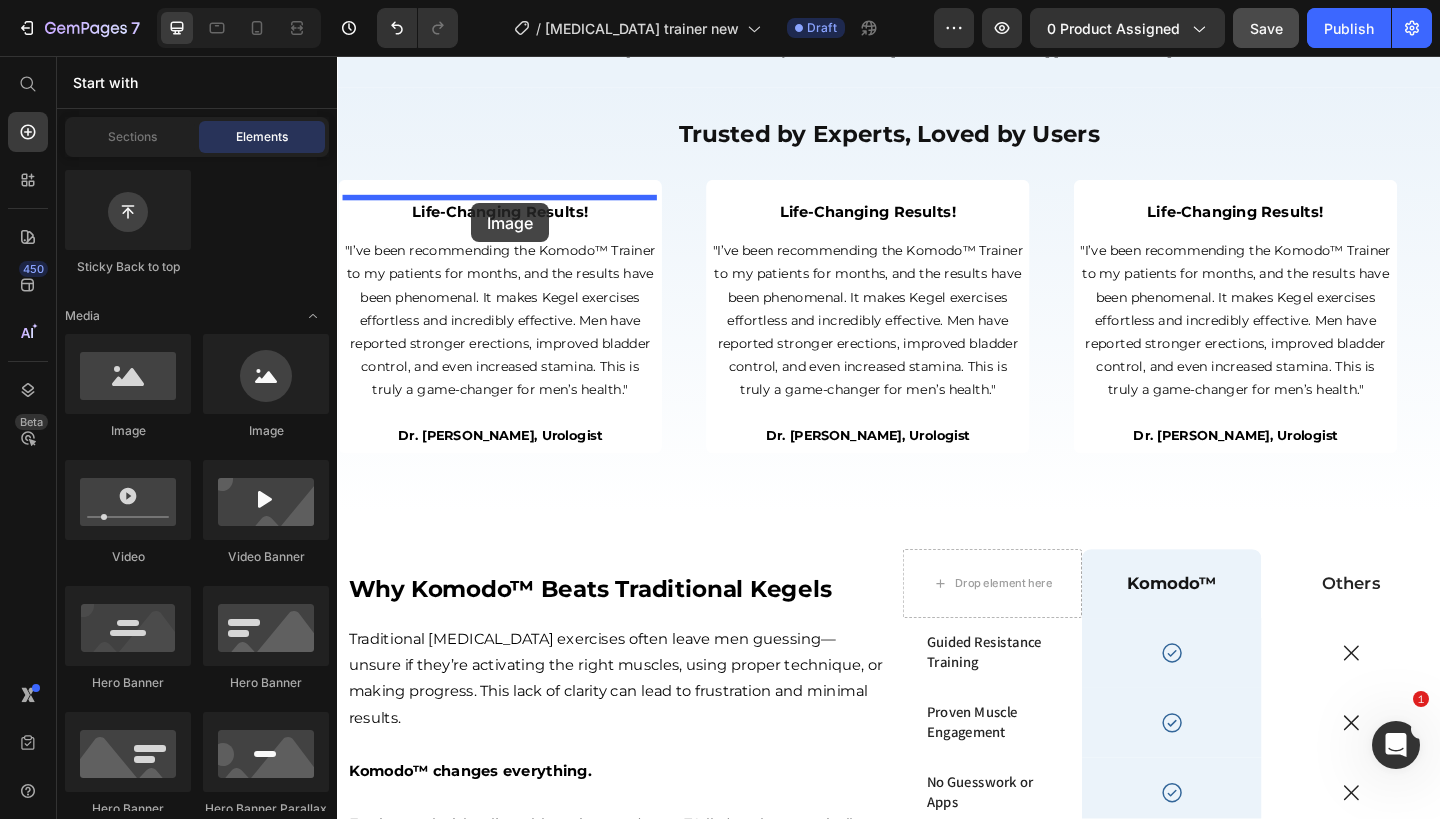 drag, startPoint x: 478, startPoint y: 430, endPoint x: 483, endPoint y: 210, distance: 220.05681 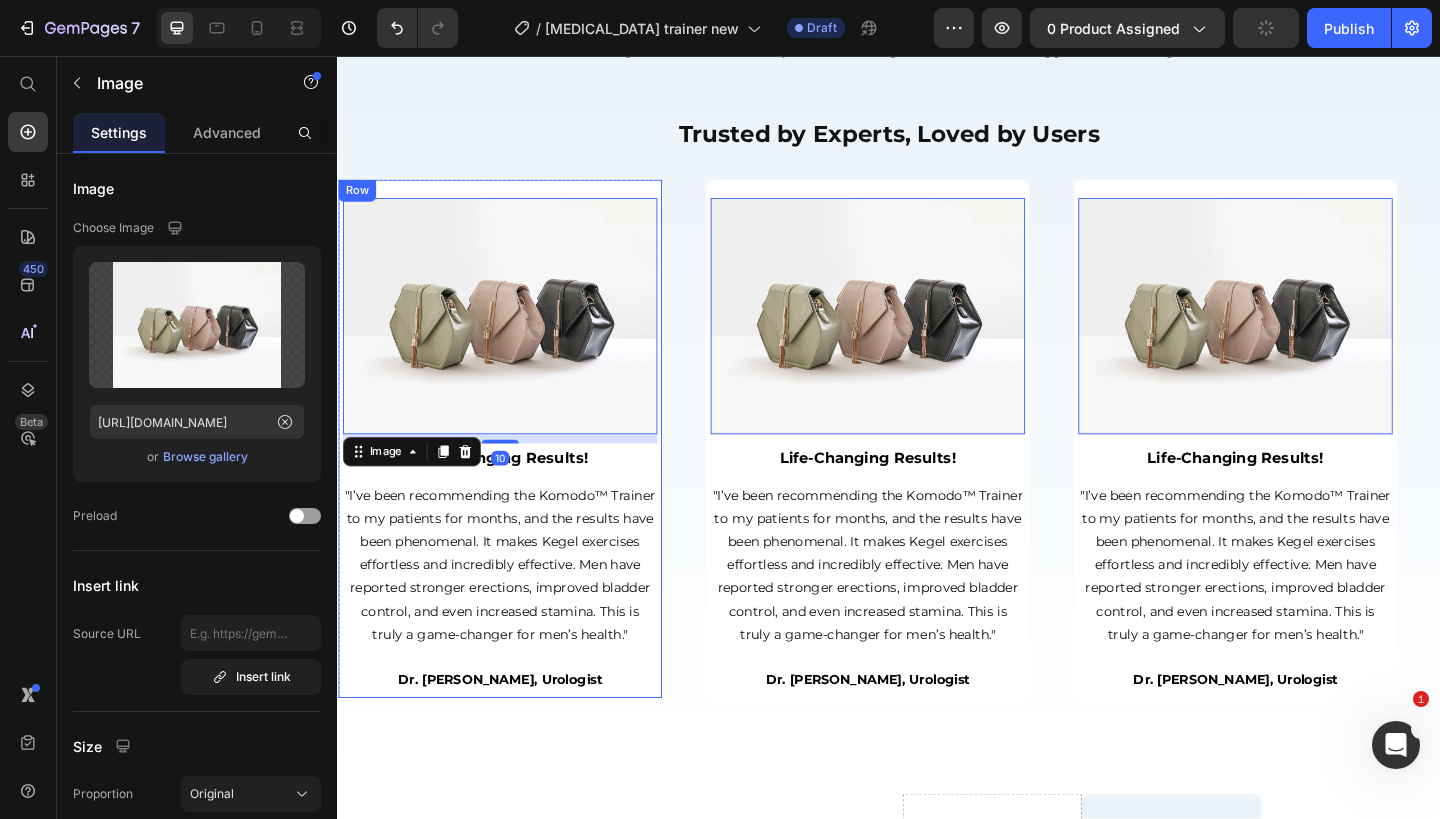 click on "Image   10 Life-Changing Results! Text Block "I’ve been recommending the Komodo™ Trainer to my patients for months, and the results have been phenomenal. It makes Kegel exercises effortless and incredibly effective. Men have reported stronger erections, improved bladder control, and even increased stamina. This is truly a game-changer for men’s health." Text Block Dr. [PERSON_NAME], Urologist Text Block Row" at bounding box center [514, 473] 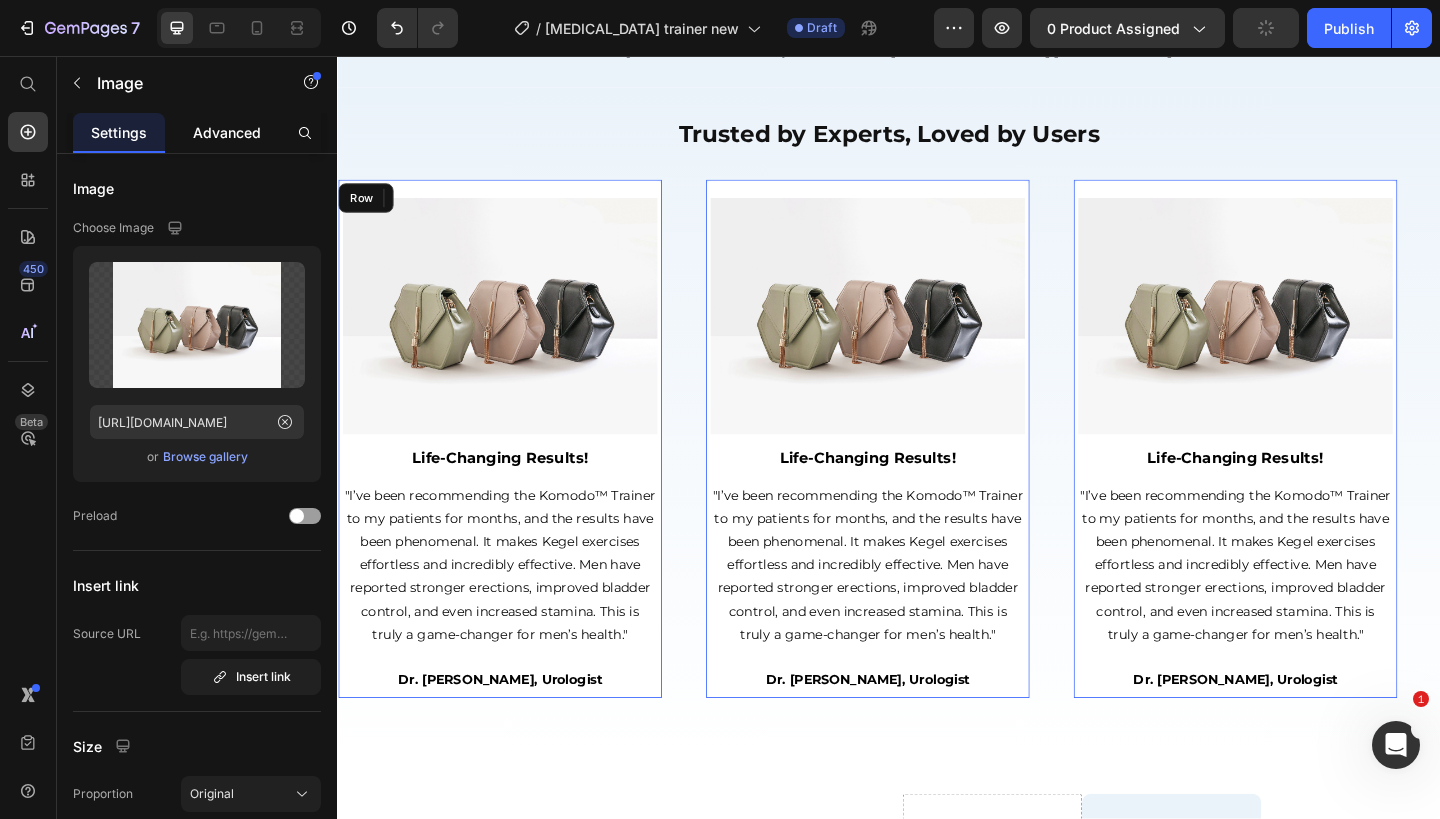 click on "Advanced" at bounding box center (227, 132) 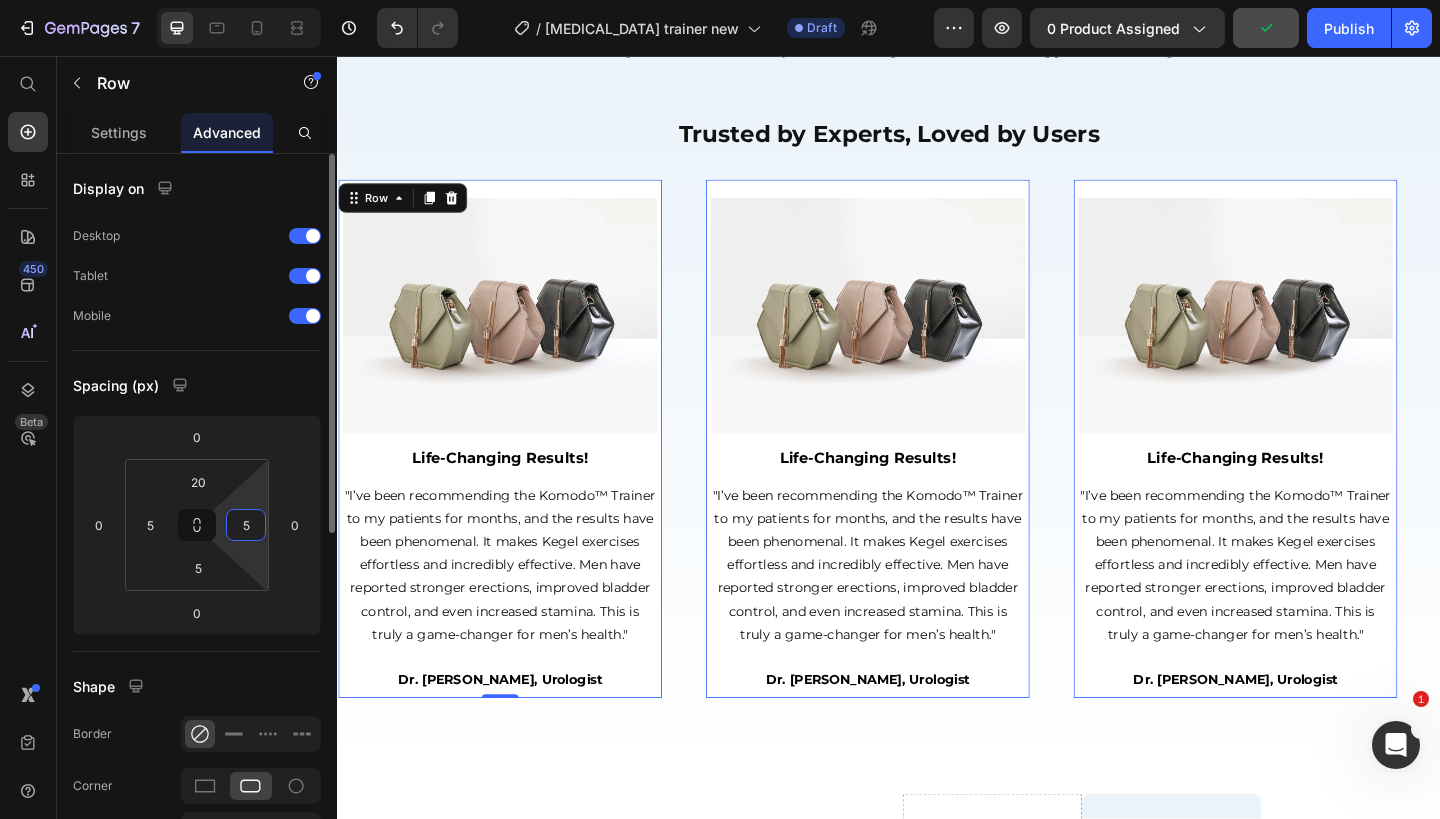 click on "5" at bounding box center (246, 525) 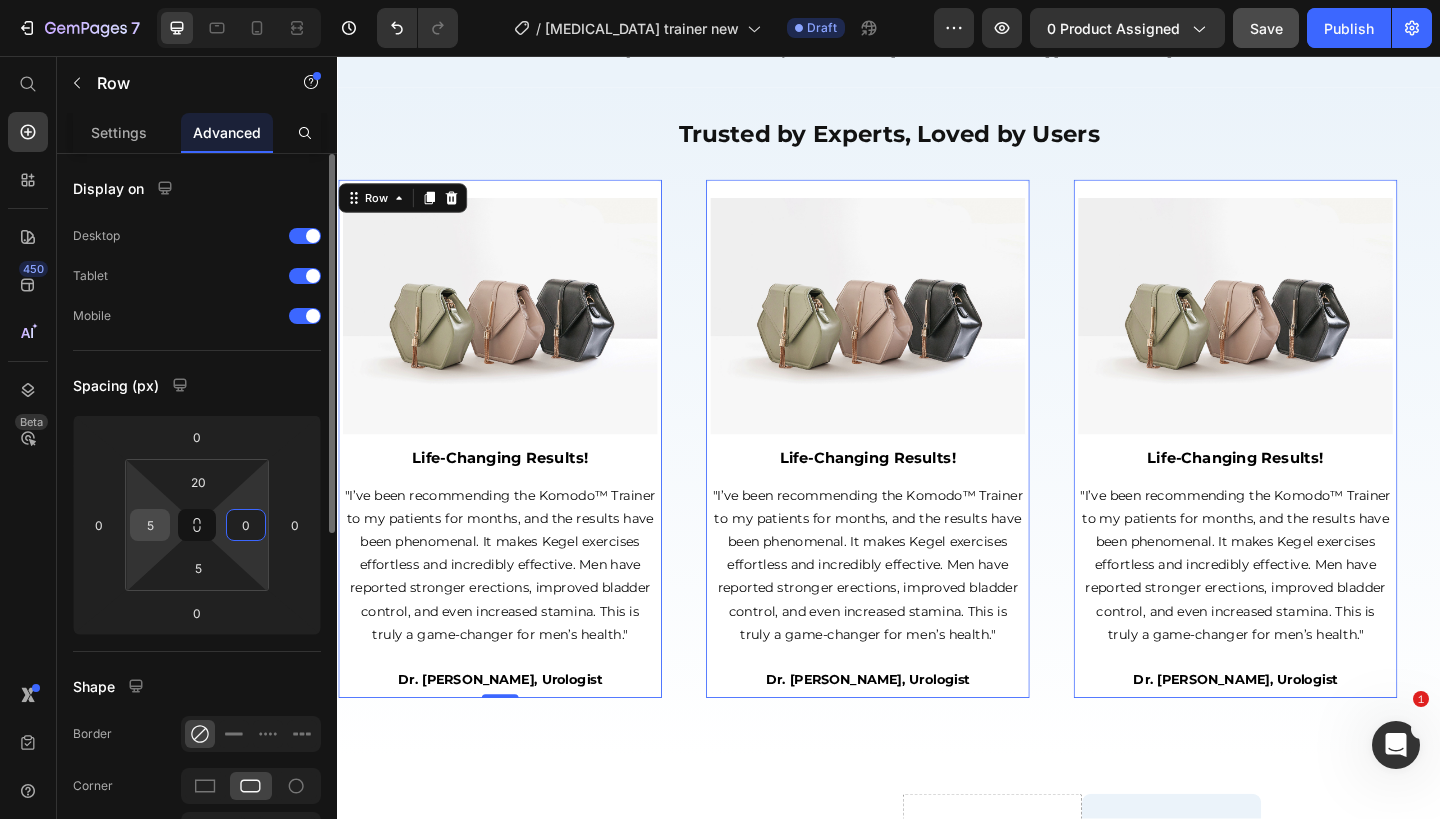 type on "0" 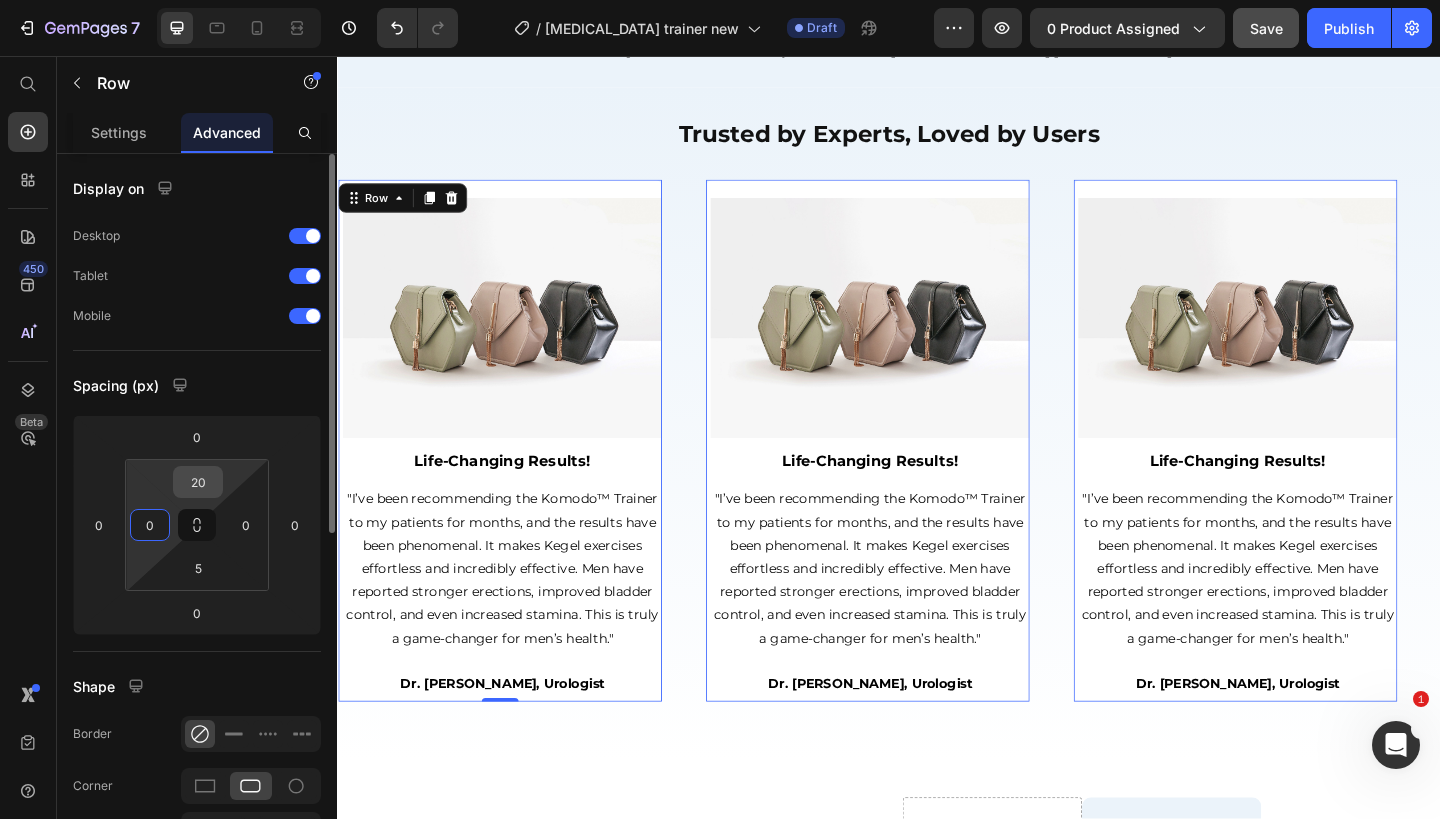 type on "0" 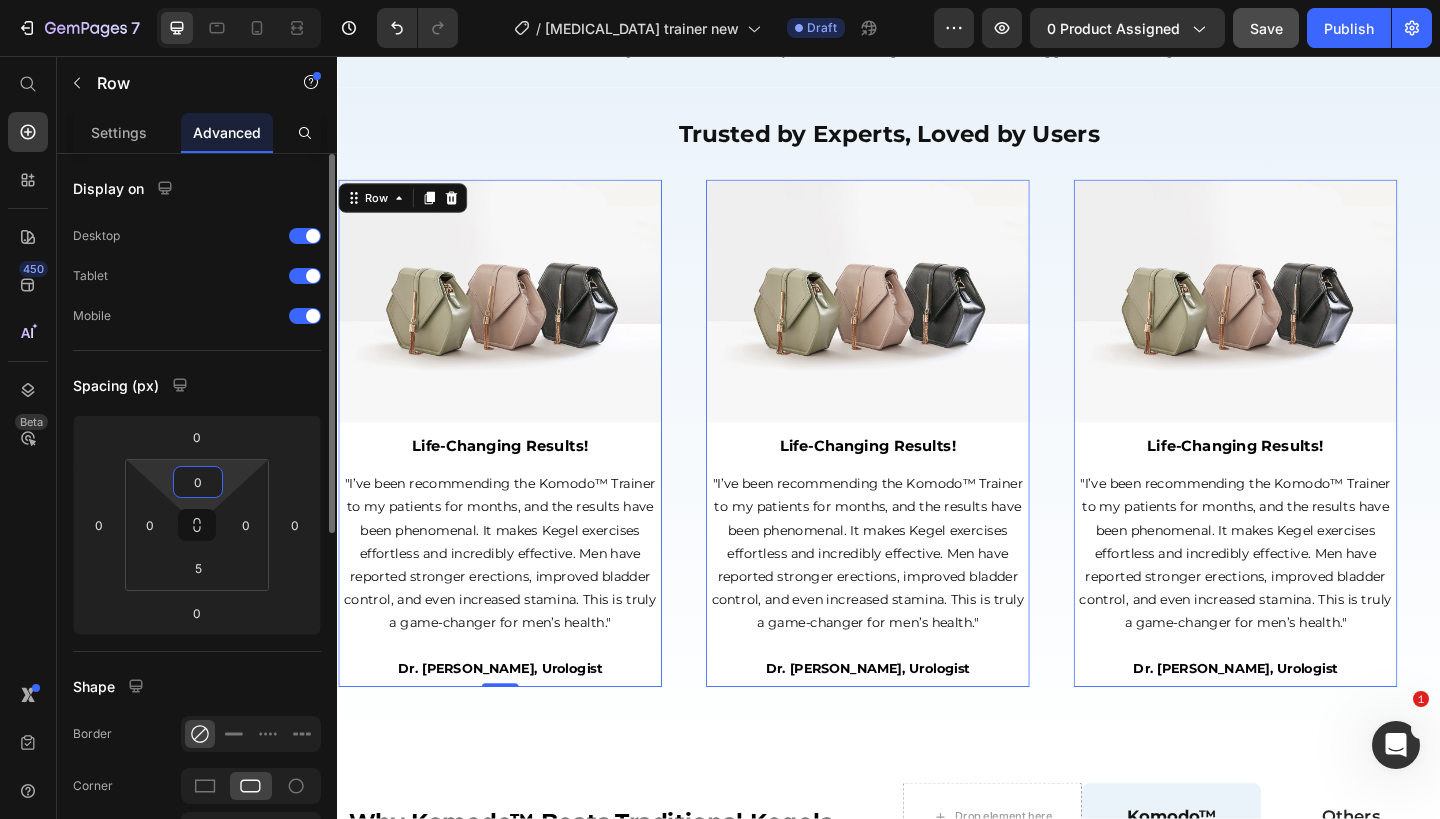 type on "0" 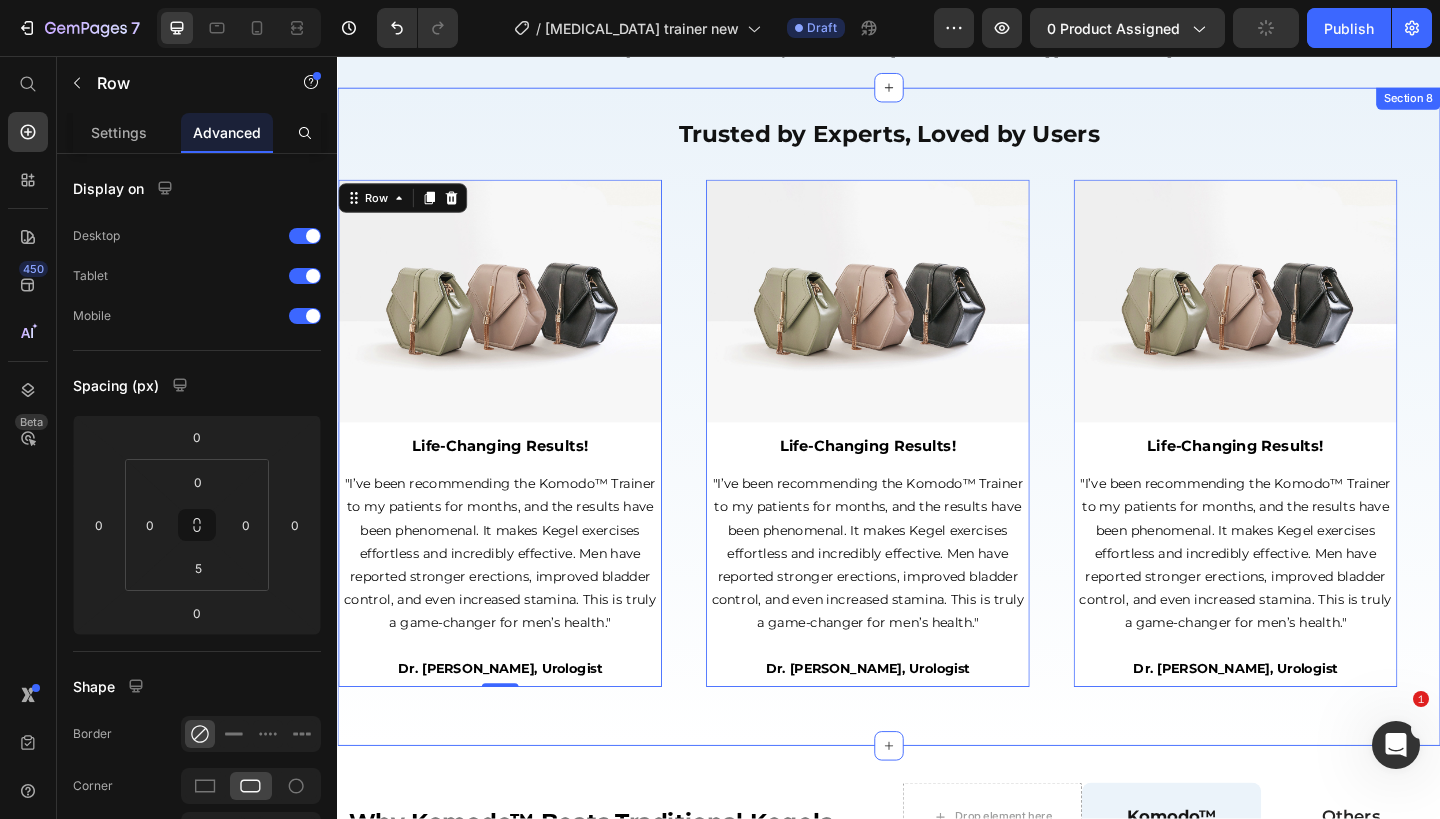click on "Trusted by Experts, Loved by Users Heading Image Life-Changing Results! Text Block "I’ve been recommending the Komodo™ Trainer to my patients for months, and the results have been phenomenal. It makes Kegel exercises effortless and incredibly effective. Men have reported stronger erections, improved bladder control, and even increased stamina. This is truly a game-changer for men’s health." Text Block Dr. [PERSON_NAME], Urologist Text Block Row   0 Row Image Life-Changing Results! Text Block "I’ve been recommending the Komodo™ Trainer to my patients for months, and the results have been phenomenal. It makes Kegel exercises effortless and incredibly effective. Men have reported stronger erections, improved bladder control, and even increased stamina. This is truly a game-changer for men’s health." Text Block Dr. [PERSON_NAME], Urologist Text Block Row   0 Row Image Life-Changing Results! Text Block Text Block Dr. [PERSON_NAME], Urologist Text Block Row   0 Row Image Life-Changing Results! Row" at bounding box center (937, 449) 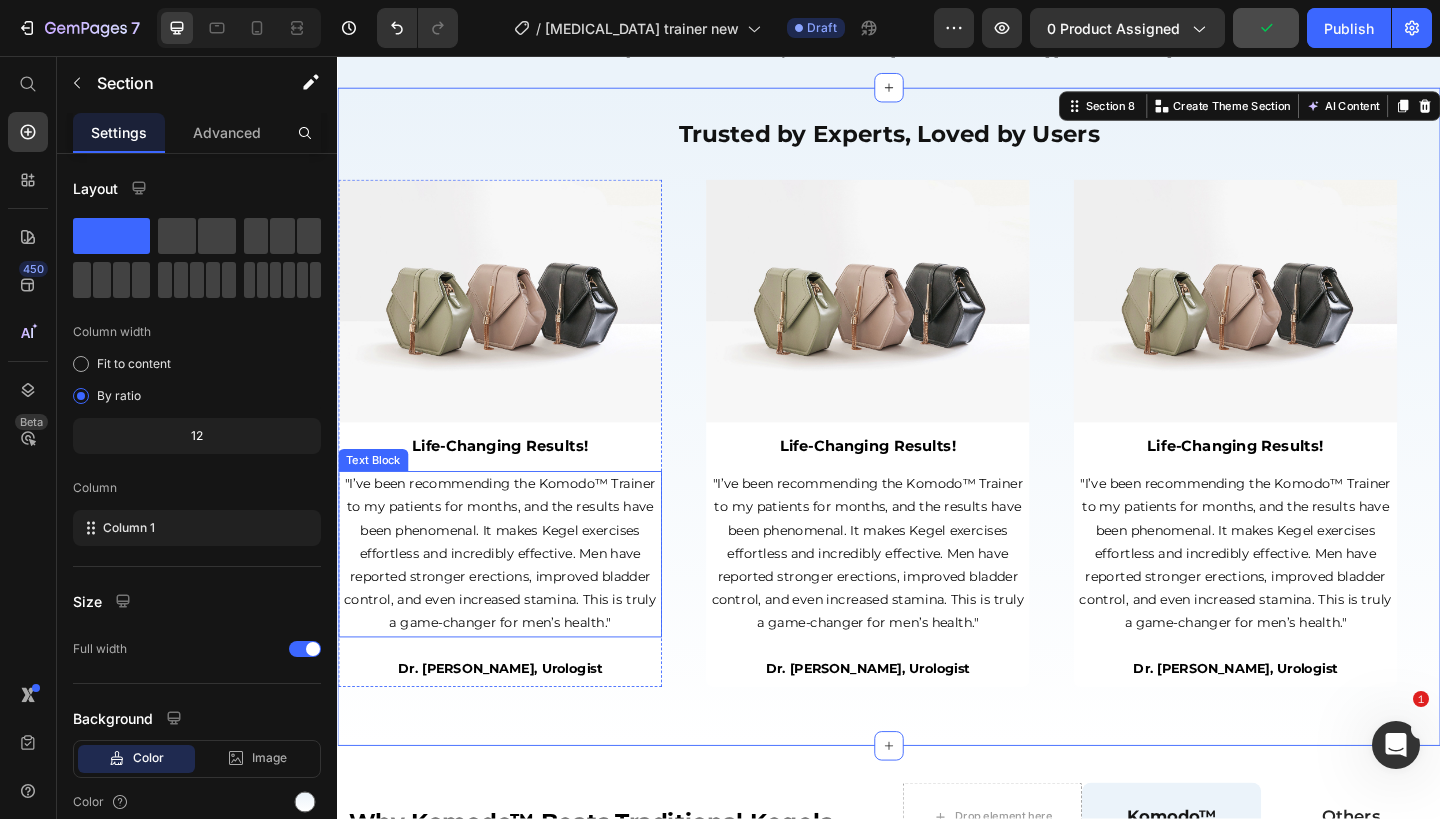 click on ""I’ve been recommending the Komodo™ Trainer to my patients for months, and the results have been phenomenal. It makes Kegel exercises effortless and incredibly effective. Men have reported stronger erections, improved bladder control, and even increased stamina. This is truly a game-changer for men’s health."" at bounding box center [514, 598] 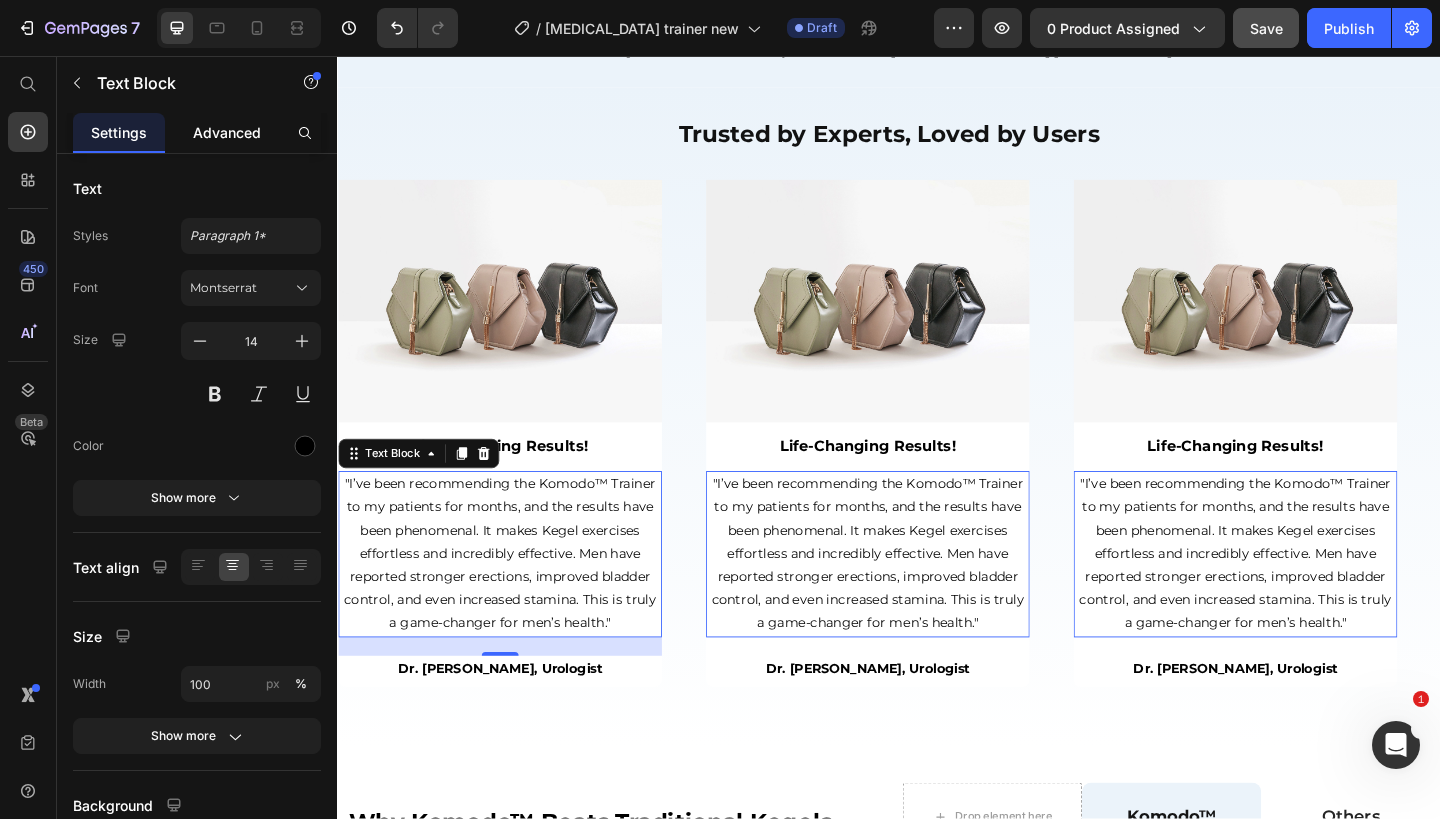 click on "Advanced" at bounding box center [227, 132] 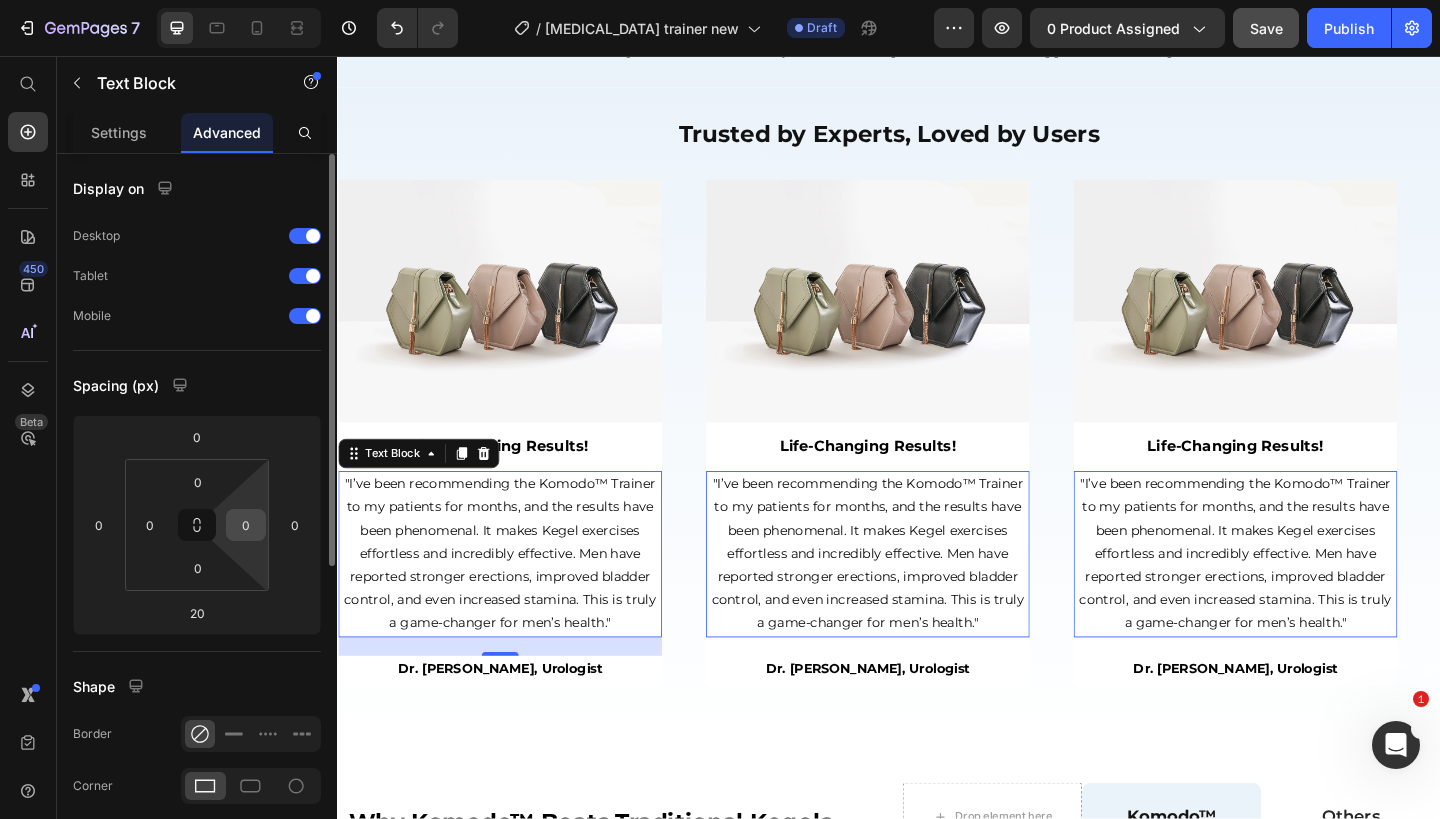 click on "0" at bounding box center [246, 525] 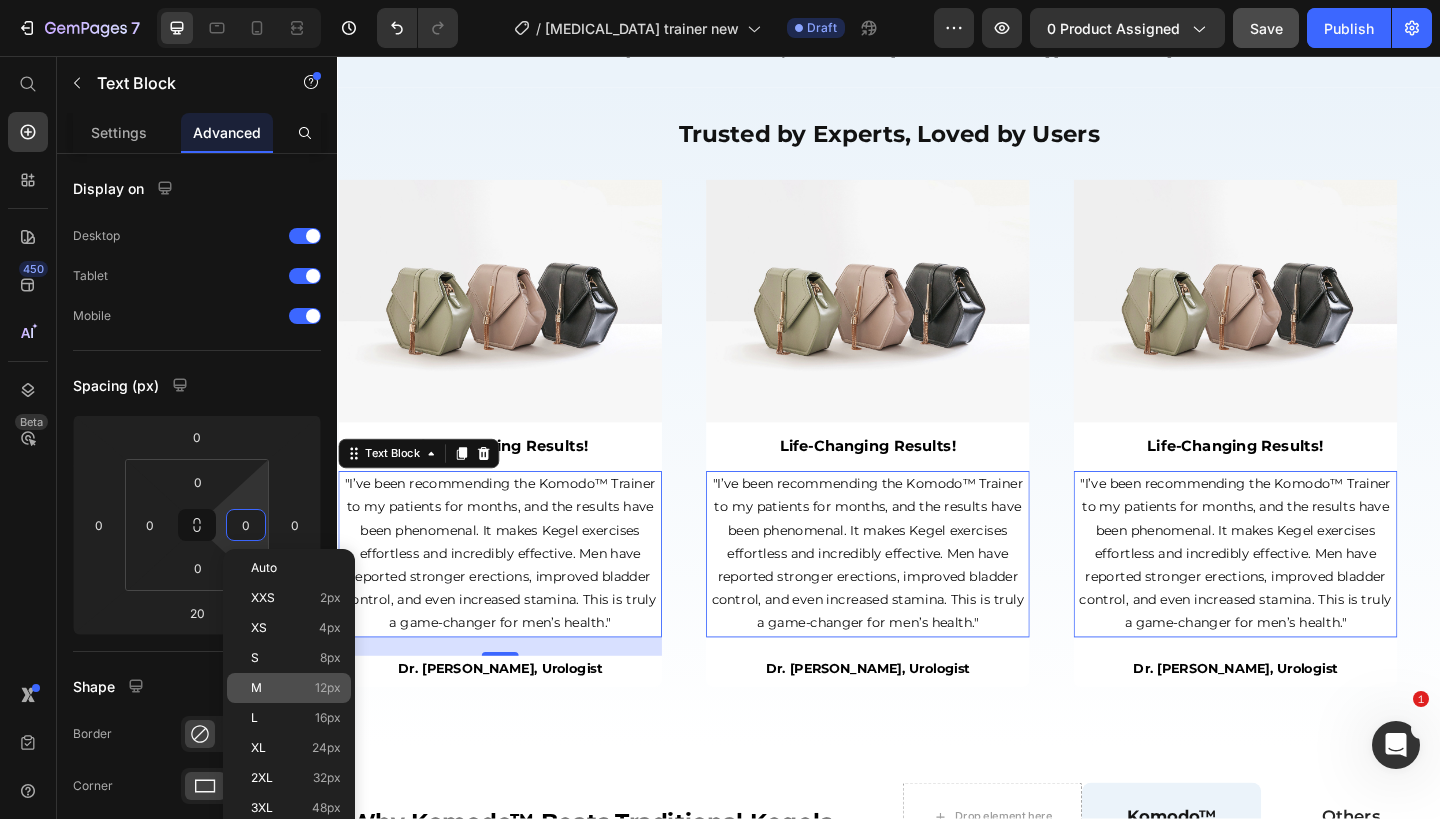 click on "M 12px" at bounding box center [296, 688] 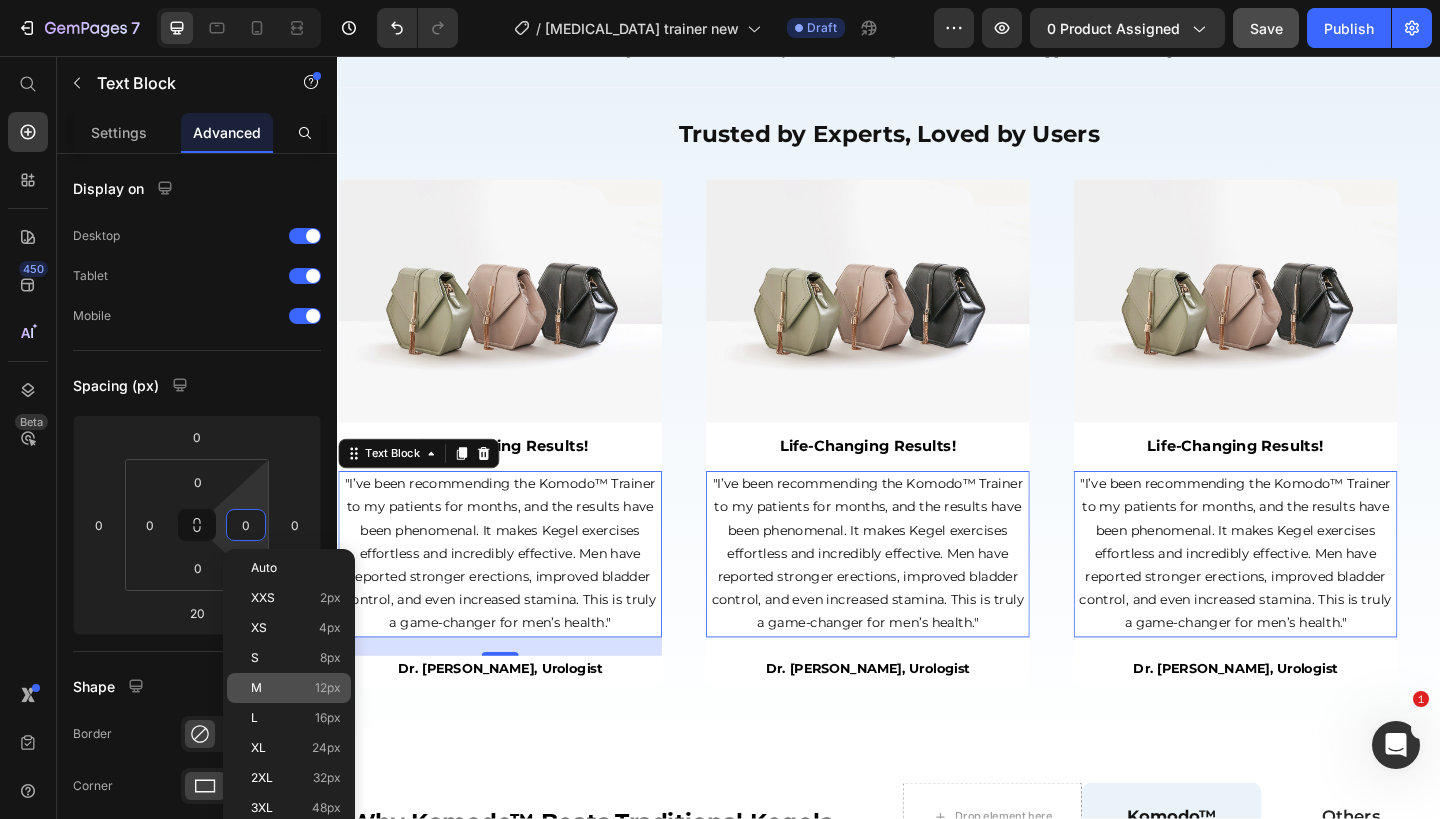 type on "12" 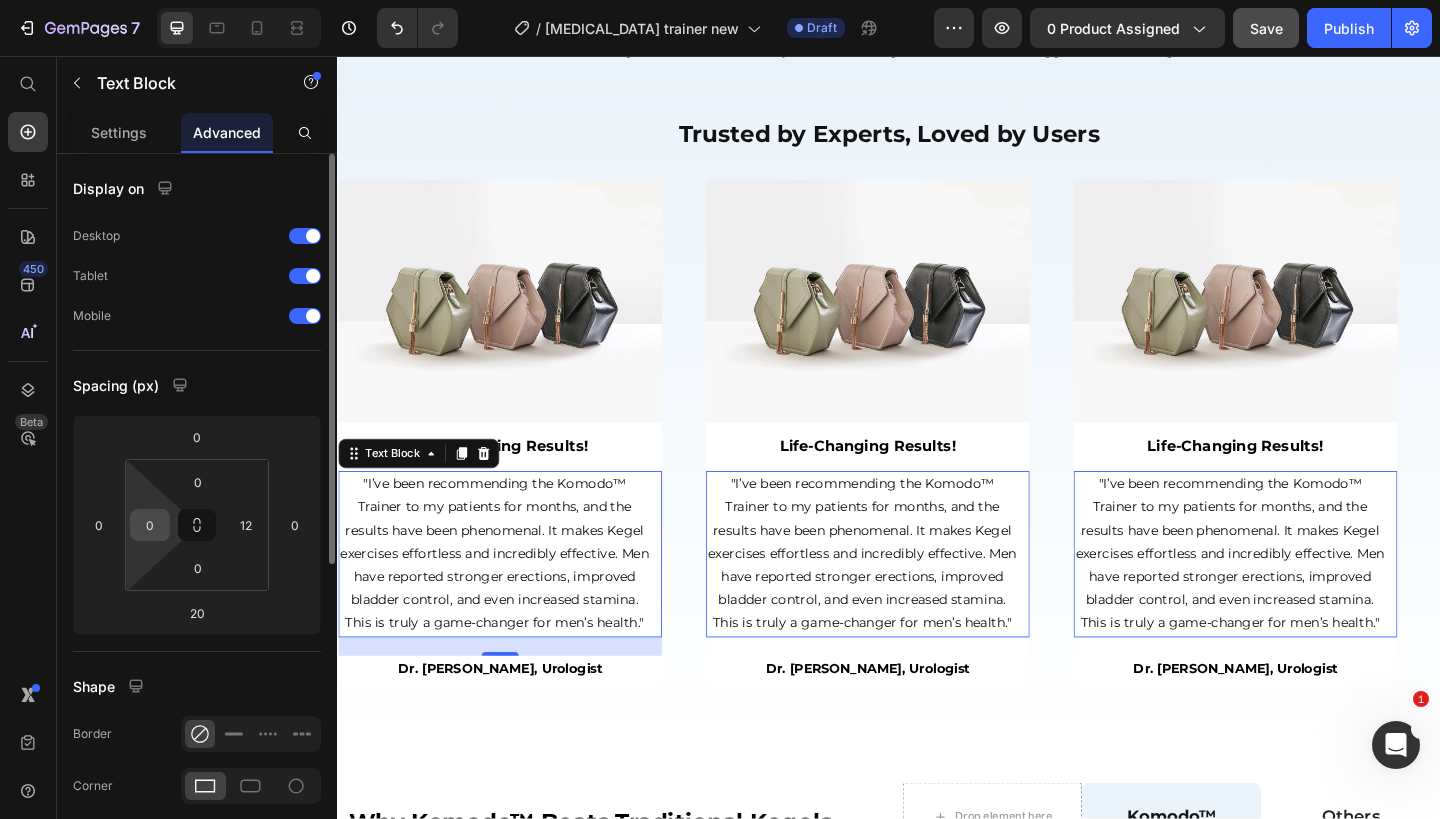 click on "0" at bounding box center [150, 525] 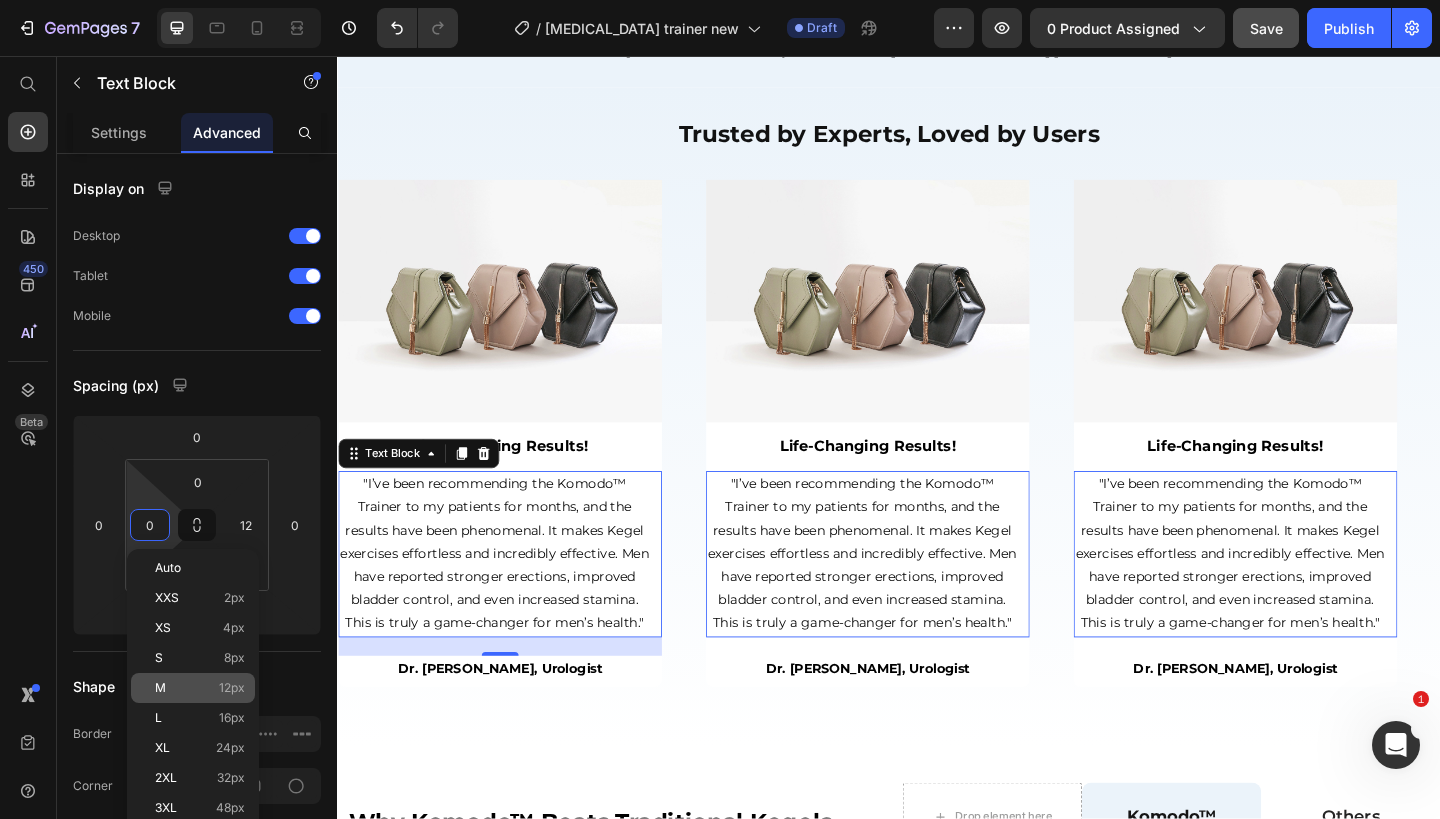 click on "M 12px" at bounding box center (200, 688) 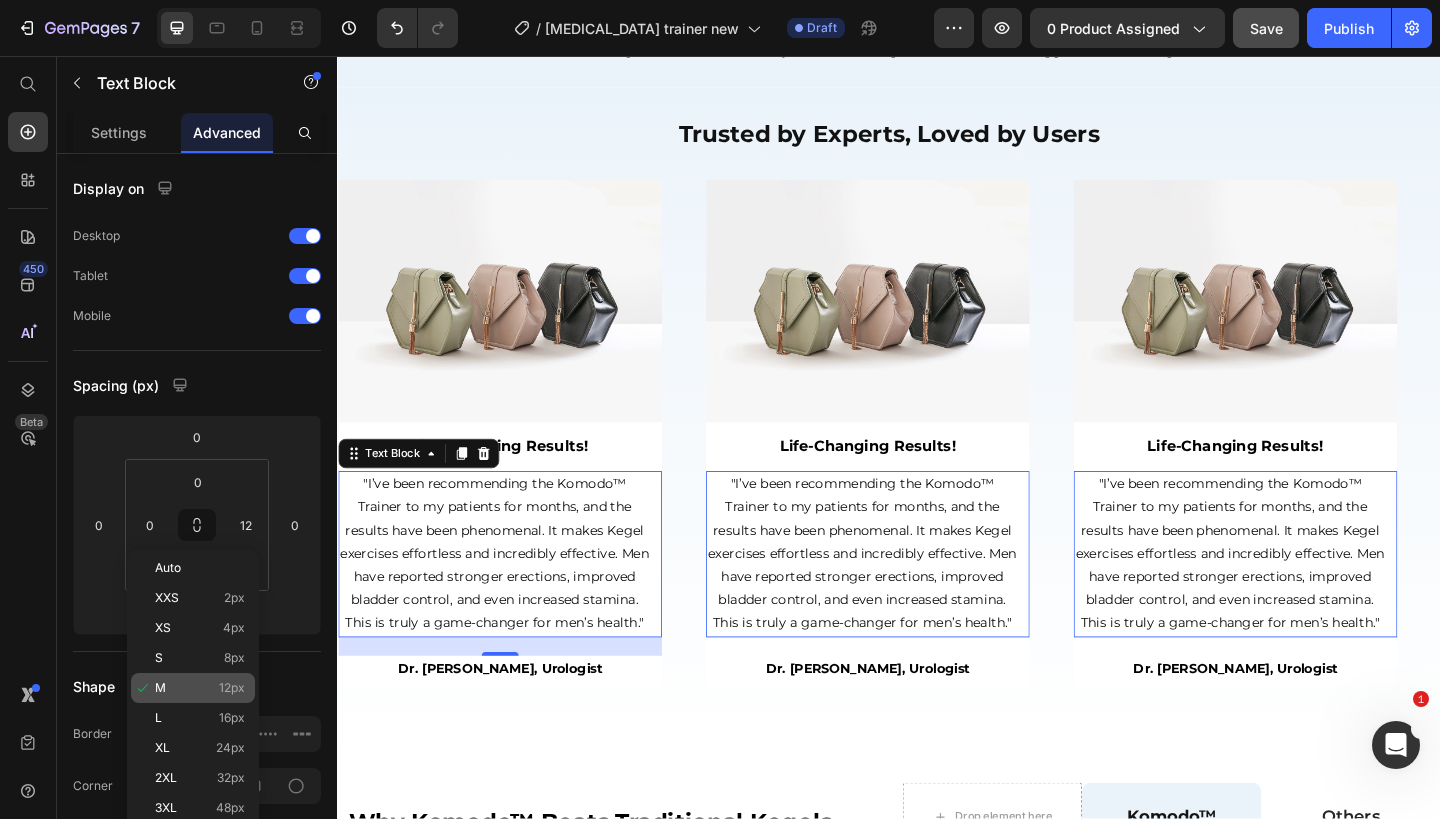 type on "12" 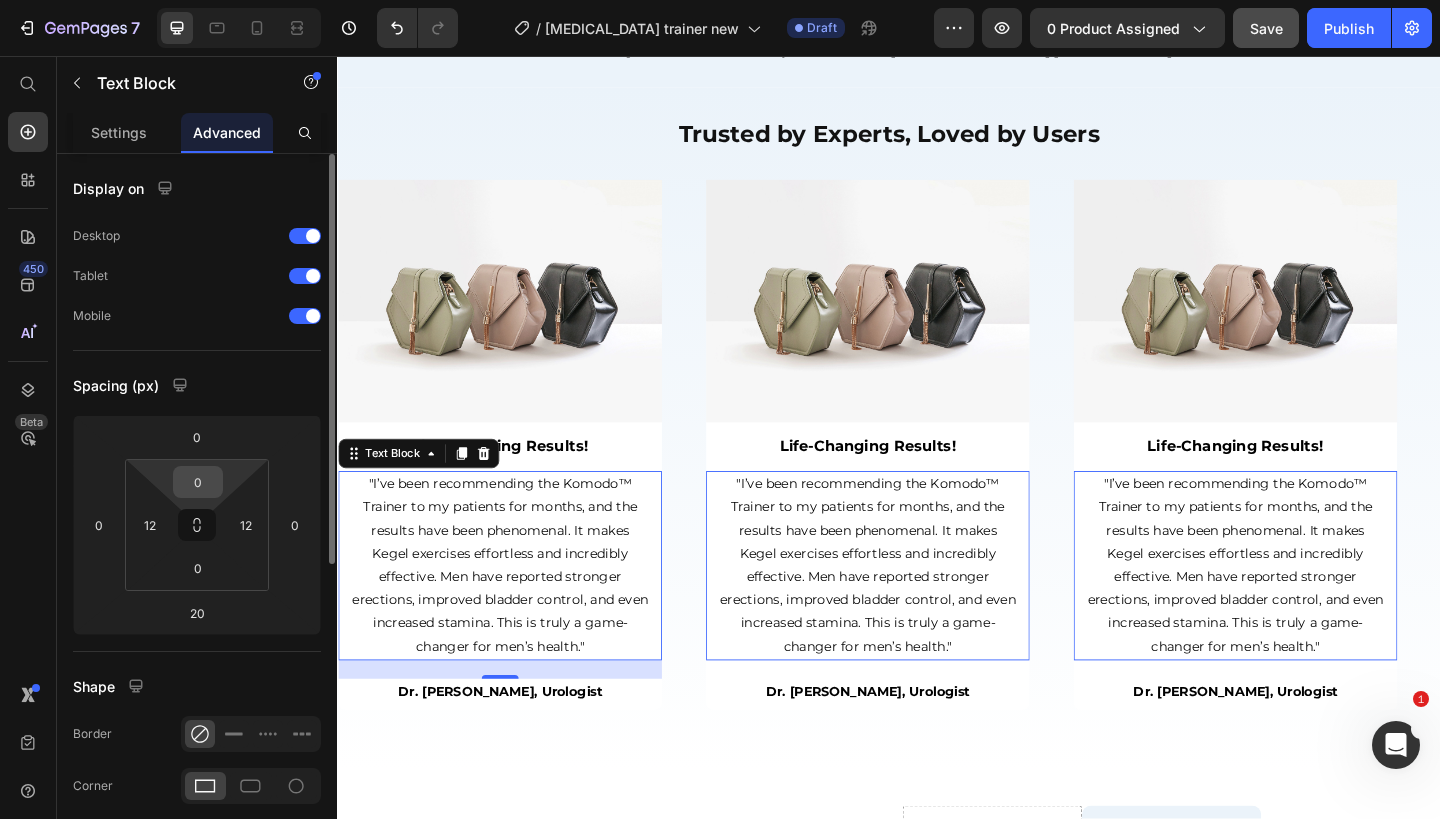 click on "0" at bounding box center (198, 482) 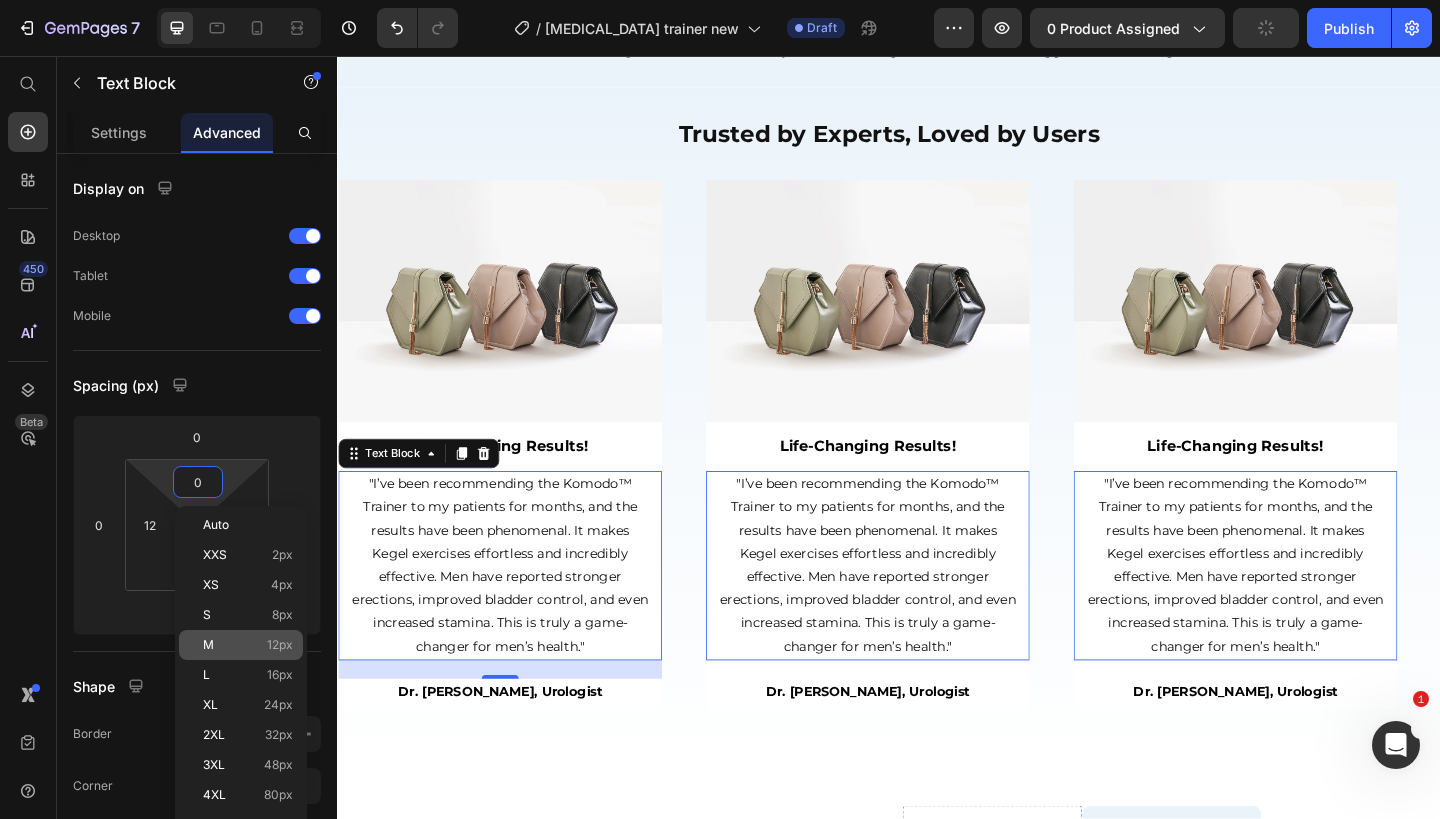 click on "M 12px" at bounding box center [248, 645] 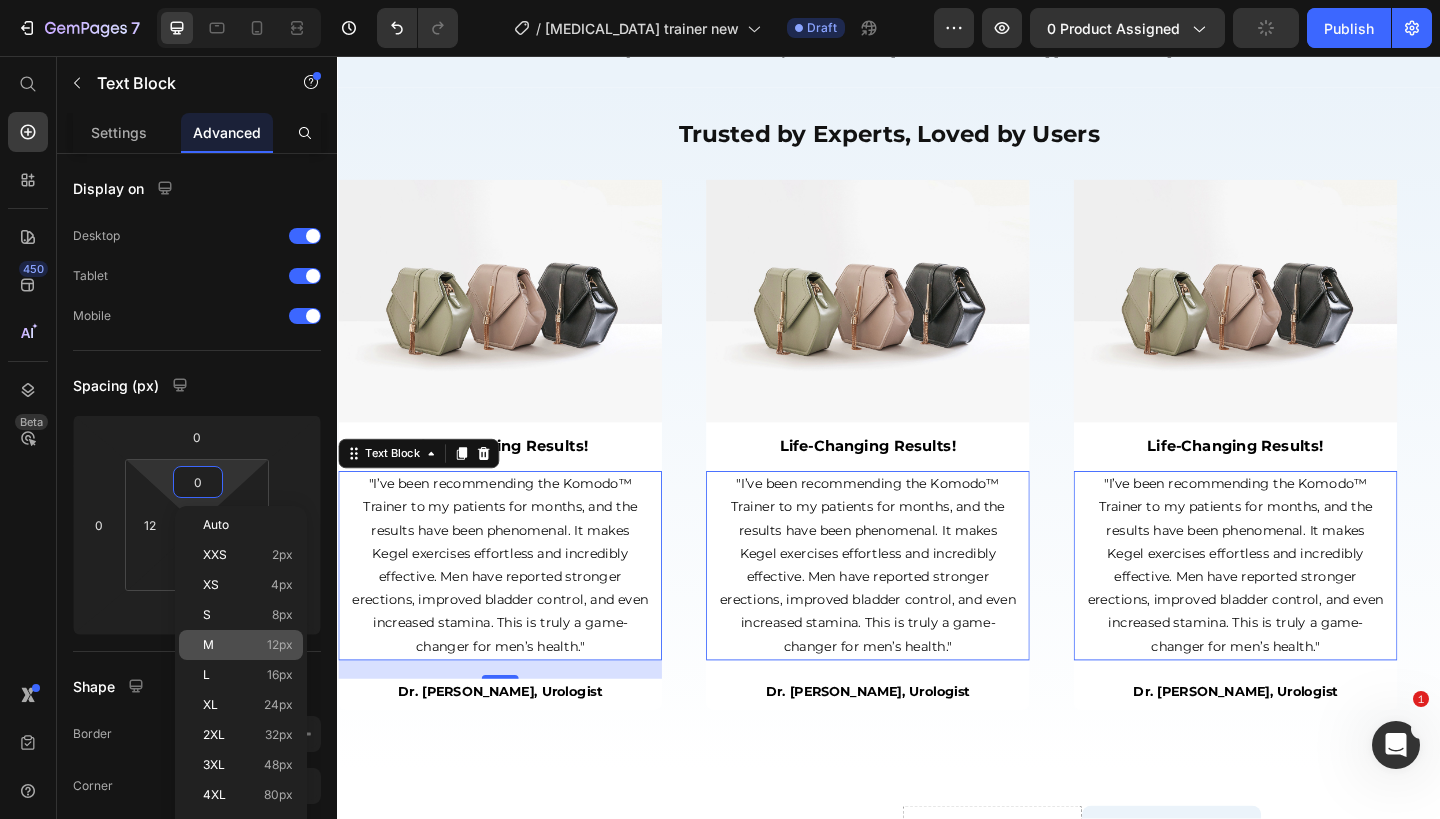 type on "12" 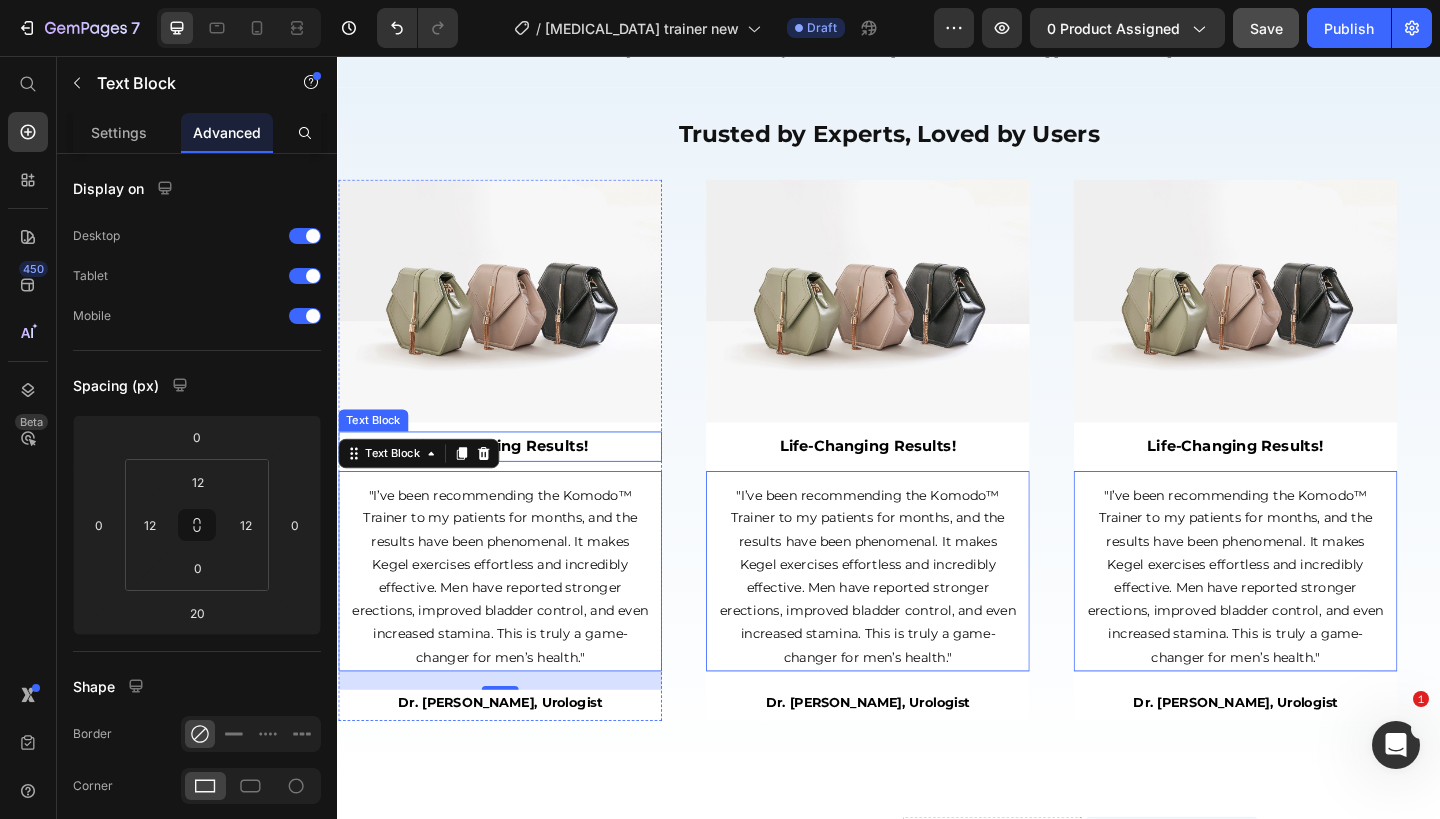 click on "Life-Changing Results!" at bounding box center [514, 481] 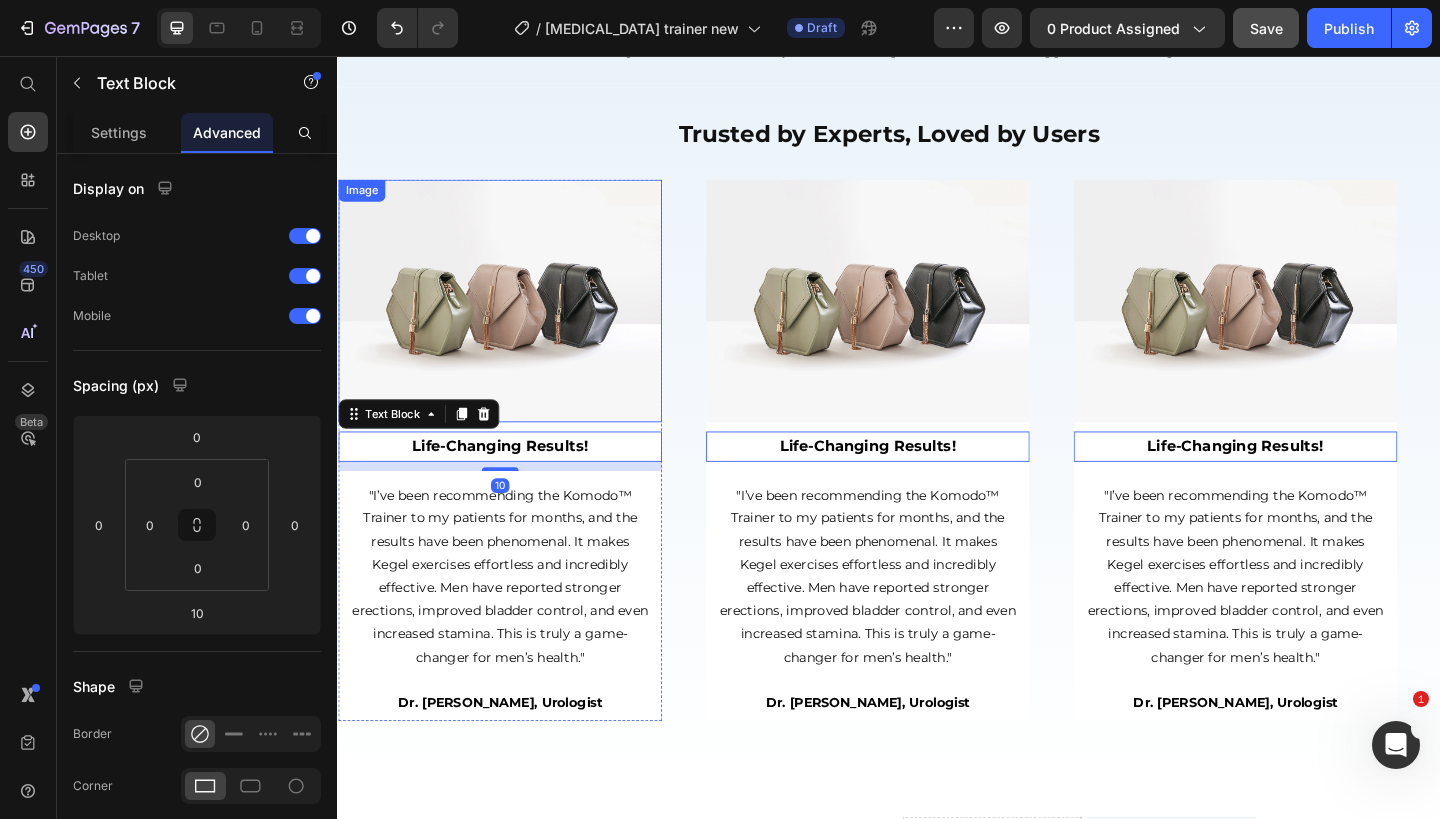 click at bounding box center (514, 323) 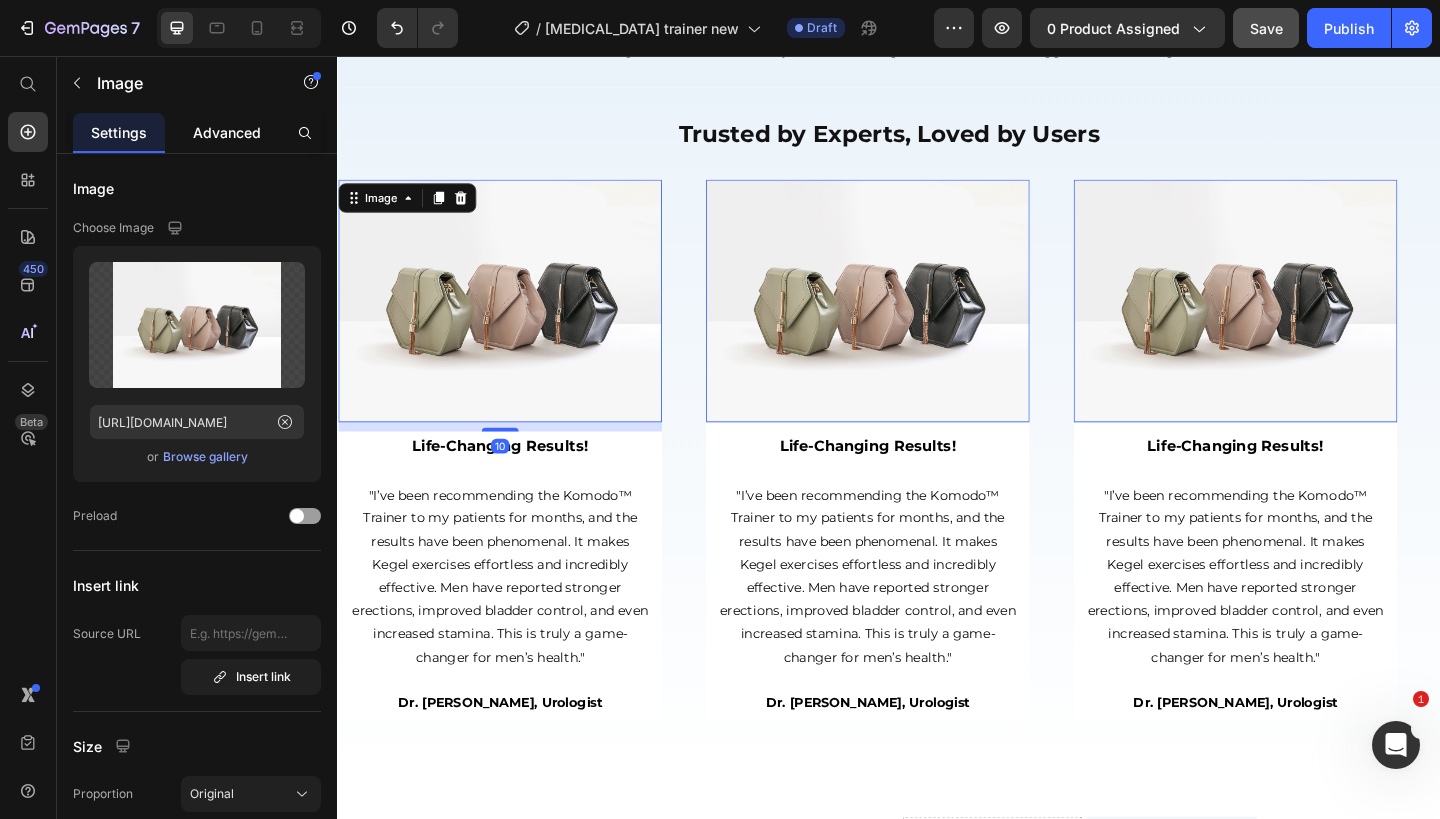 click on "Advanced" at bounding box center [227, 132] 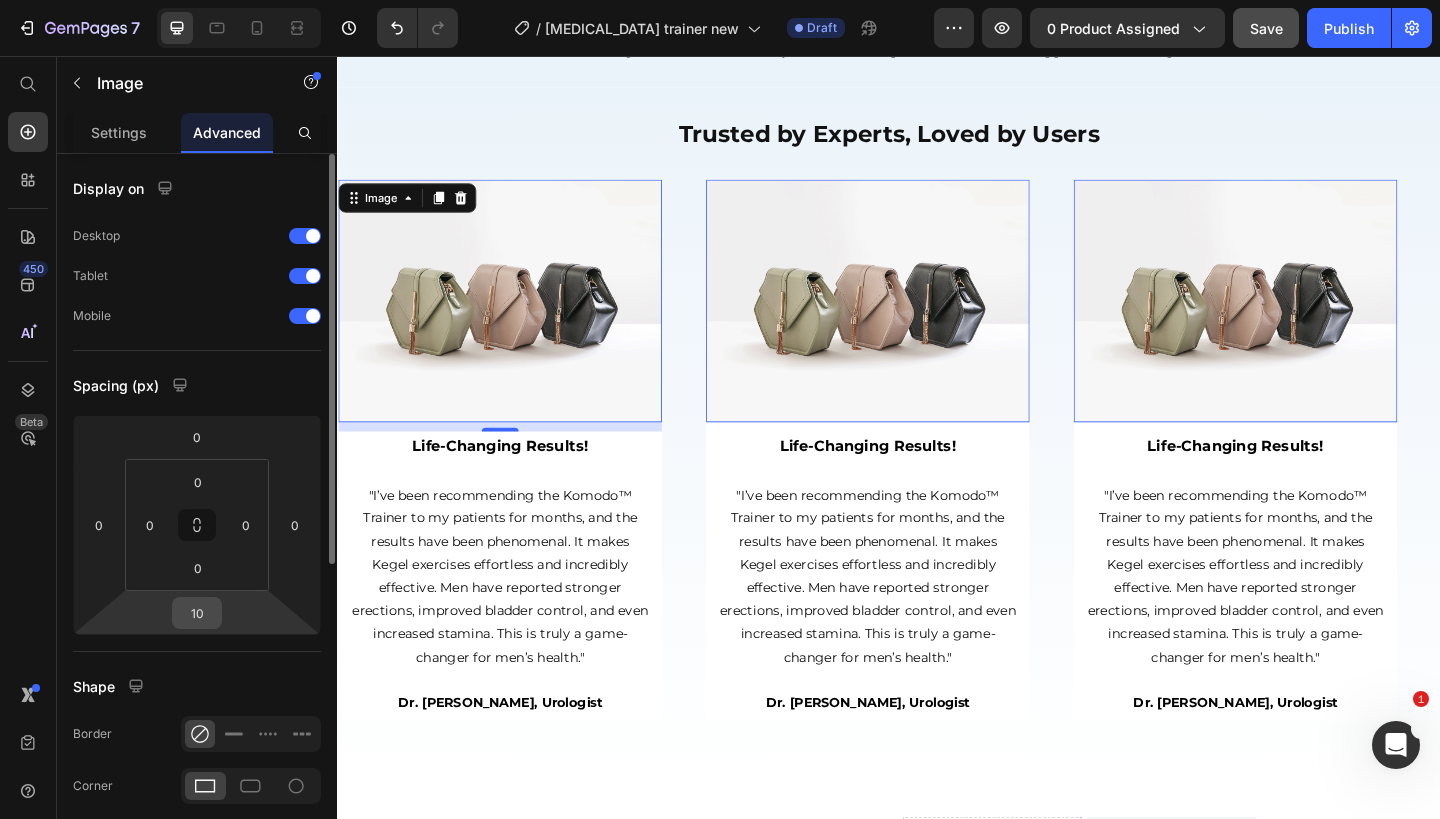 click on "10" at bounding box center [197, 613] 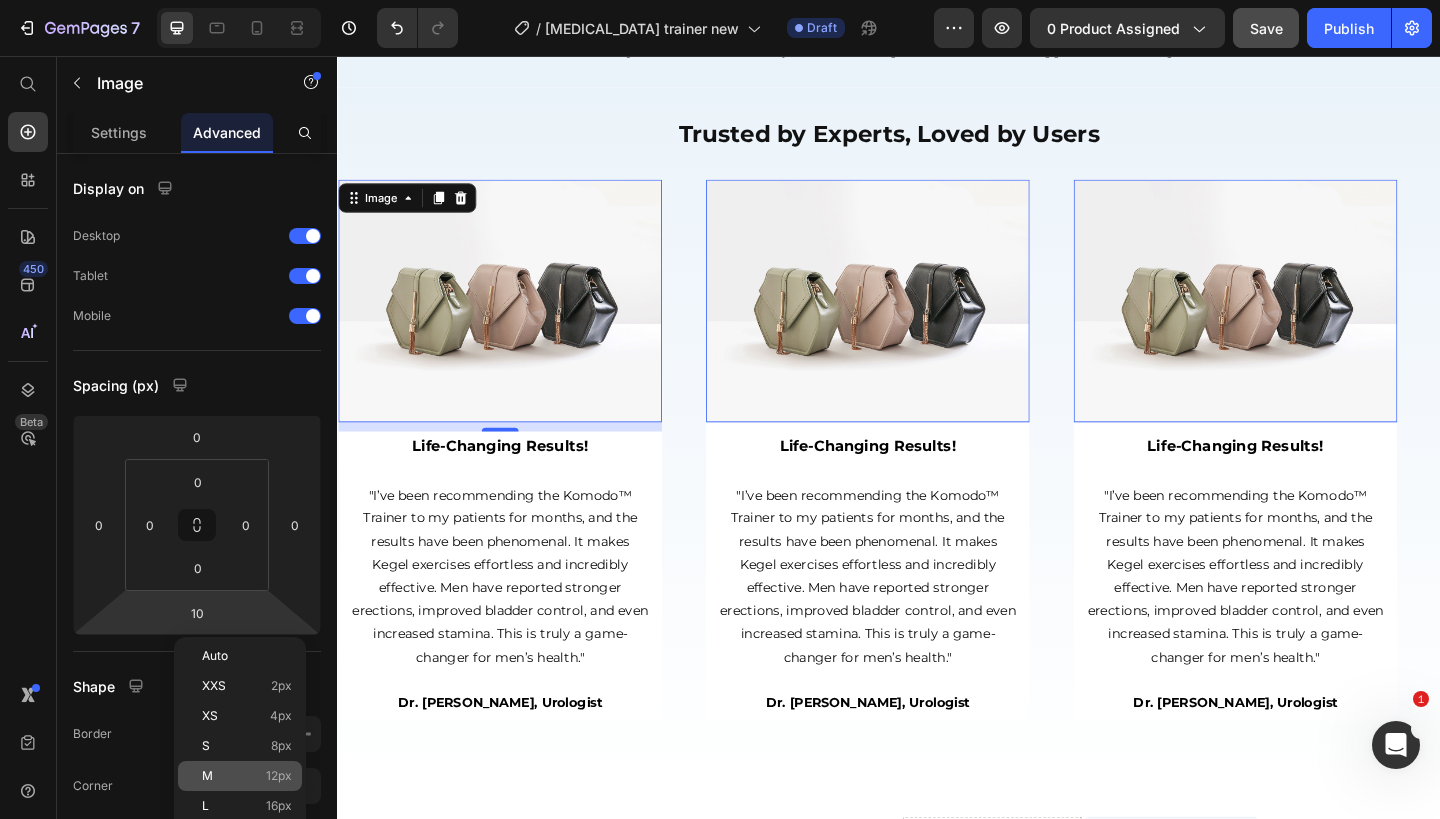 click on "M 12px" 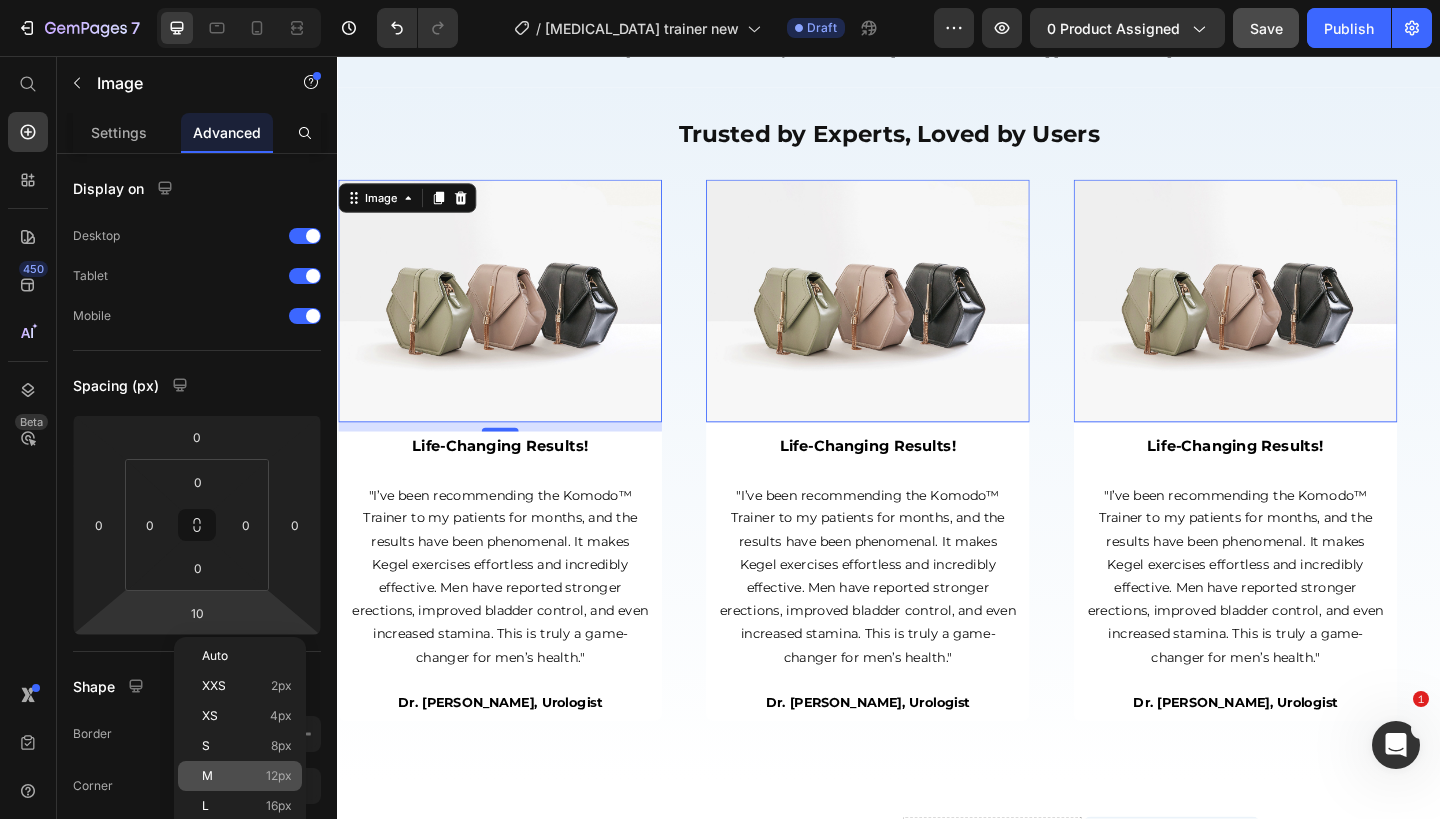 type on "12" 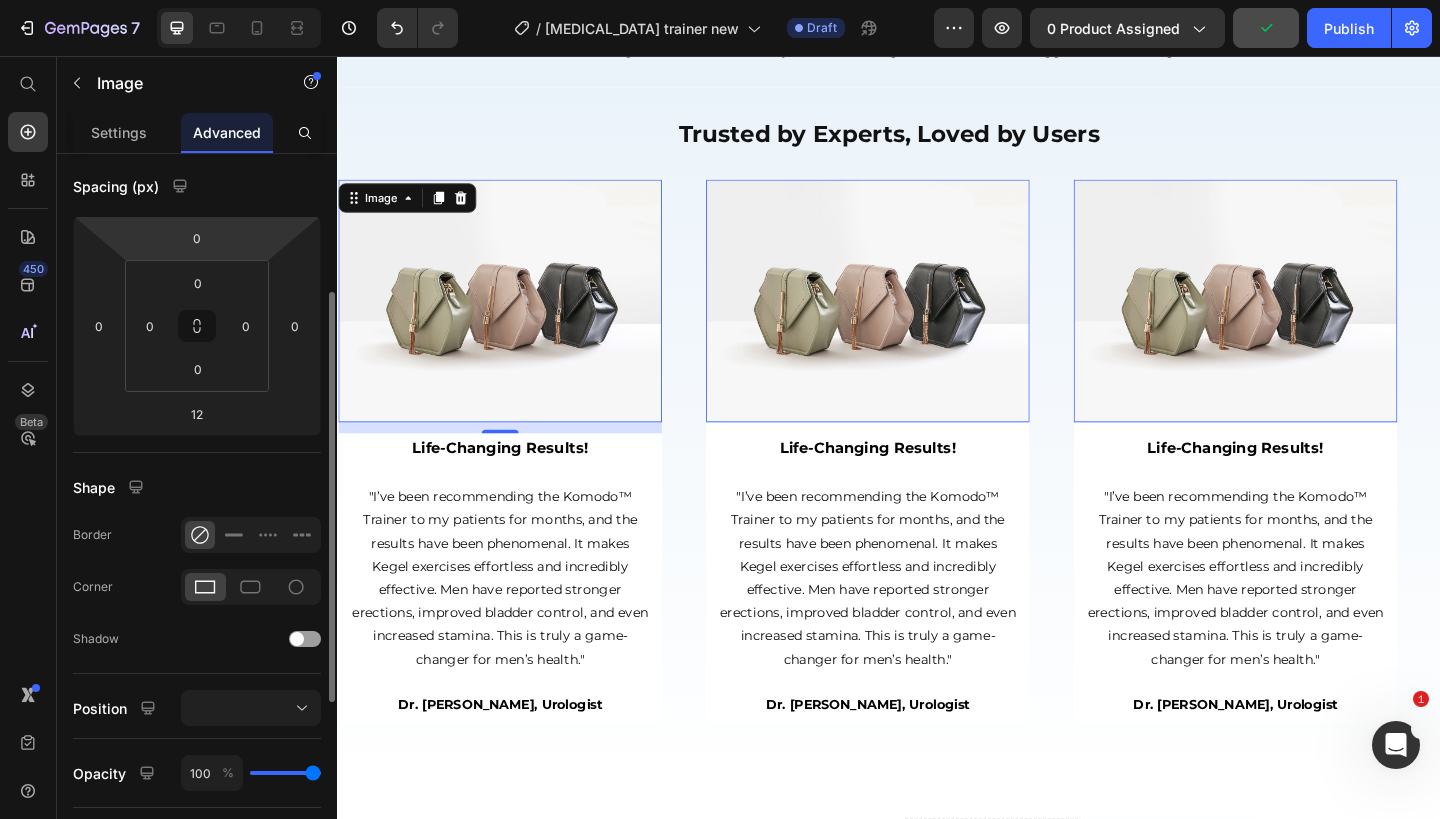 scroll, scrollTop: 215, scrollLeft: 0, axis: vertical 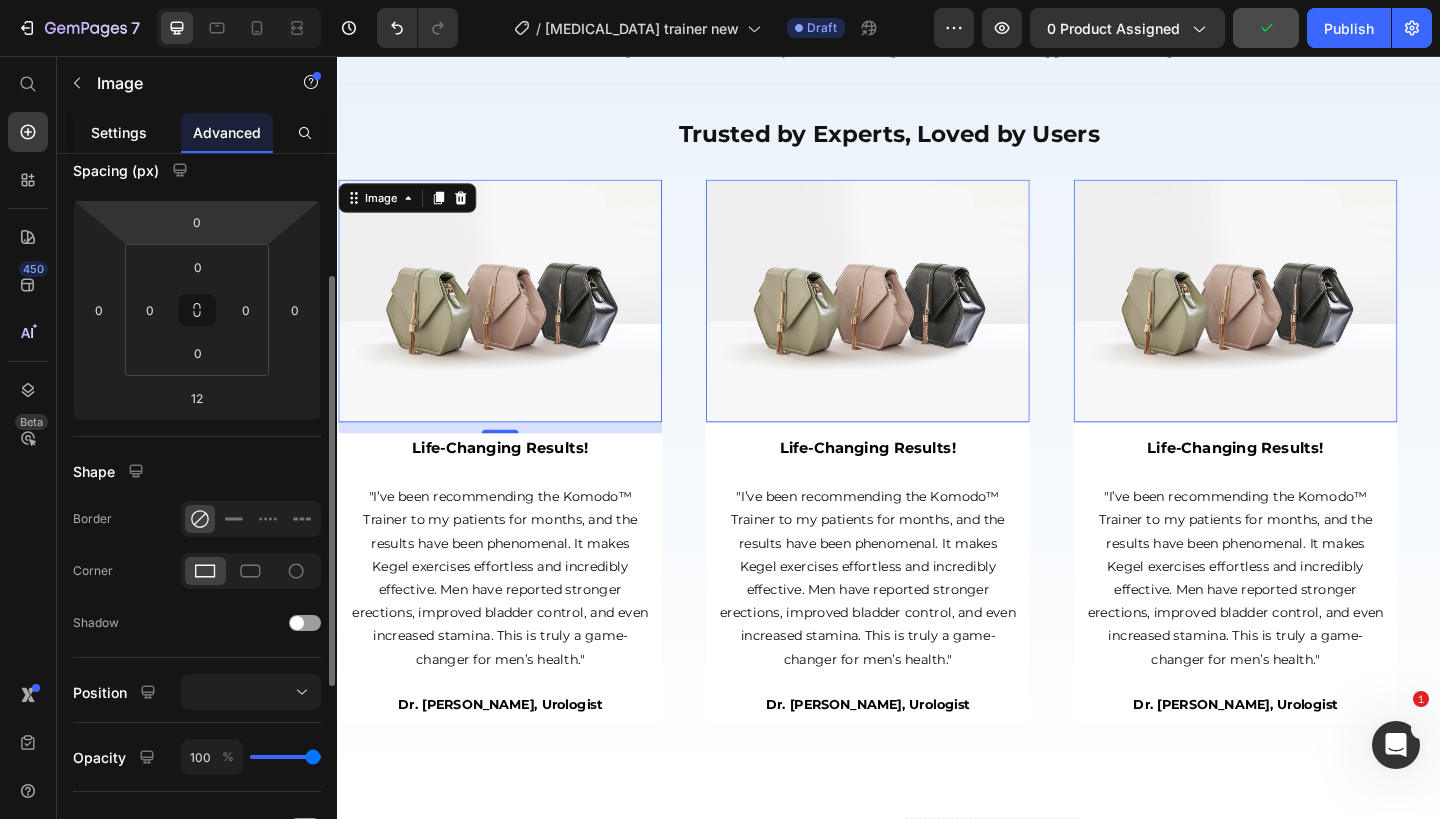 click on "Settings" 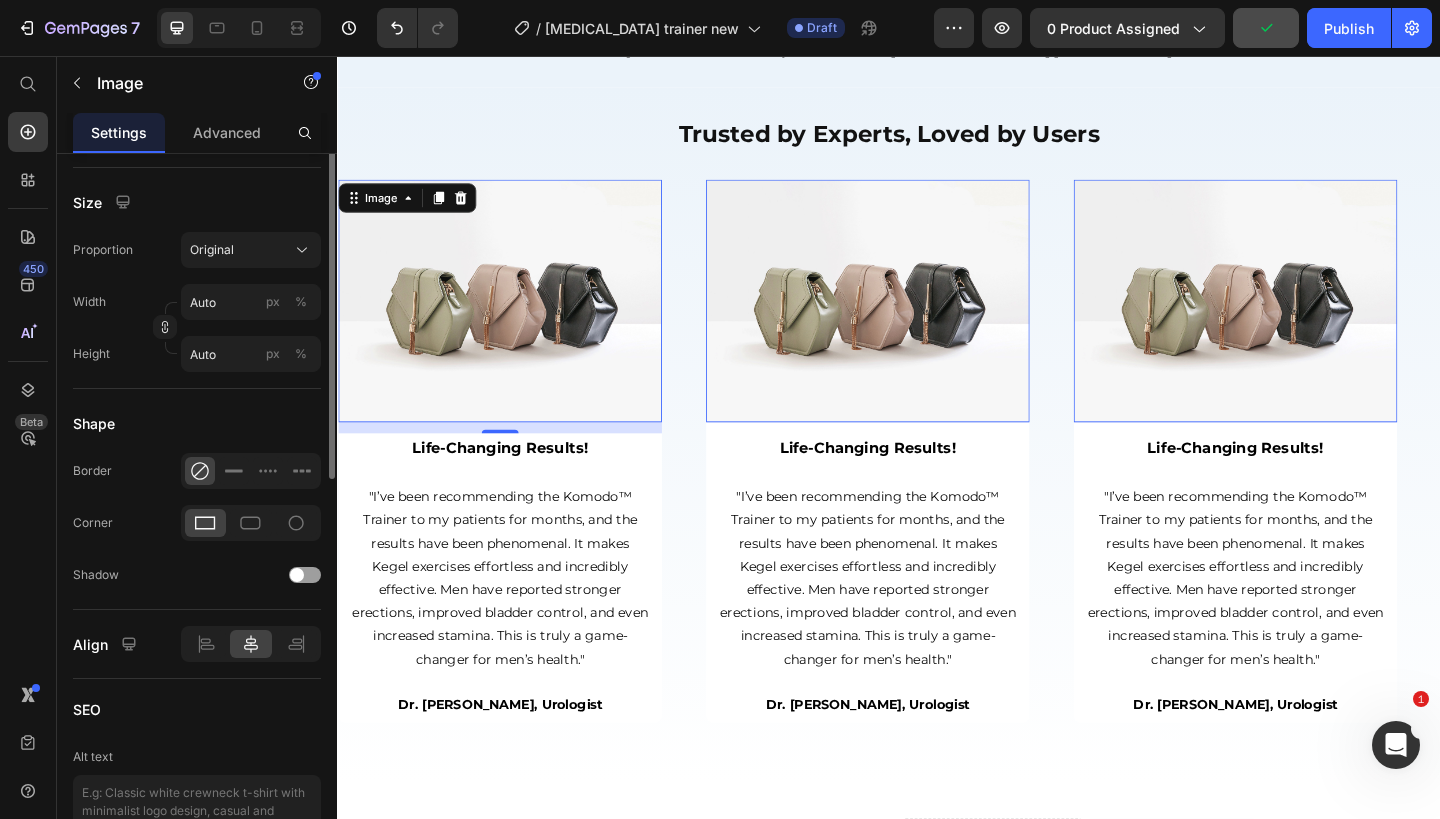 scroll, scrollTop: 749, scrollLeft: 0, axis: vertical 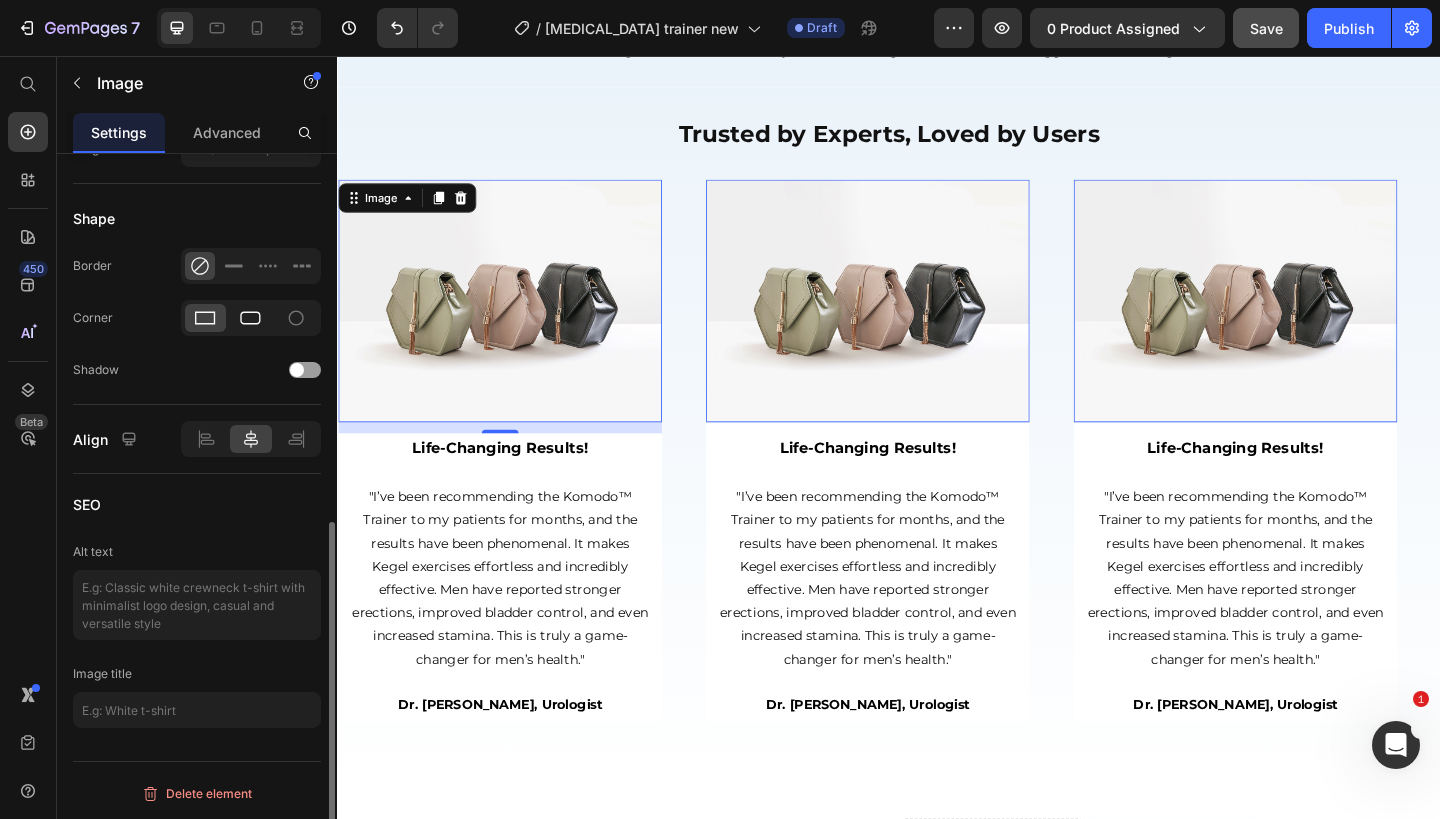 click 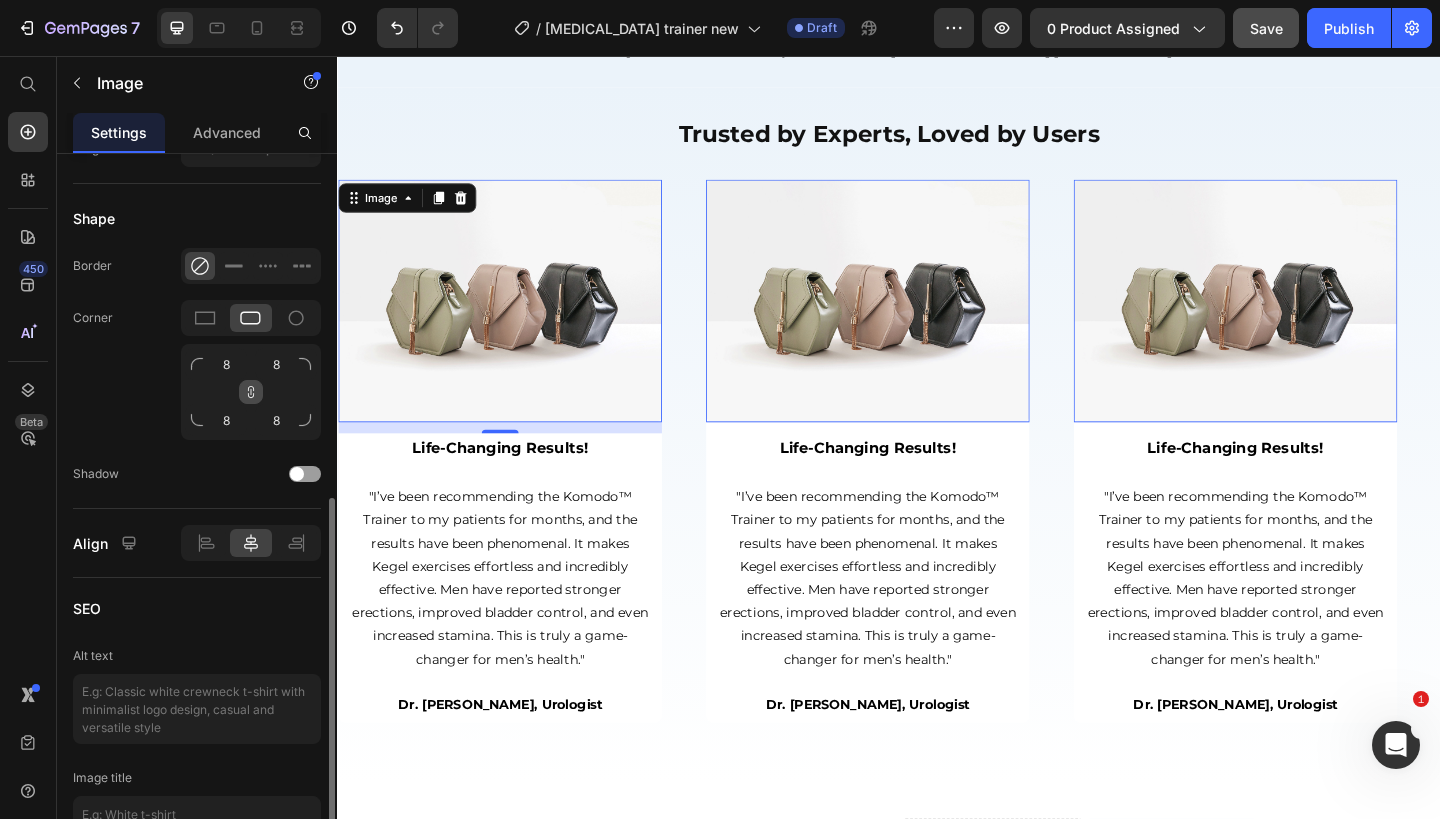 click 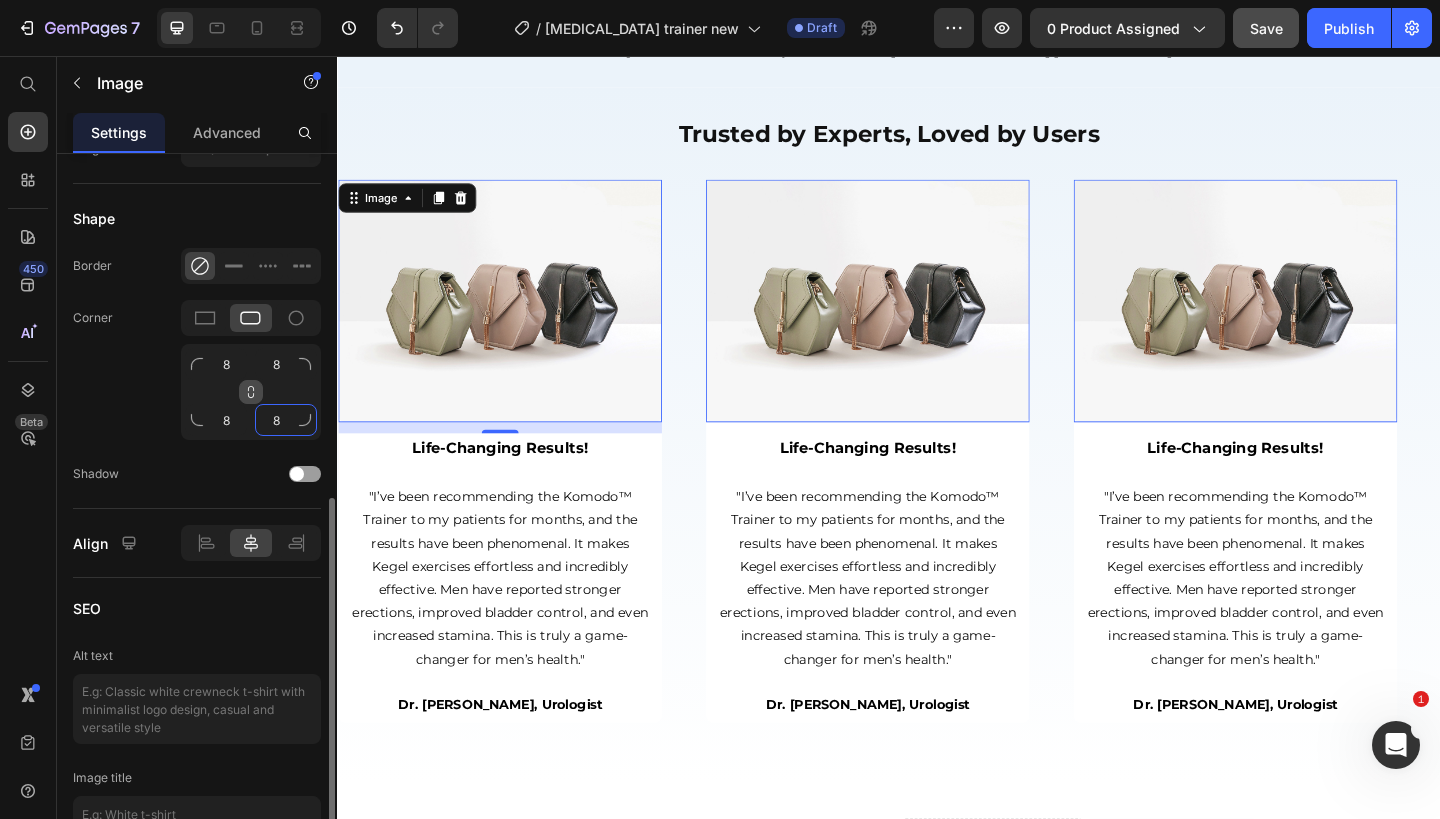 click on "8" 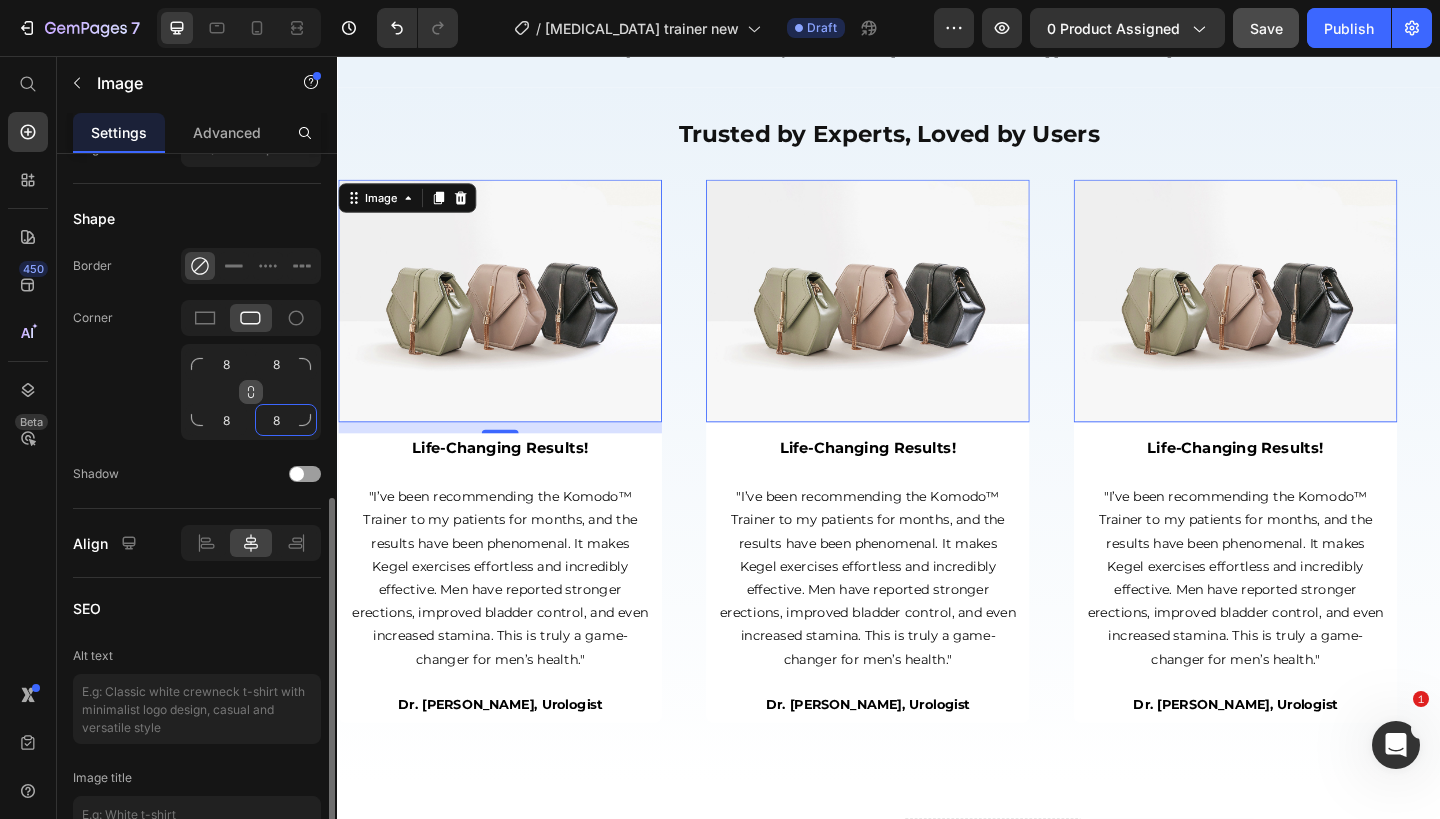 click on "8" 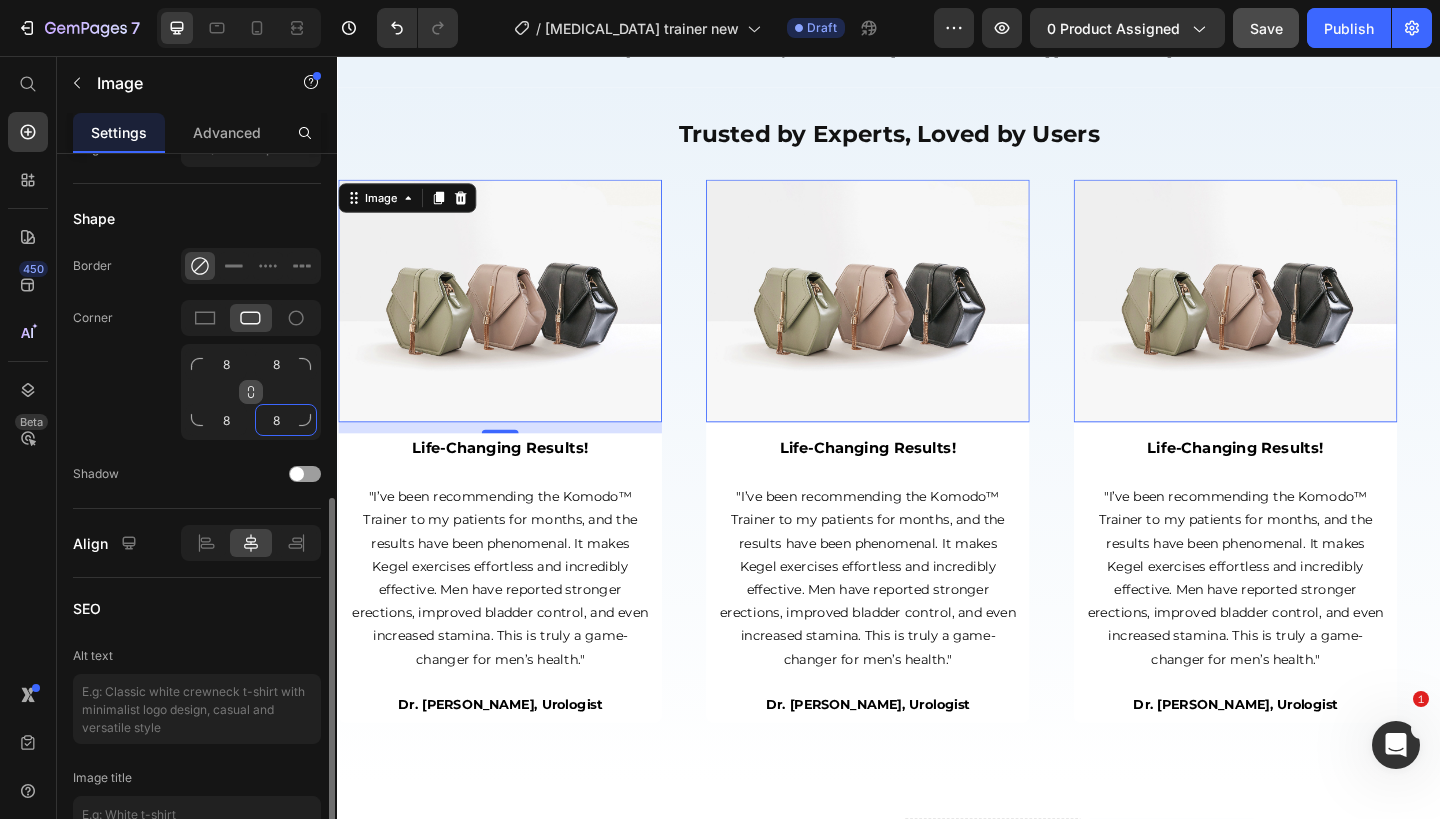 click on "8" 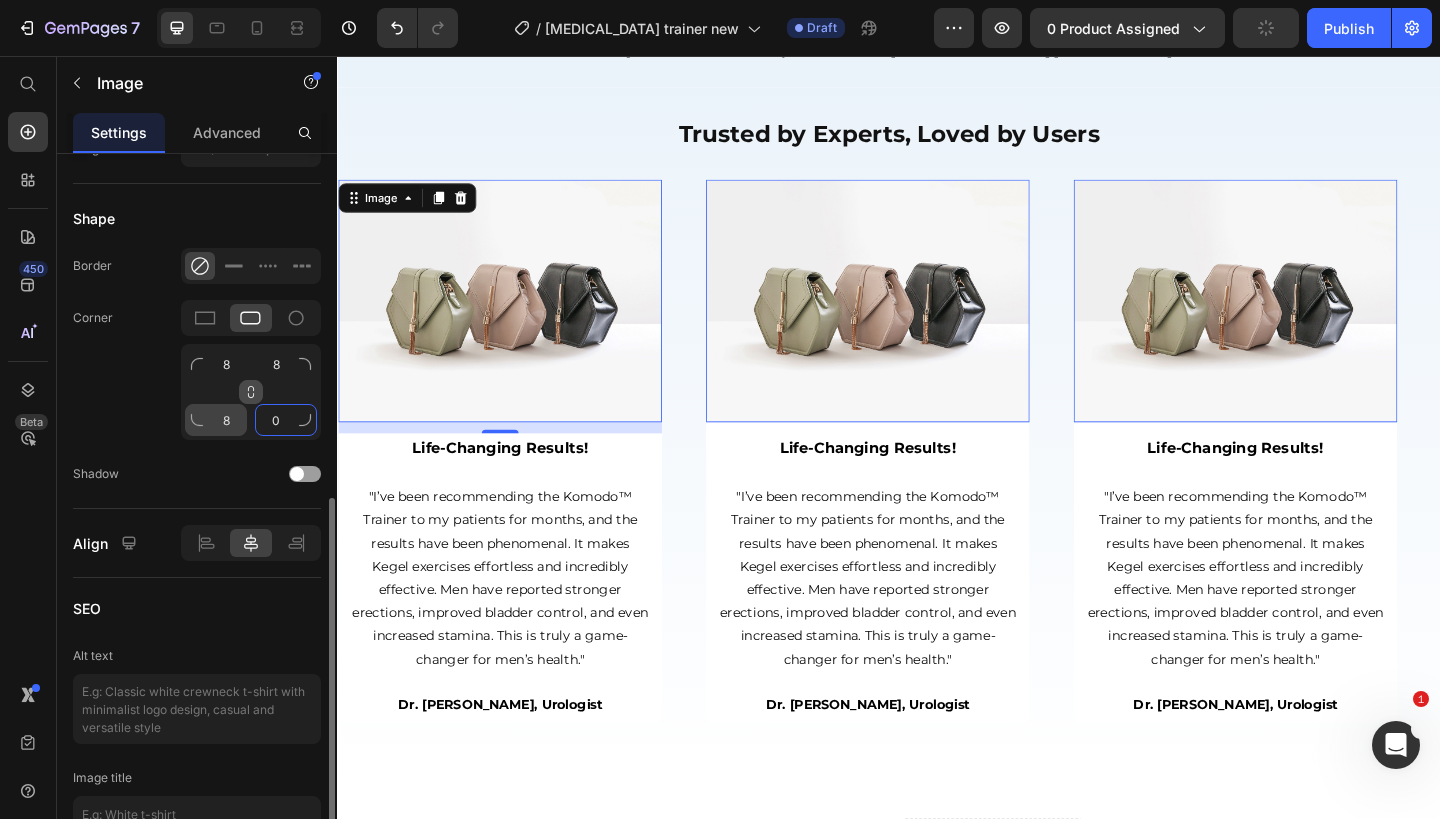 type on "0" 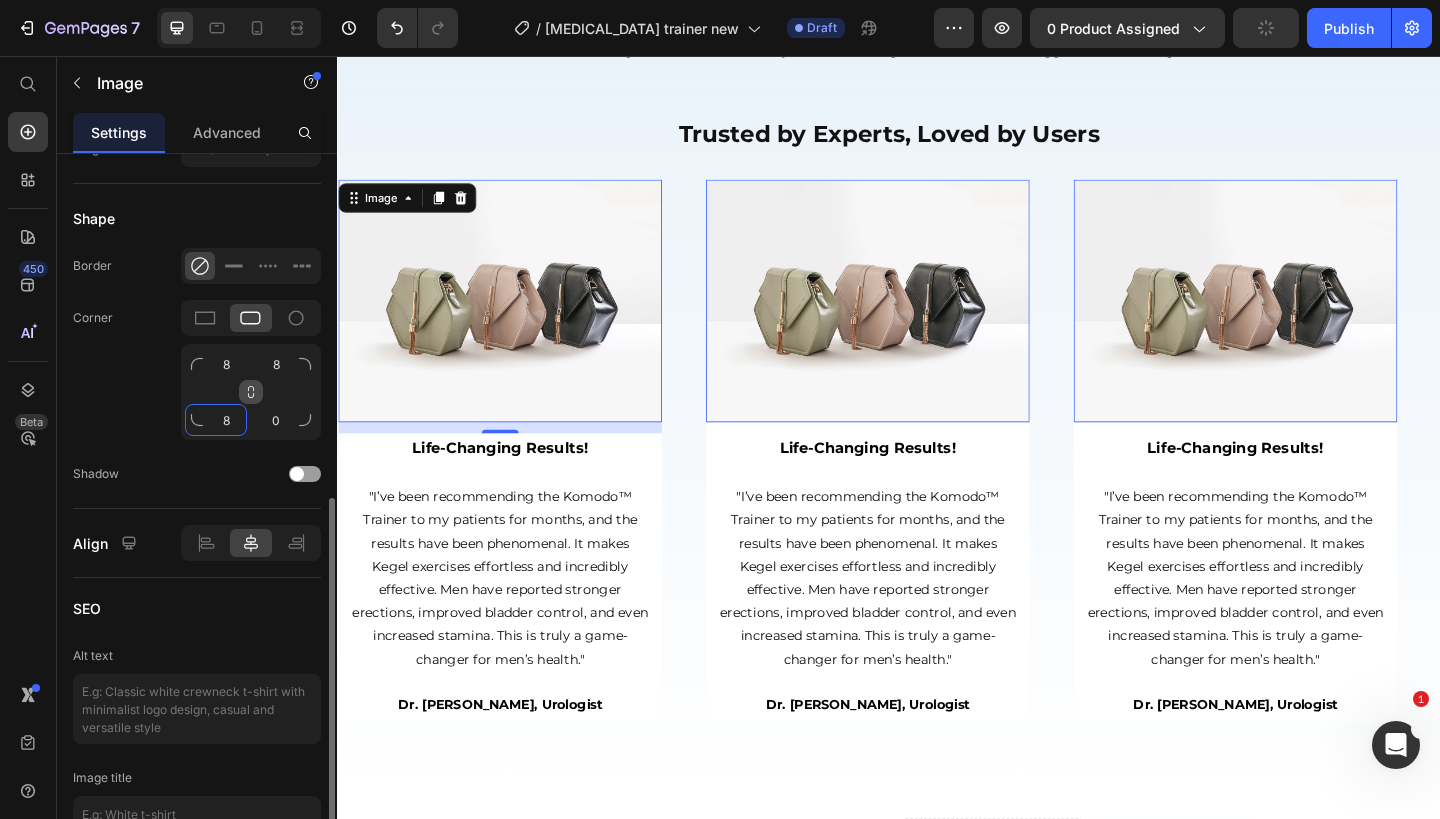 click on "8" 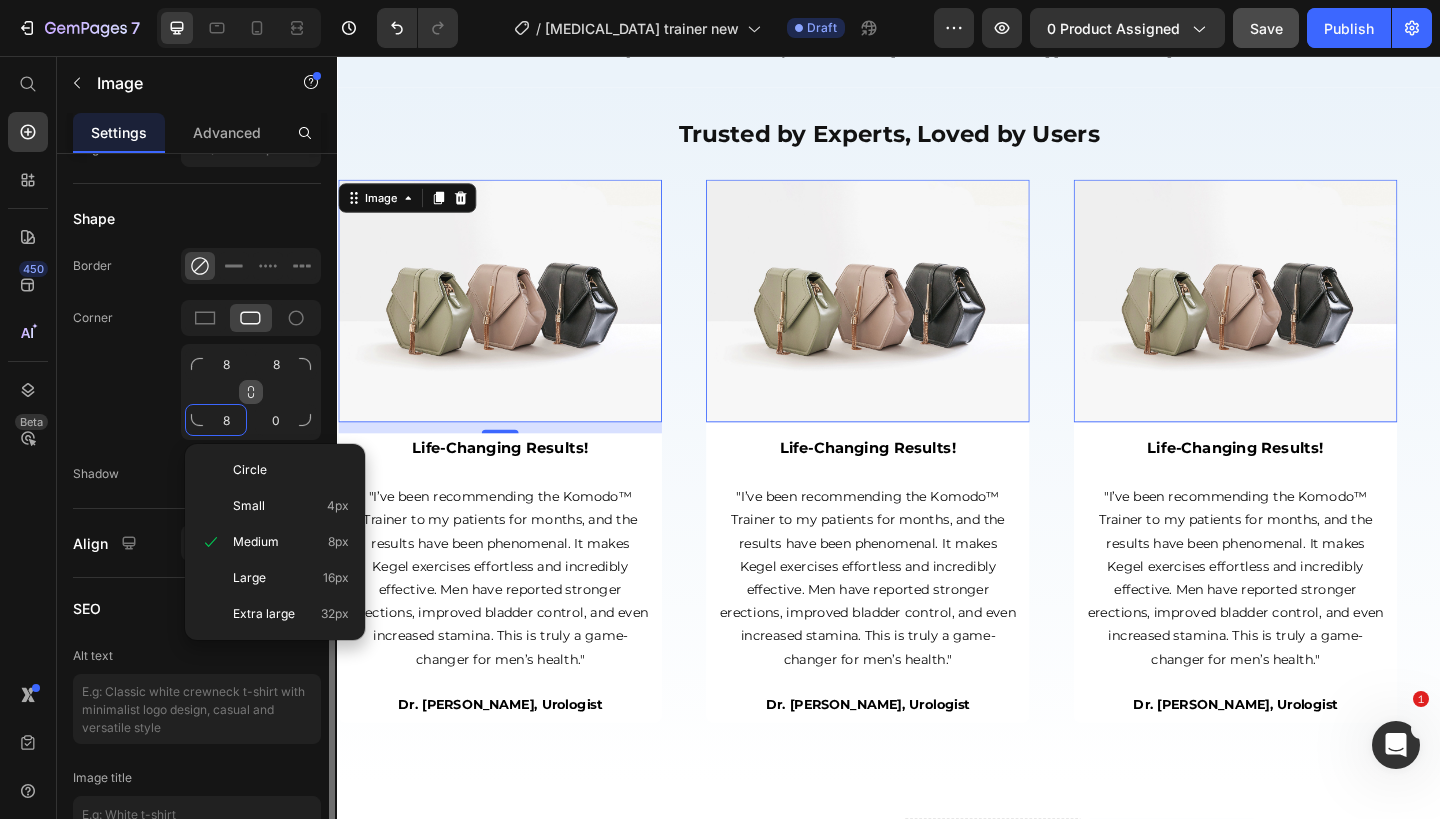 type on "0" 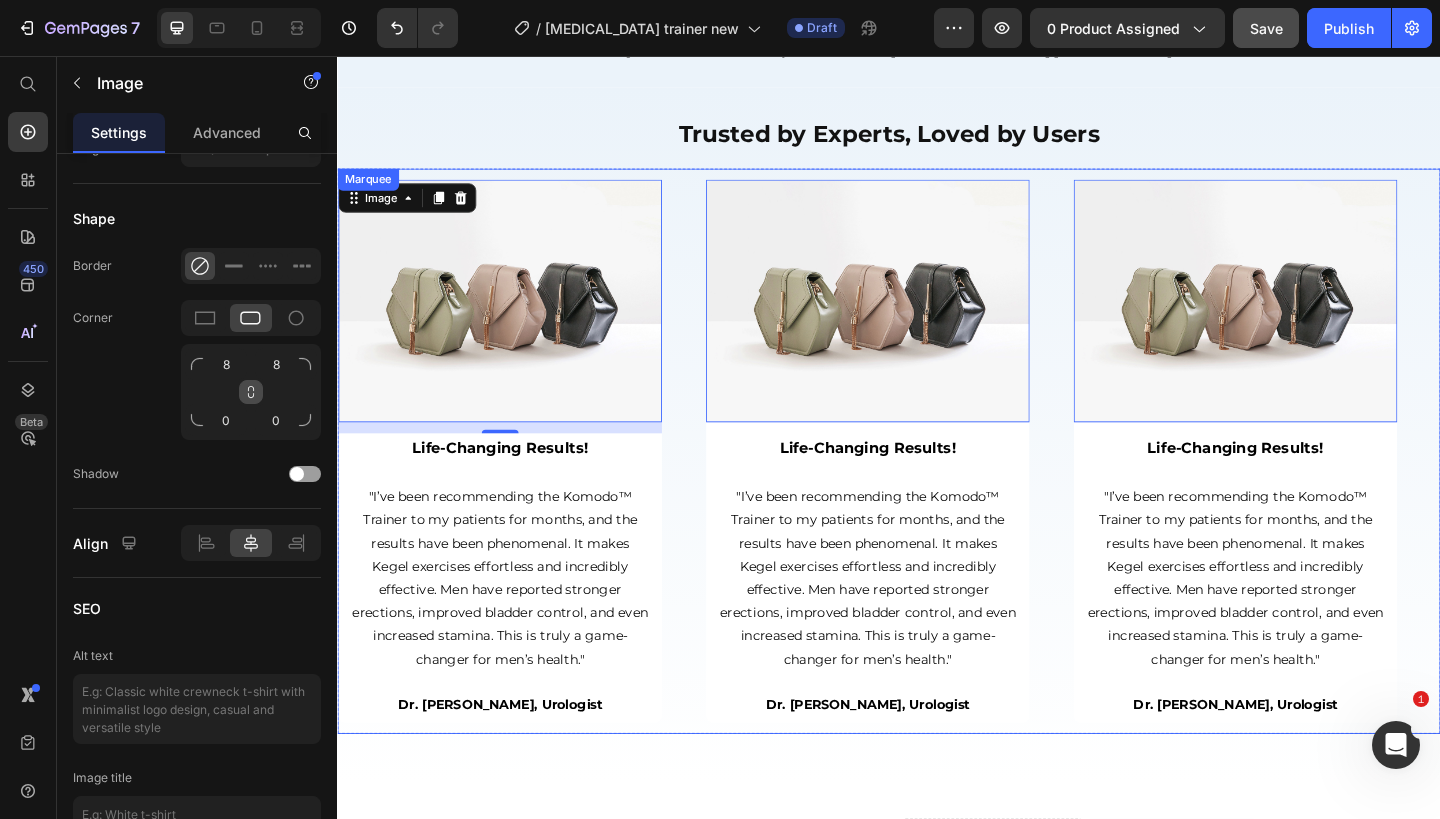 click on "Image   12 Life-Changing Results! Text Block "I’ve been recommending the Komodo™ Trainer to my patients for months, and the results have been phenomenal. It makes Kegel exercises effortless and incredibly effective. Men have reported stronger erections, improved bladder control, and even increased stamina. This is truly a game-changer for men’s health." Text Block Dr. [PERSON_NAME], Urologist Text Block Row Row" at bounding box center (538, 486) 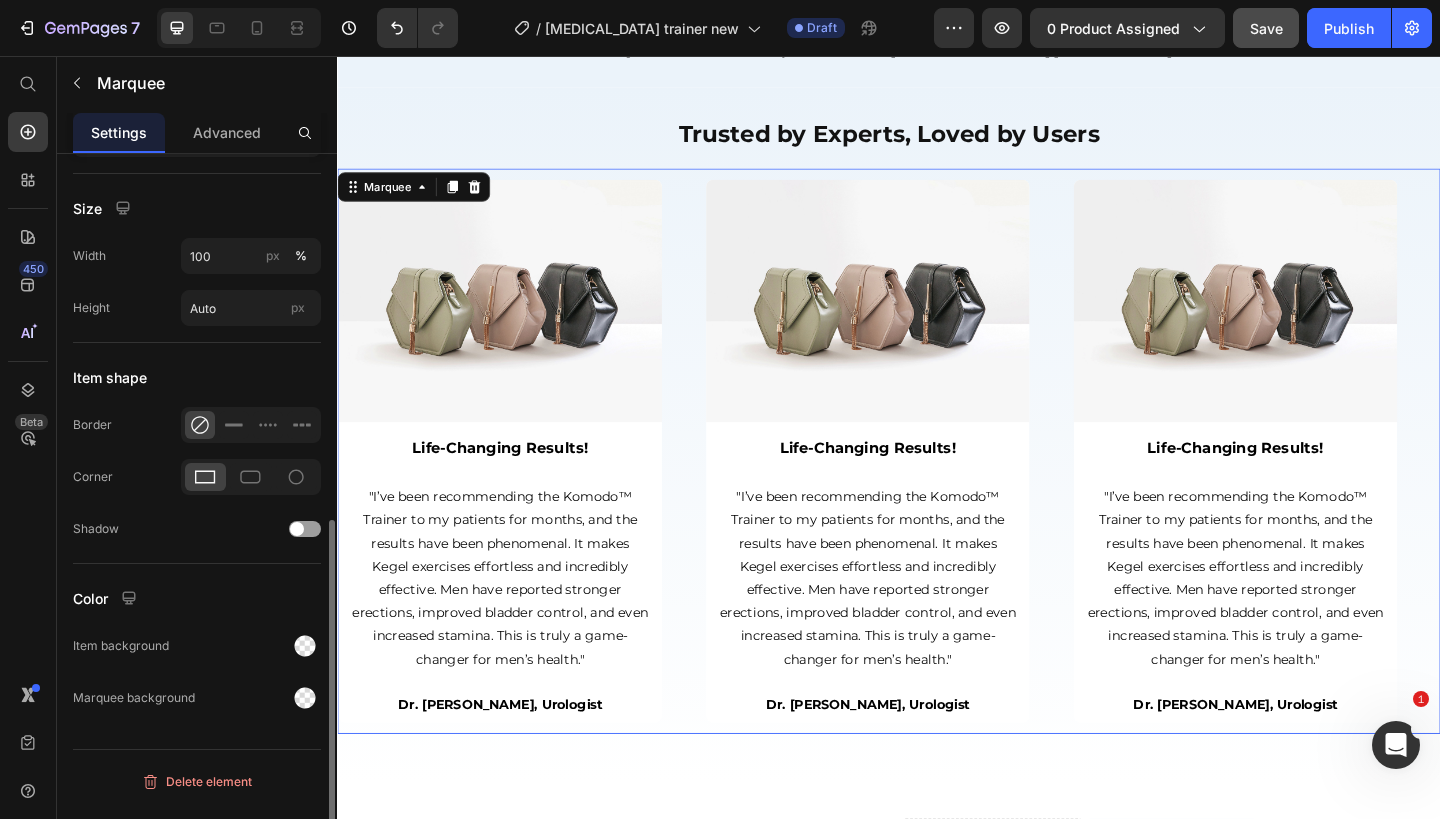 scroll, scrollTop: 0, scrollLeft: 0, axis: both 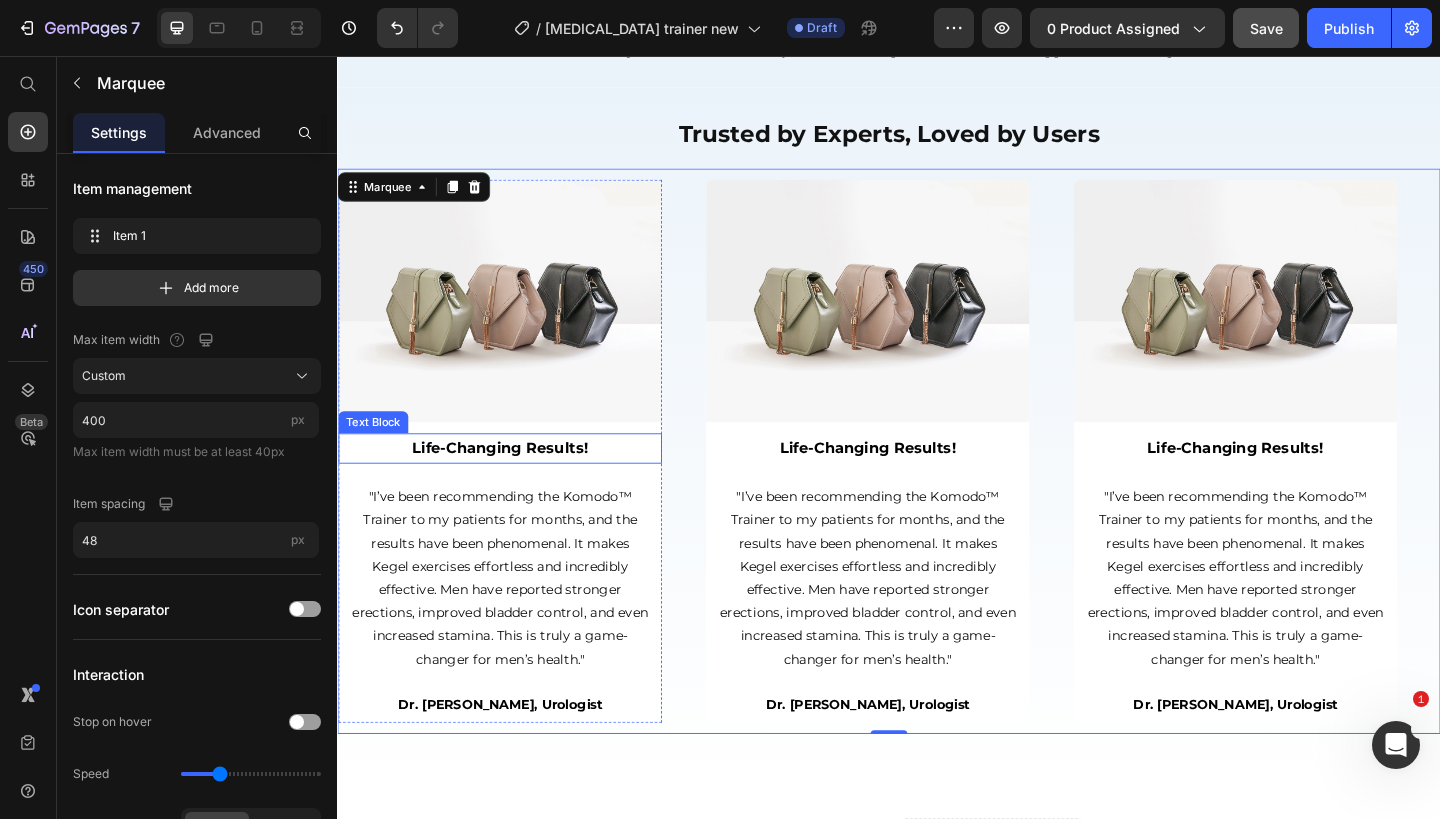 click on "Life-Changing Results!" at bounding box center [514, 483] 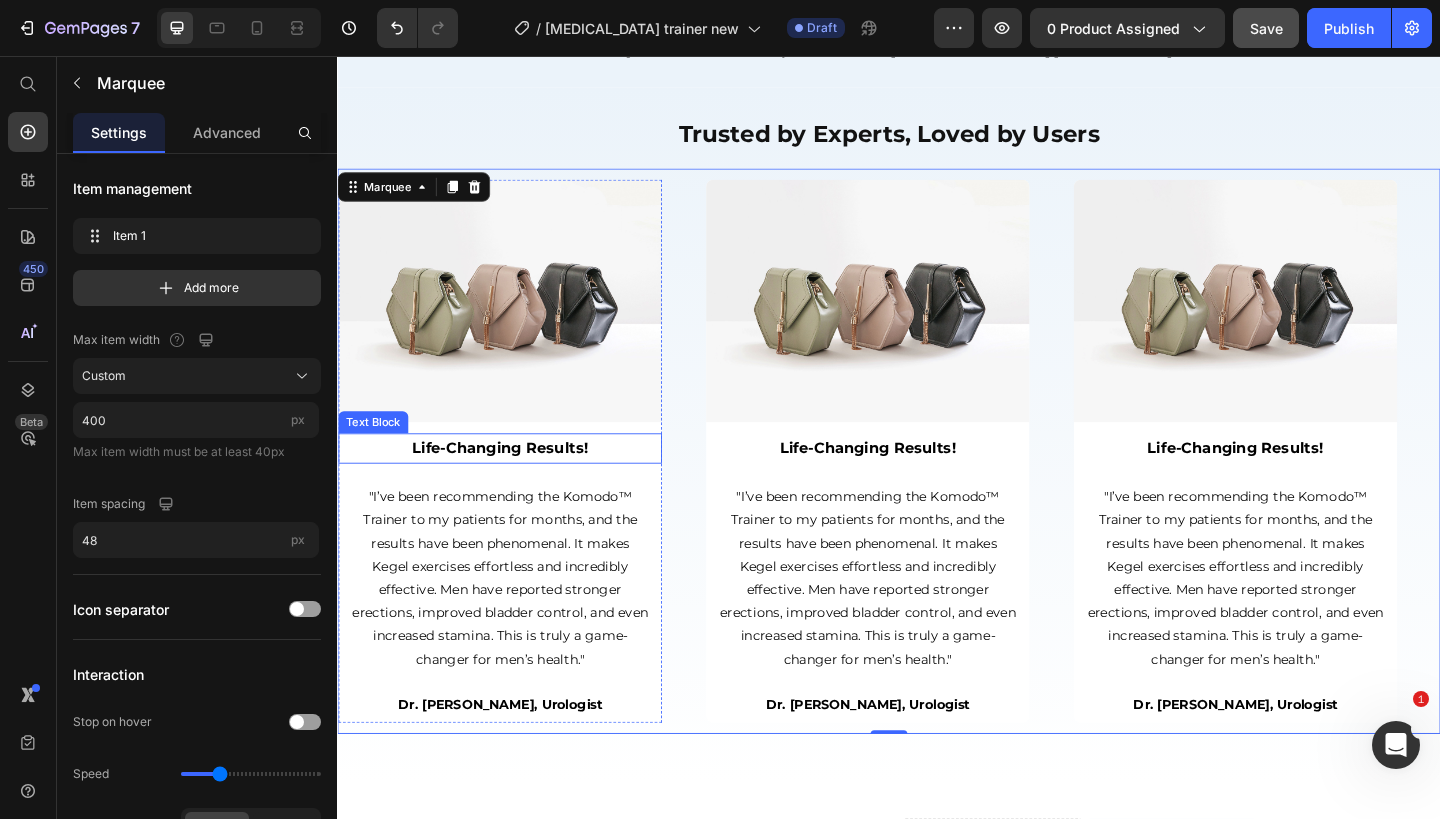 click on "Life-Changing Results!" at bounding box center [514, 483] 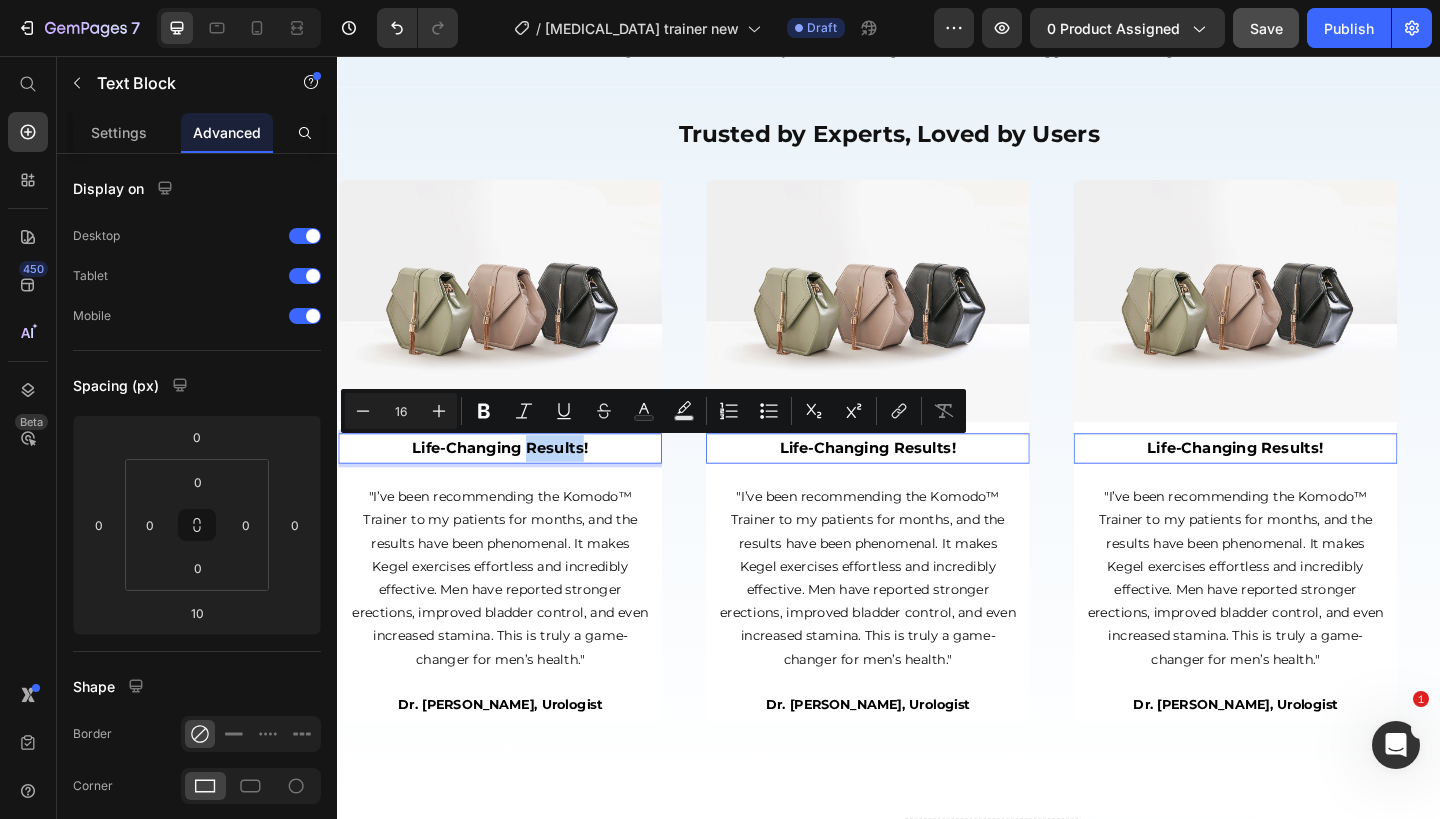 click on "Life-Changing Results!" at bounding box center [514, 483] 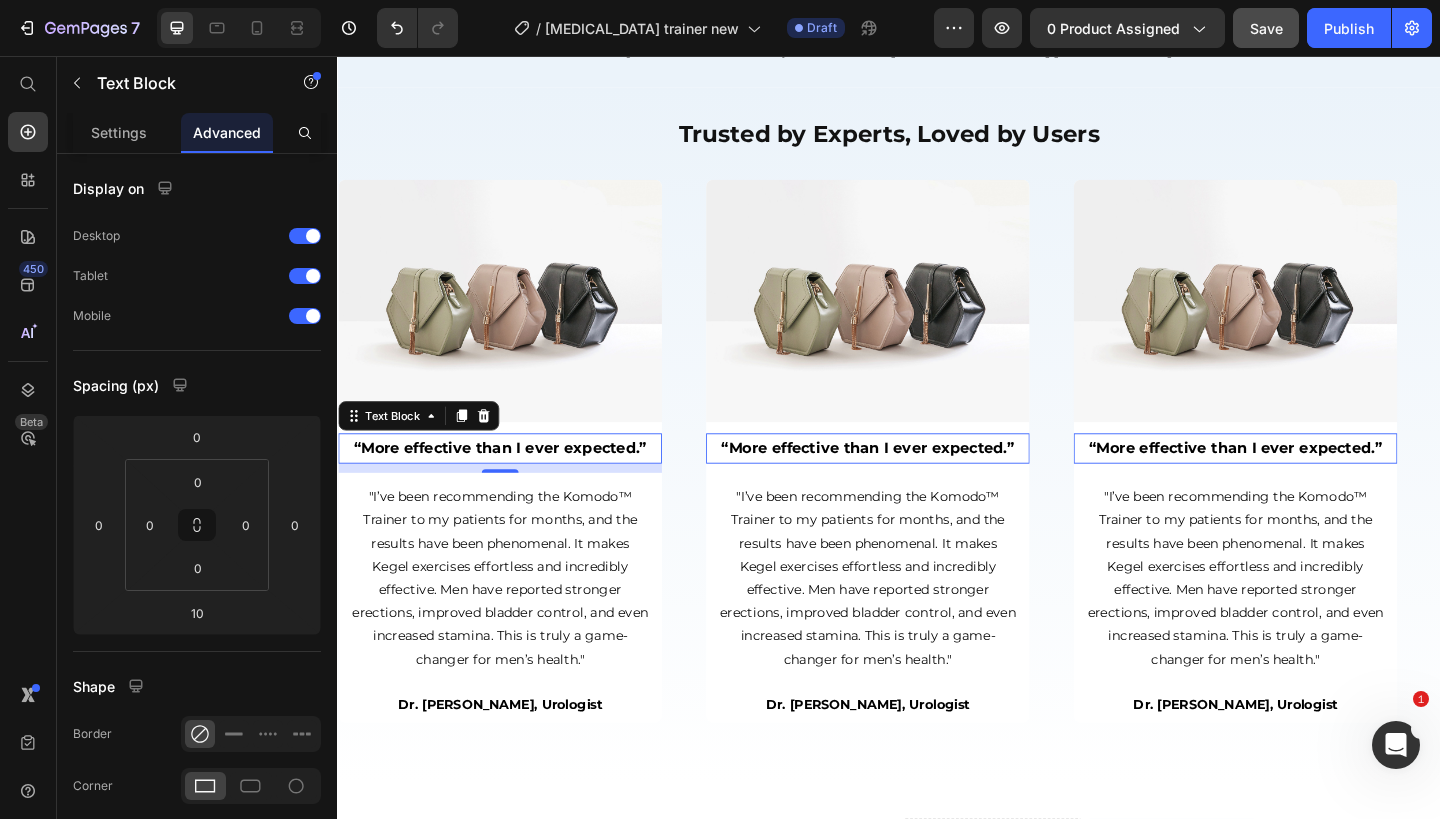 click on ""I’ve been recommending the Komodo™ Trainer to my patients for months, and the results have been phenomenal. It makes Kegel exercises effortless and incredibly effective. Men have reported stronger erections, improved bladder control, and even increased stamina. This is truly a game-changer for men’s health."" at bounding box center [514, 625] 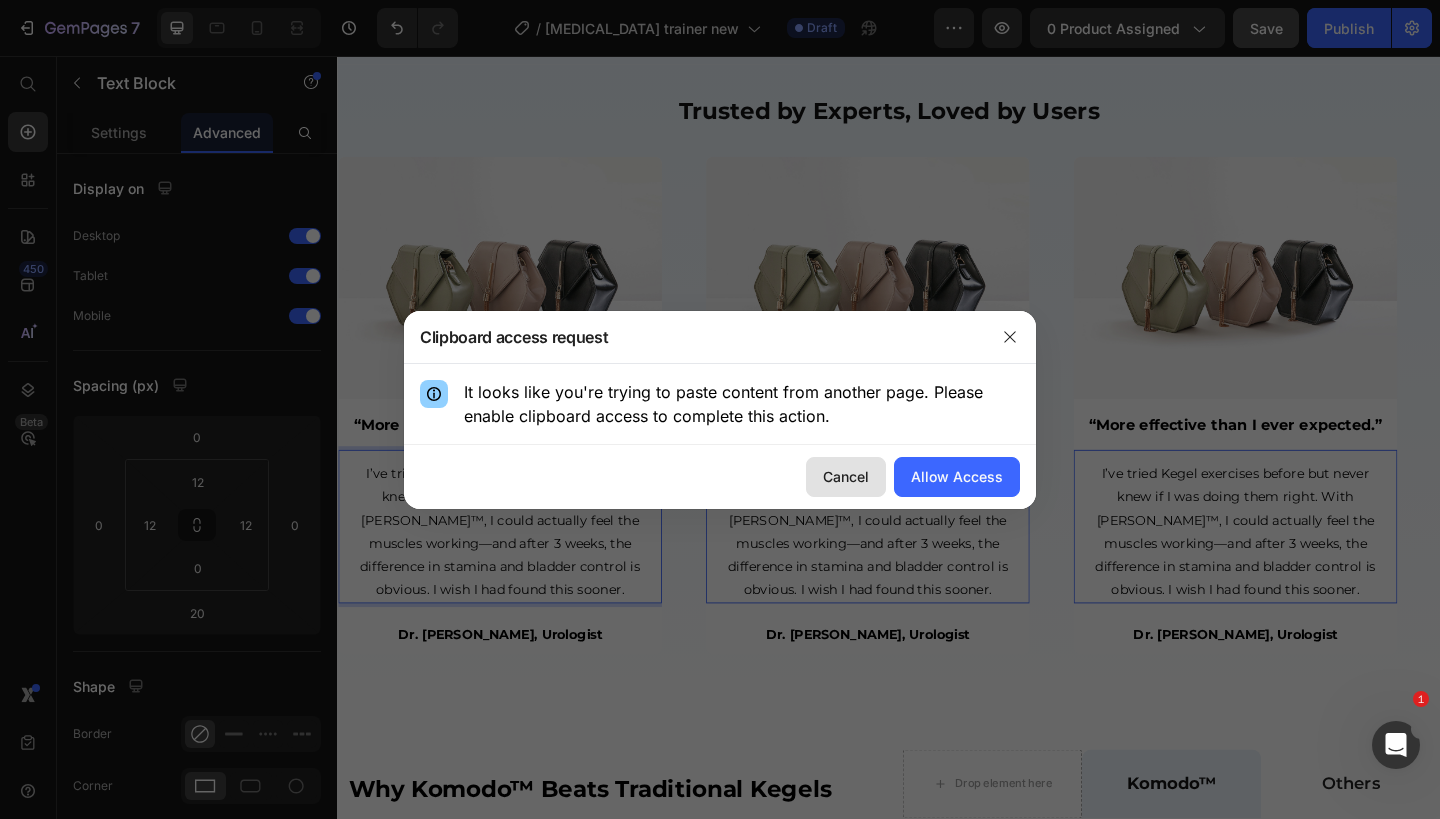scroll, scrollTop: 4069, scrollLeft: 0, axis: vertical 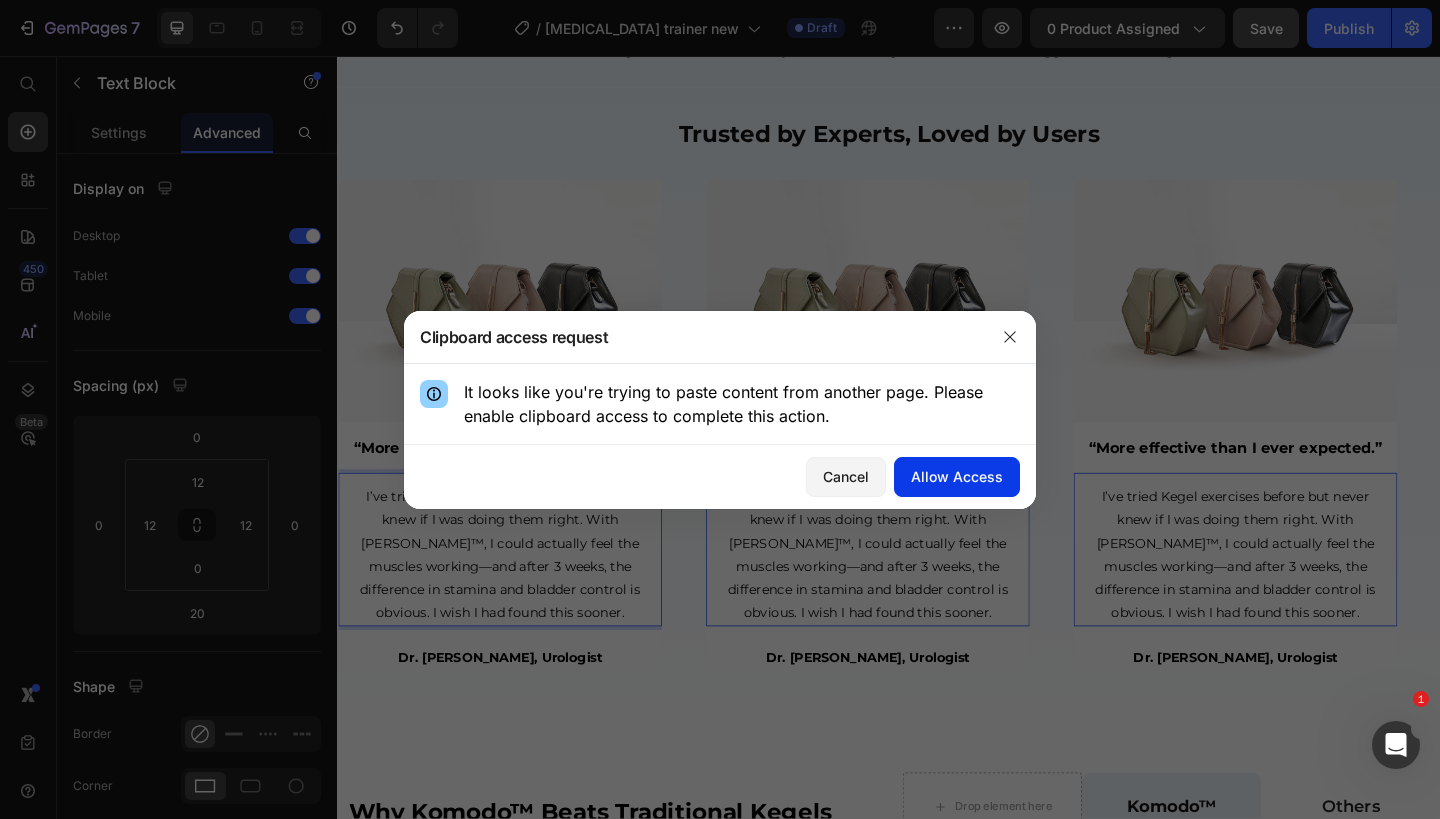 click on "Allow Access" 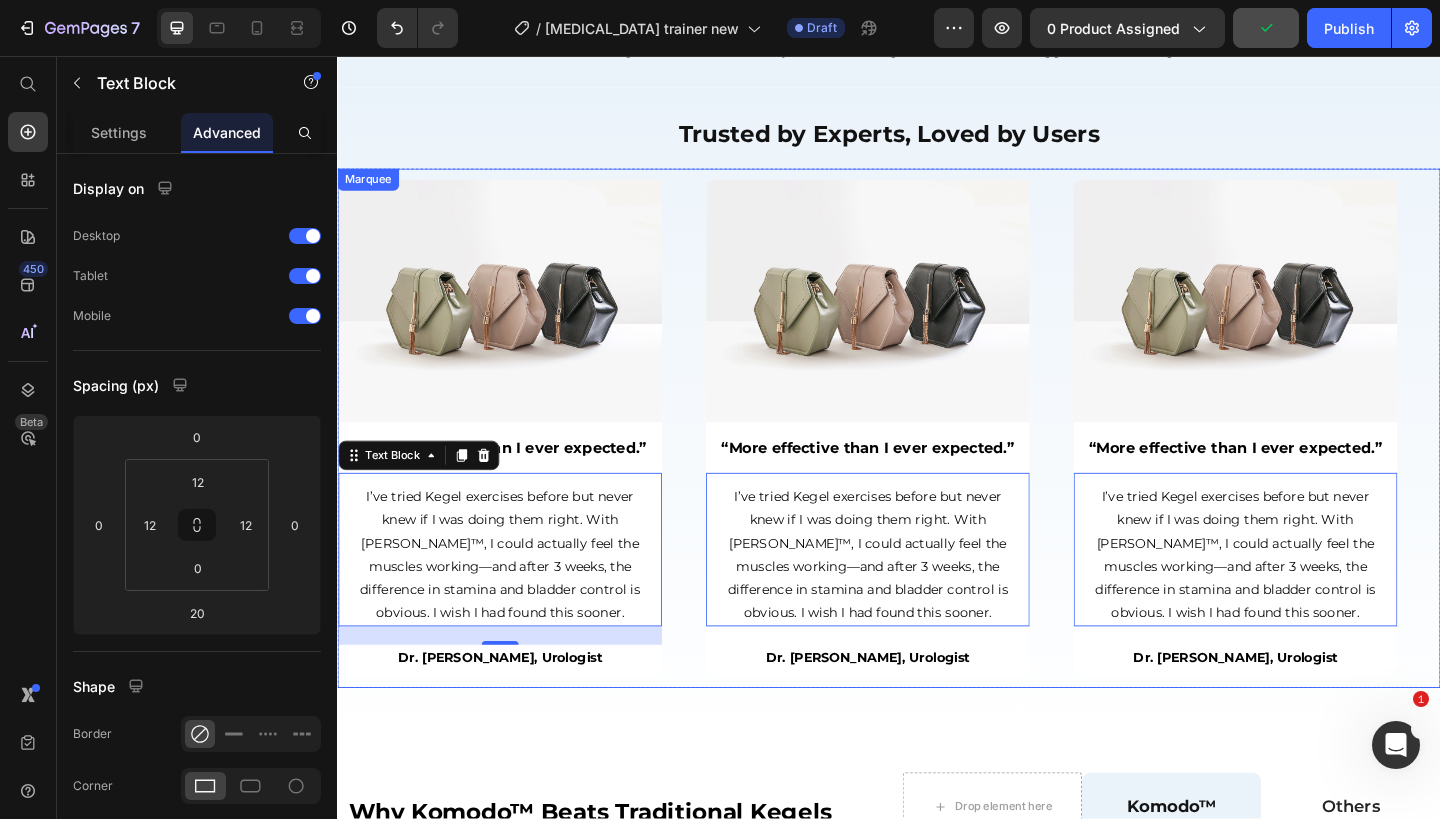 click on "Image “More effective than I ever expected.” Text Block I’ve tried Kegel exercises before but never knew if I was doing them right. With [PERSON_NAME]™, I could actually feel the muscles working—and after 3 weeks, the difference in stamina and bladder control is obvious. I wish I had found this sooner. Text Block   20 Dr. [PERSON_NAME], Urologist Text Block Row Row" at bounding box center [538, 461] 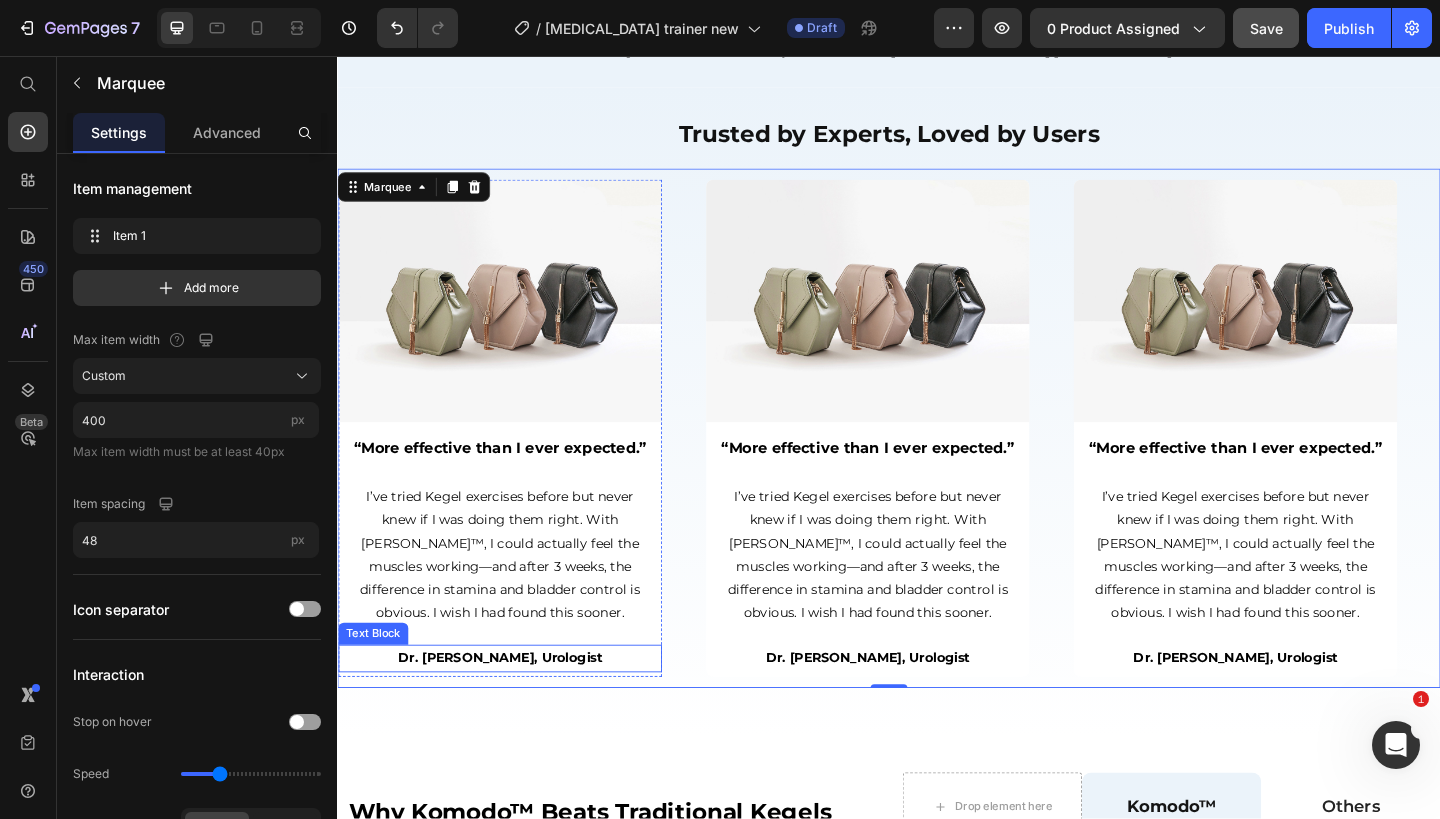 click on "Dr. [PERSON_NAME], Urologist" at bounding box center [514, 711] 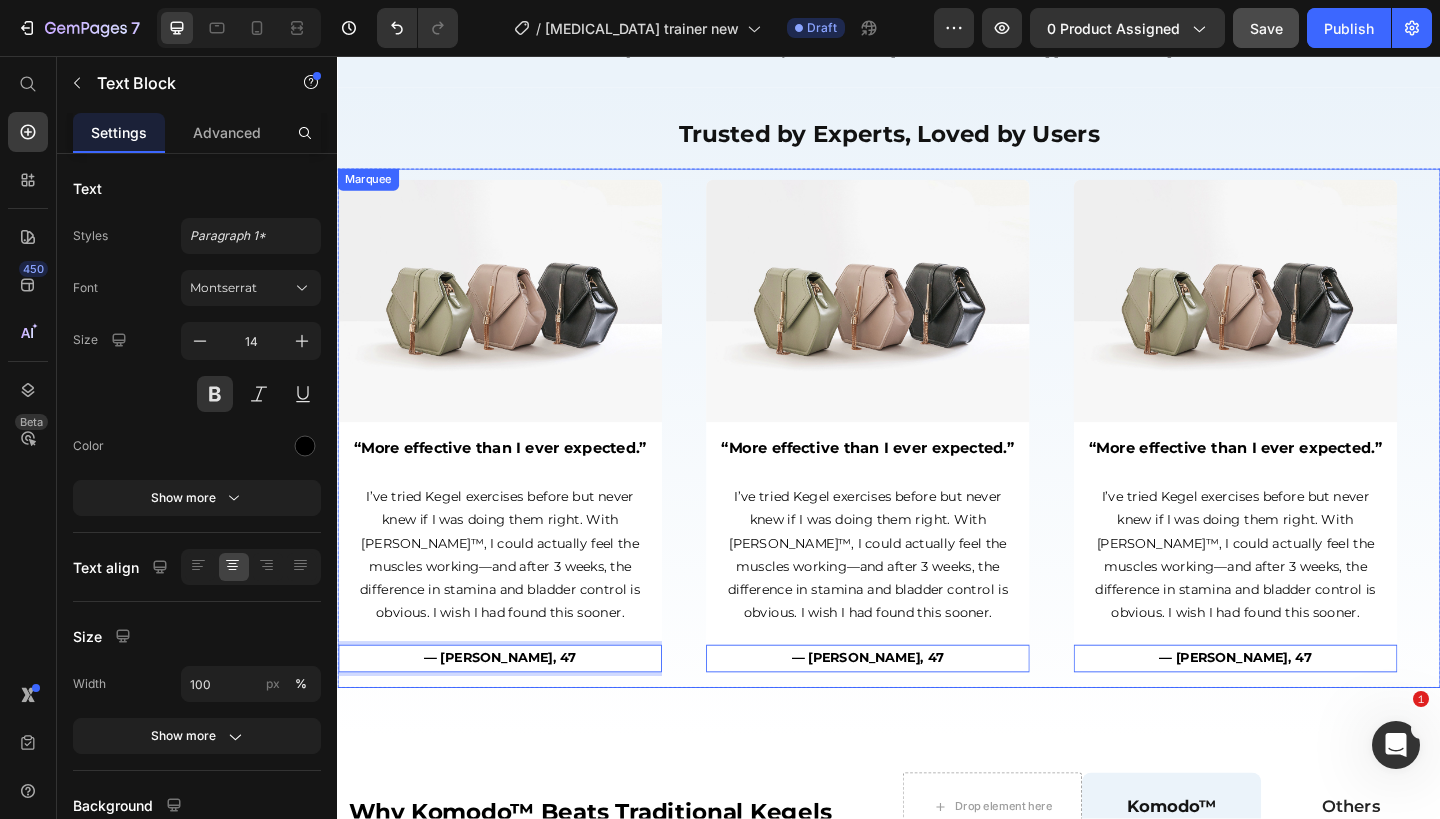 click on "Image “More effective than I ever expected.” Text Block I’ve tried Kegel exercises before but never knew if I was doing them right. With [PERSON_NAME]™, I could actually feel the muscles working—and after 3 weeks, the difference in stamina and bladder control is obvious. I wish I had found this sooner. Text Block — [PERSON_NAME], [STREET_ADDRESS]" at bounding box center (538, 461) 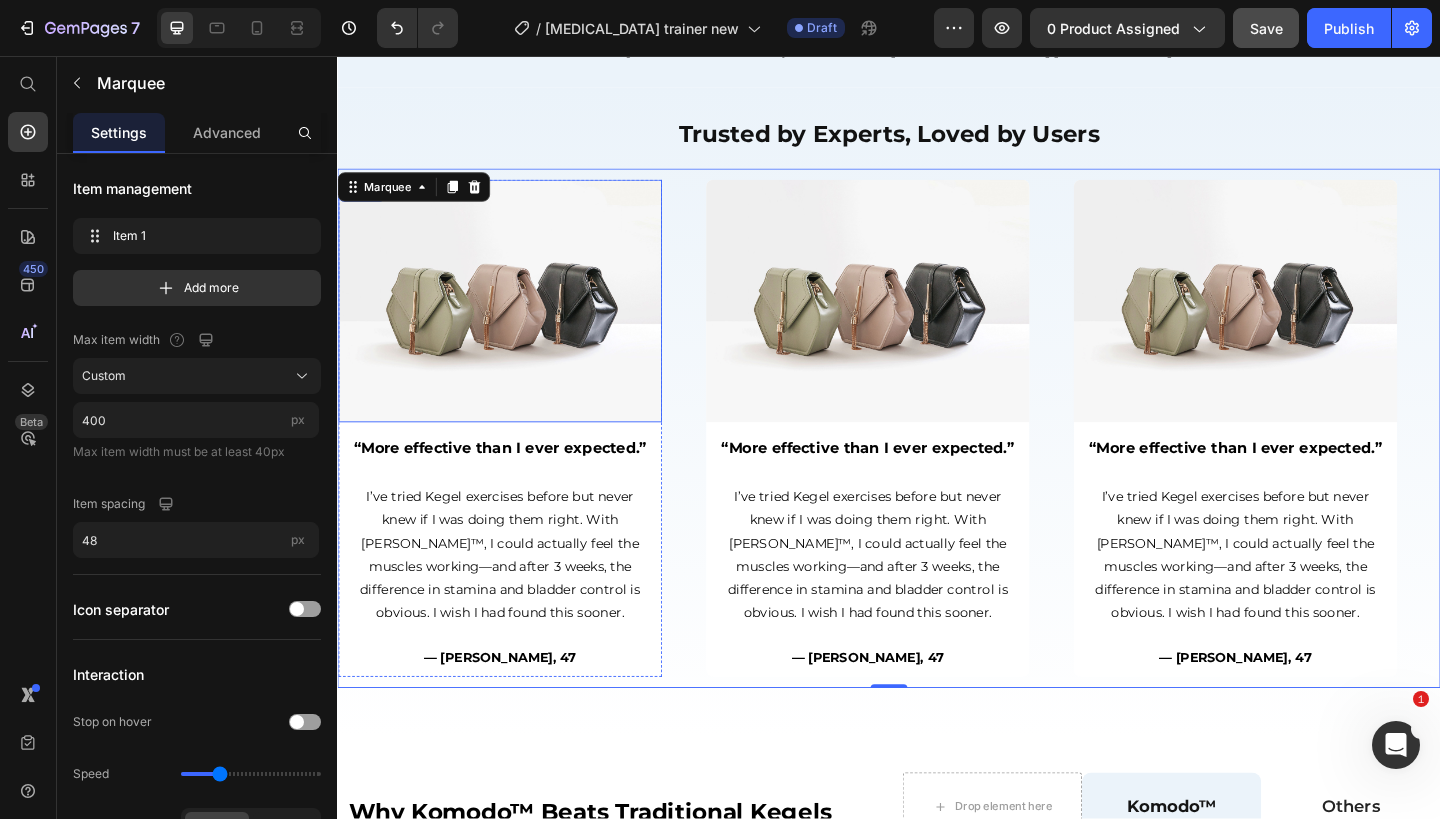 click at bounding box center [514, 323] 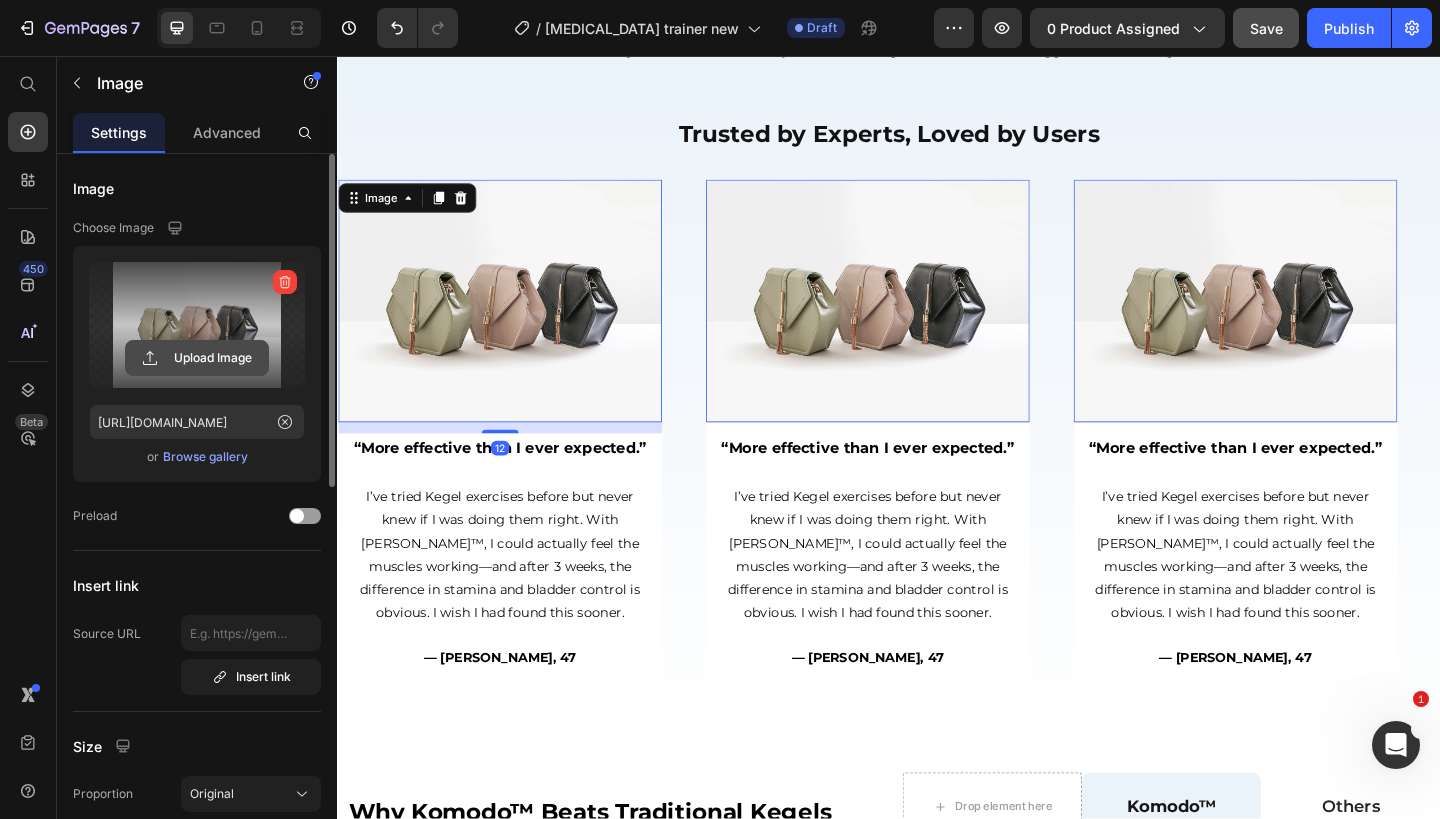 click 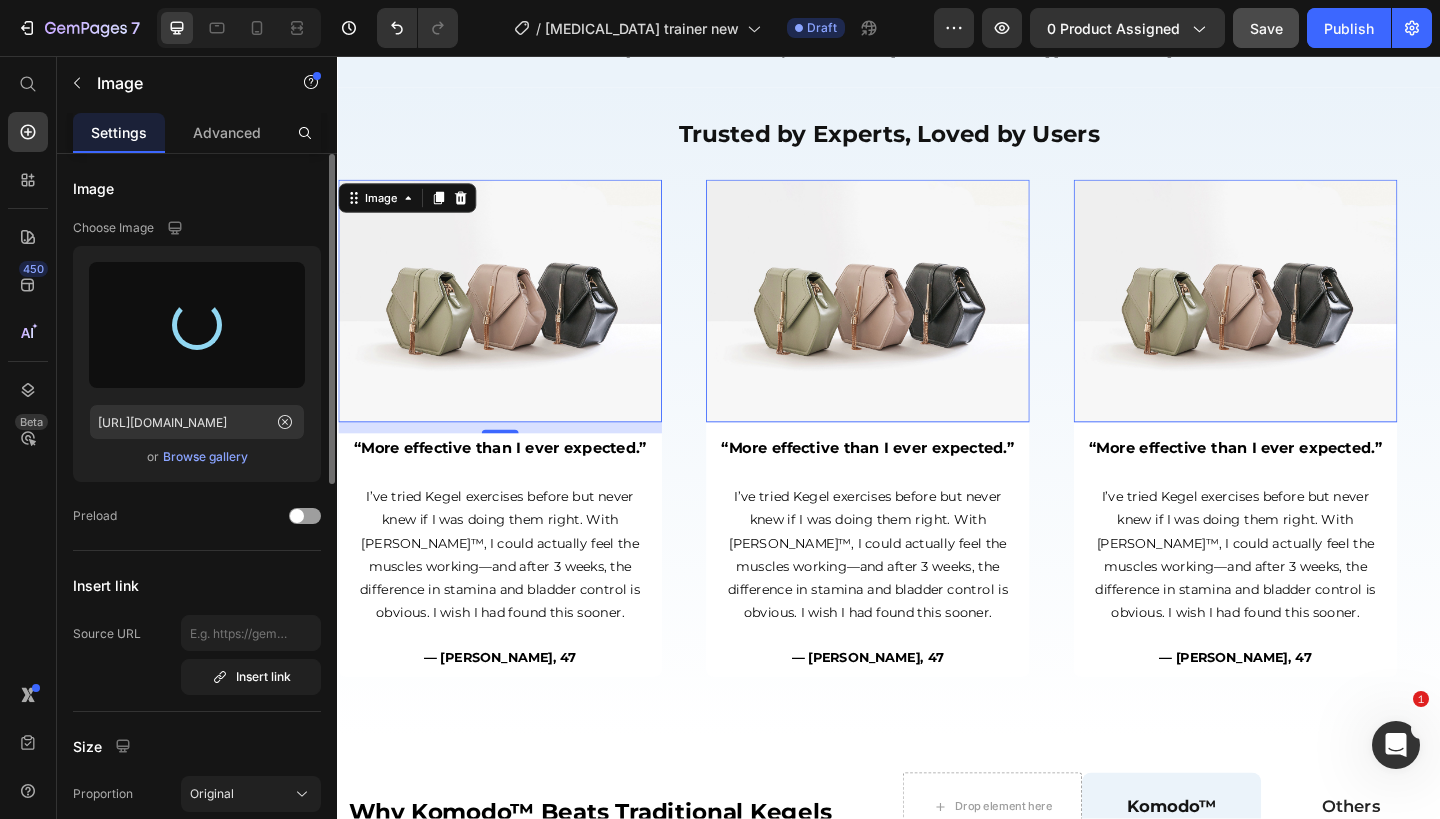 type on "[URL][DOMAIN_NAME]" 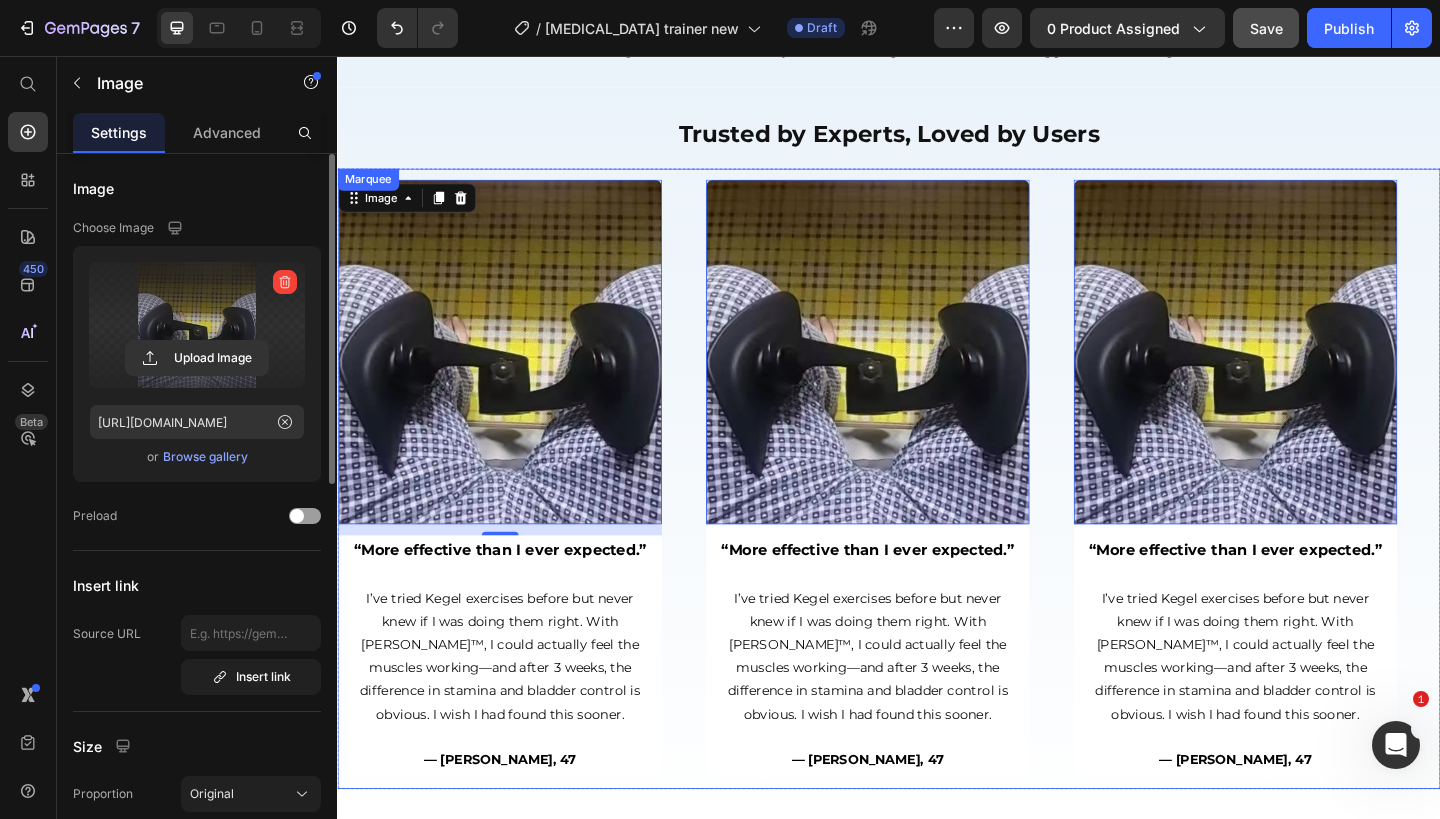 click on "Image   12 “More effective than I ever expected.” Text Block I’ve tried Kegel exercises before but never knew if I was doing them right. With [PERSON_NAME]™, I could actually feel the muscles working—and after 3 weeks, the difference in stamina and bladder control is obvious. I wish I had found this sooner. Text Block — [PERSON_NAME], [STREET_ADDRESS]" at bounding box center [538, 516] 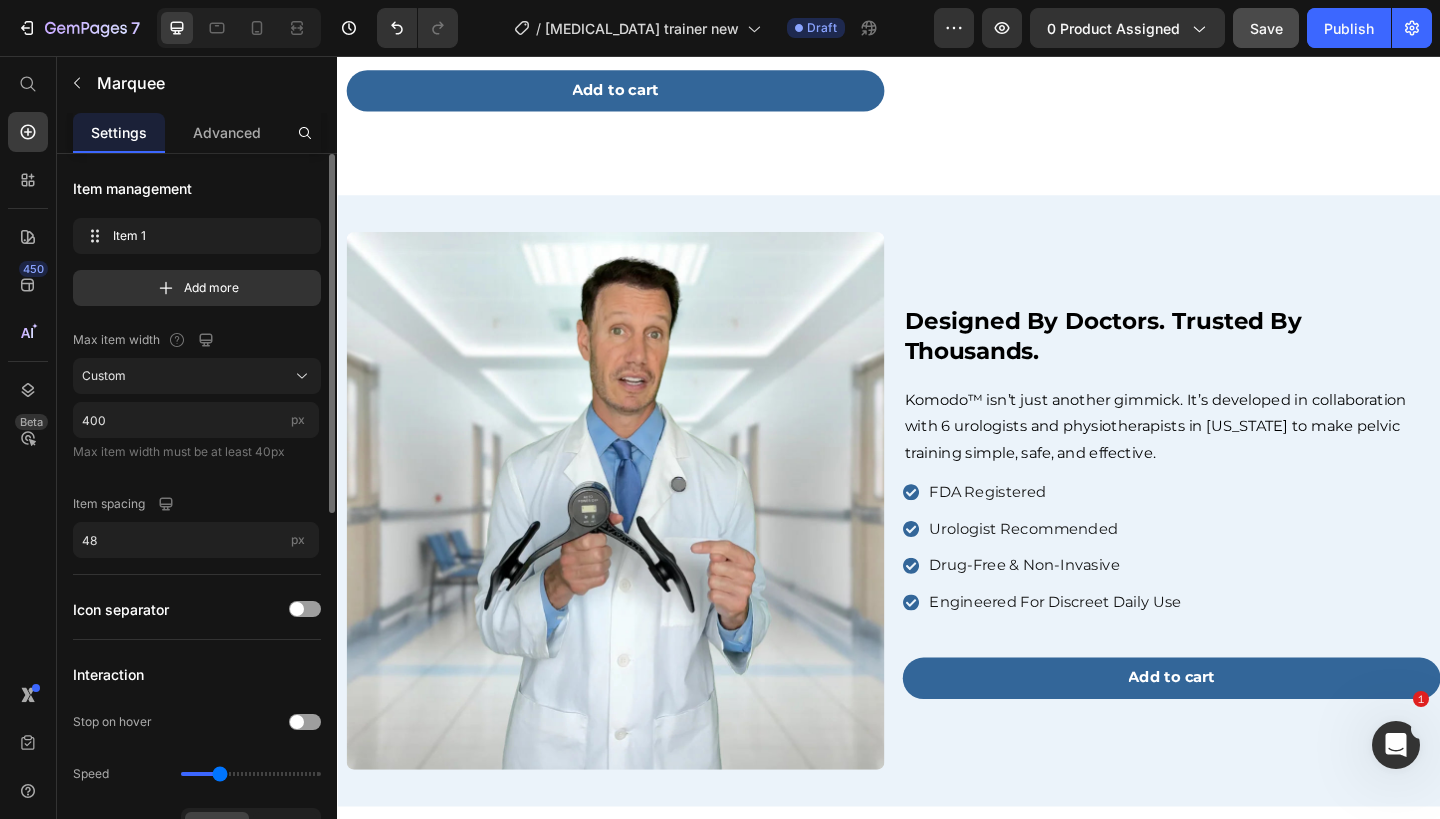 scroll, scrollTop: 5997, scrollLeft: 0, axis: vertical 